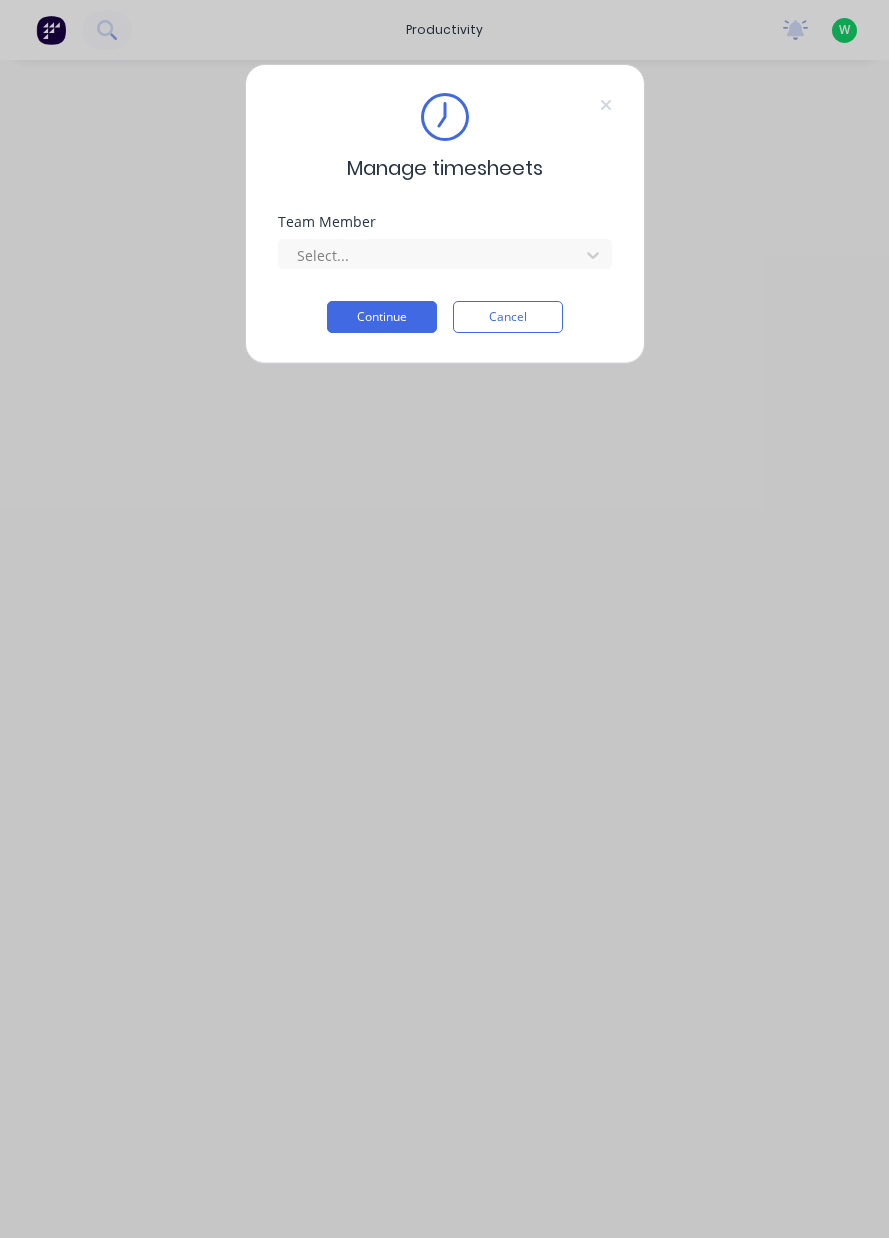 scroll, scrollTop: 0, scrollLeft: 0, axis: both 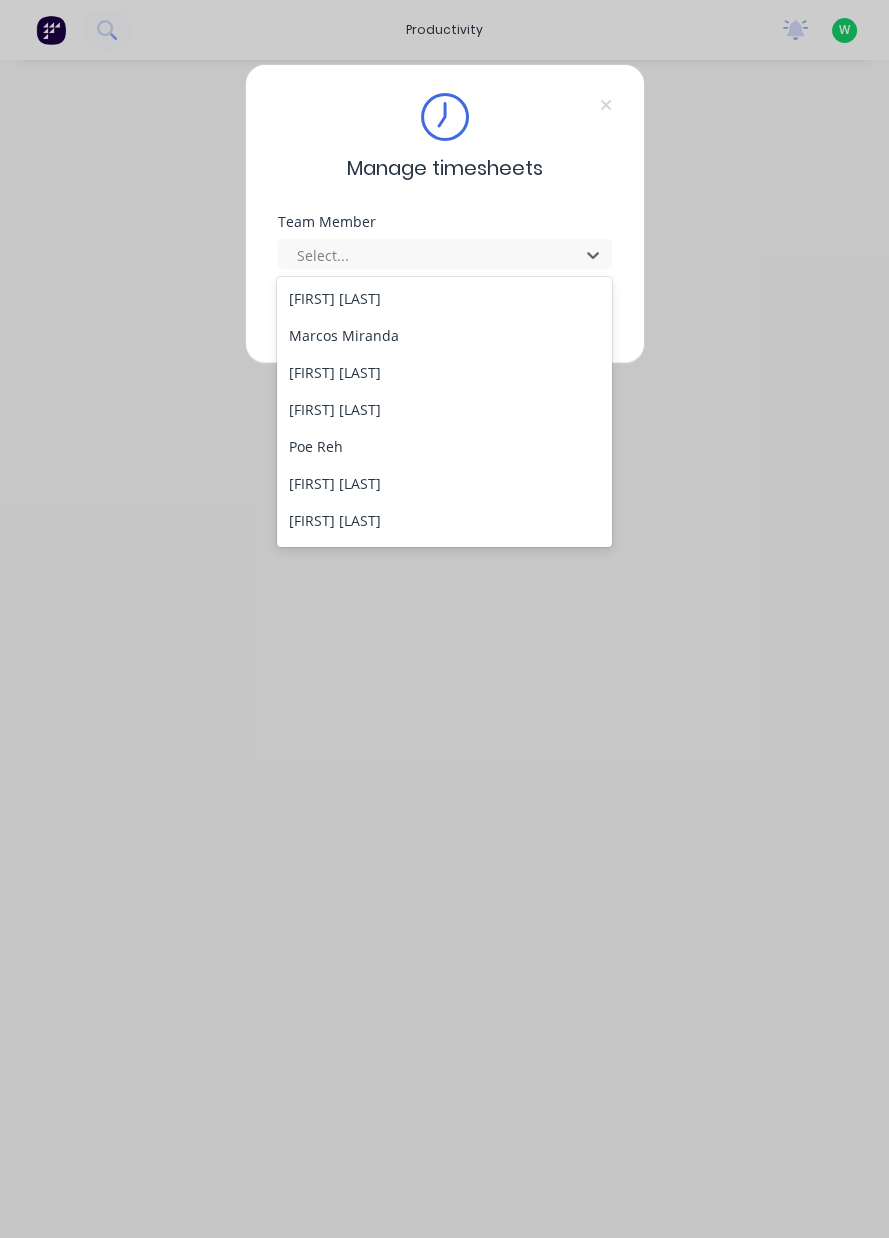 click on "Marcos Miranda" at bounding box center [444, 335] 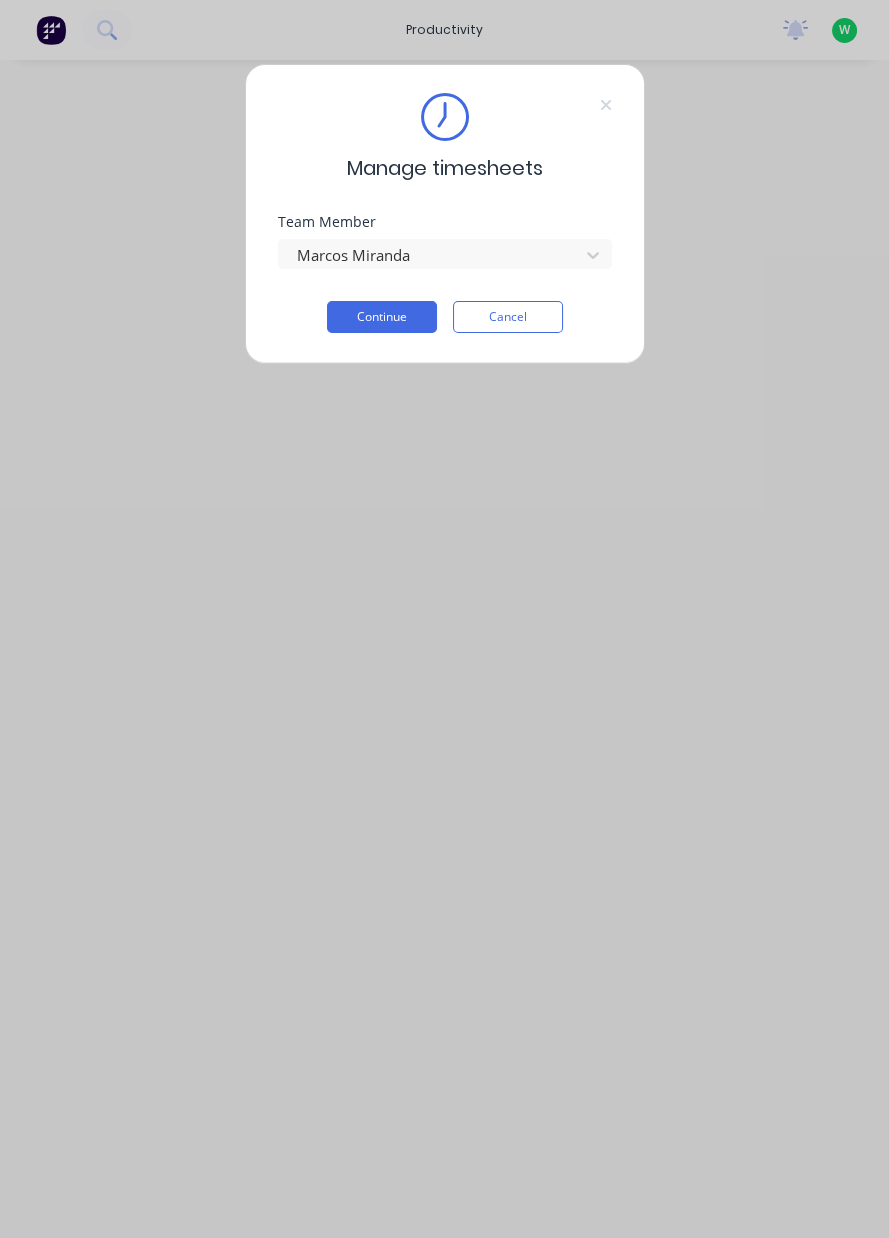 click on "Continue" at bounding box center (382, 317) 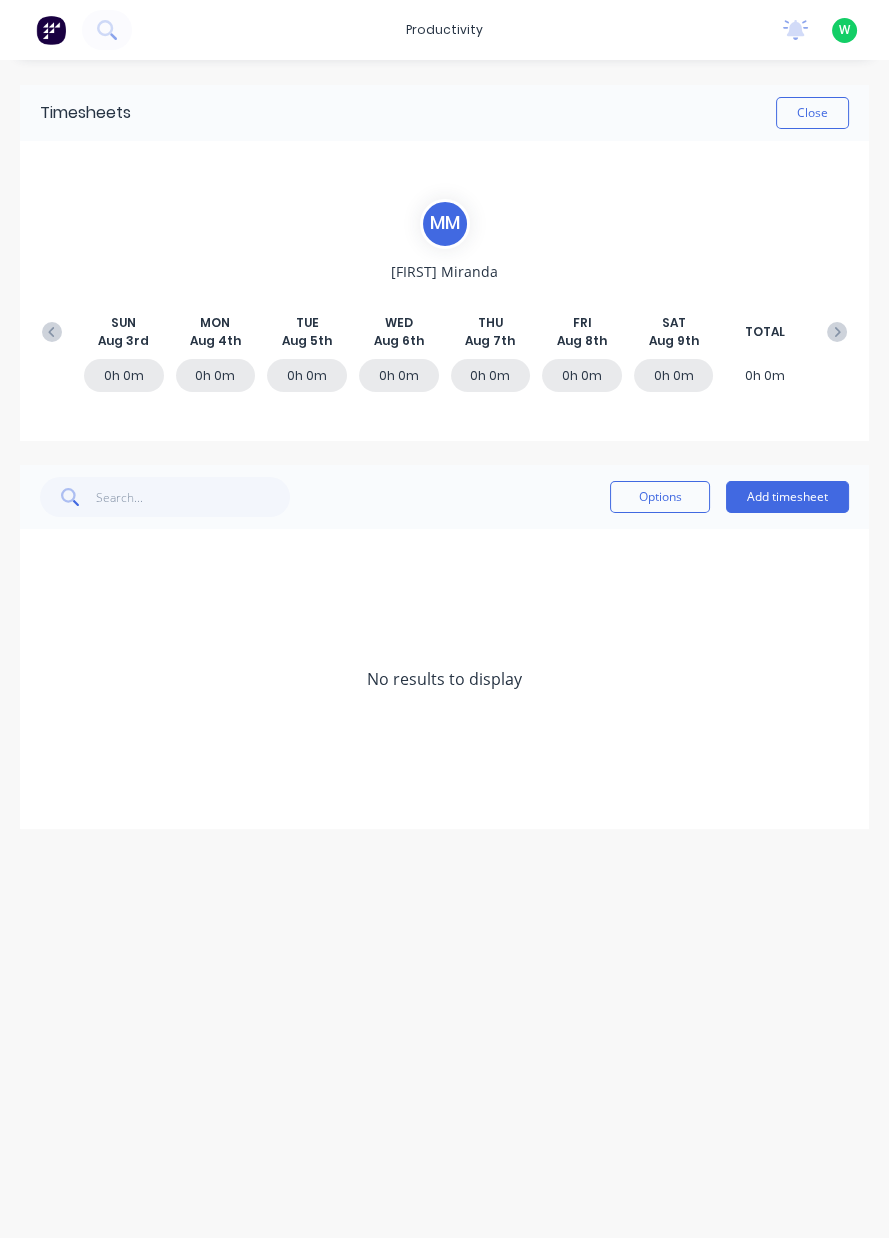 click on "Add timesheet" at bounding box center (787, 497) 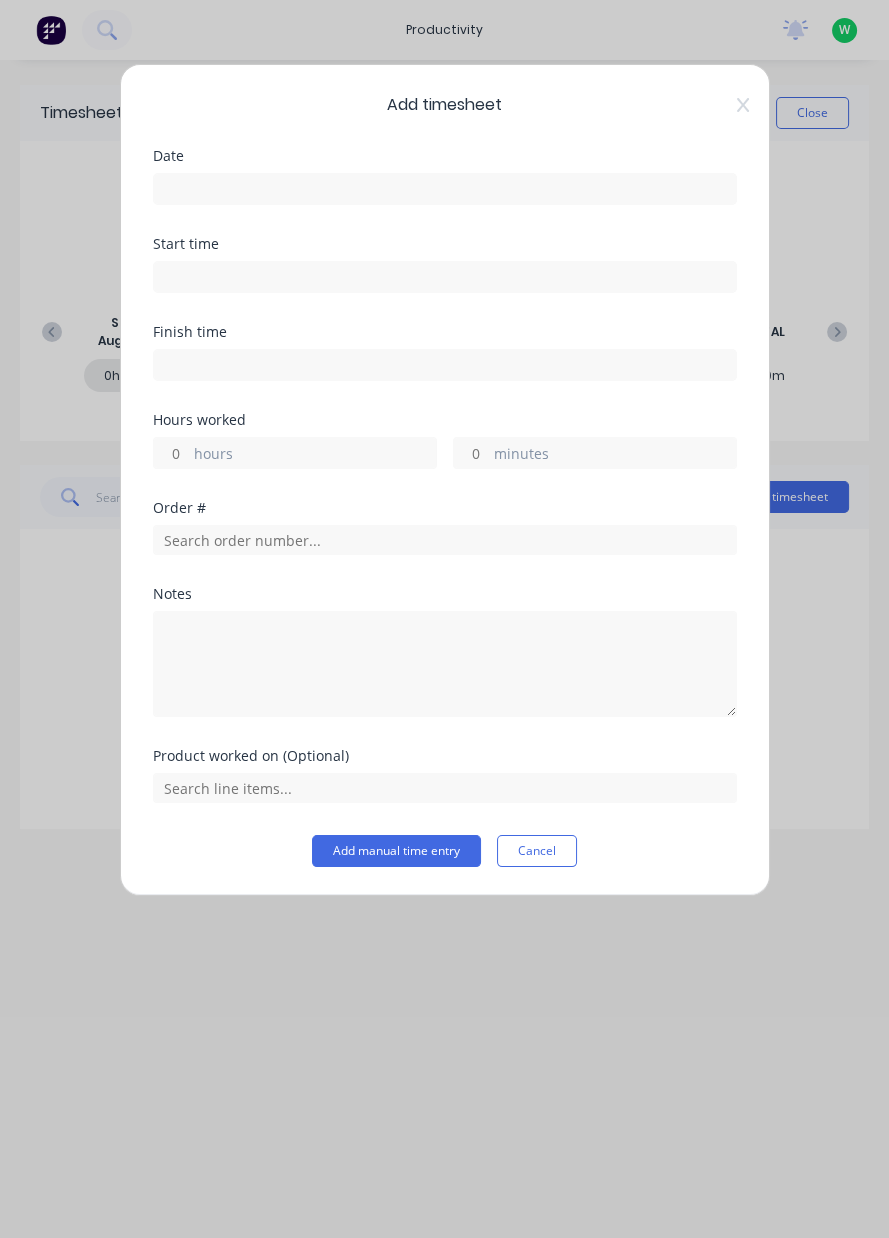 click at bounding box center (445, 189) 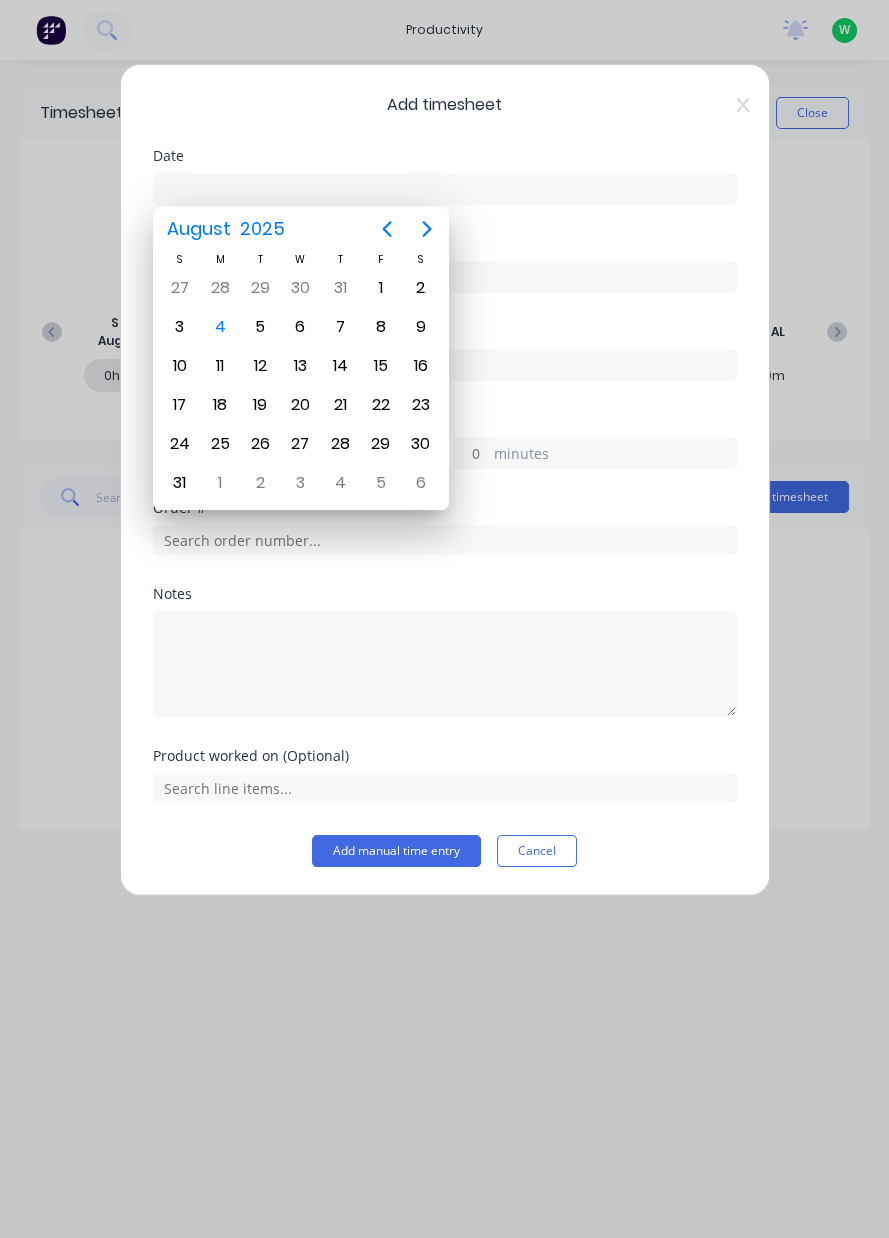 click on "4" at bounding box center [220, 327] 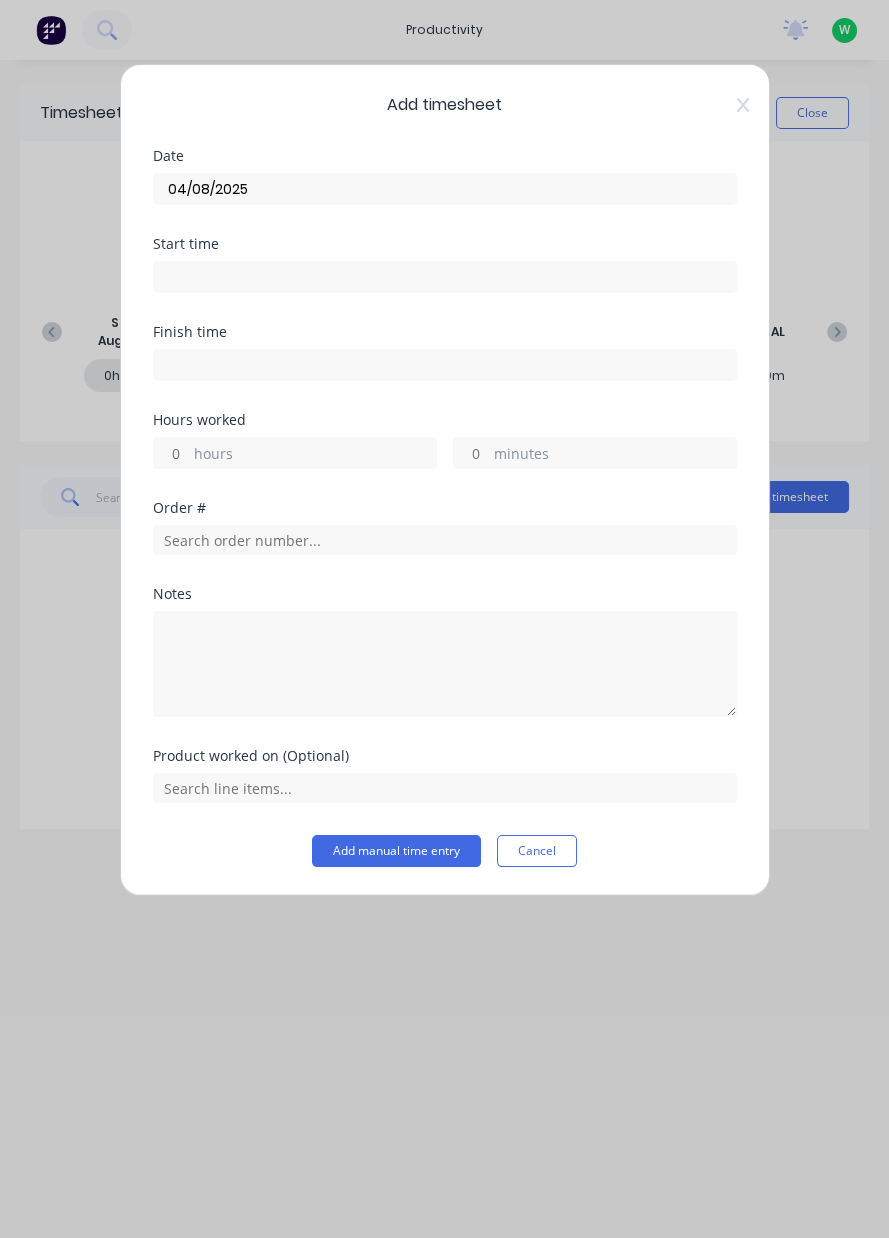 type on "04/08/2025" 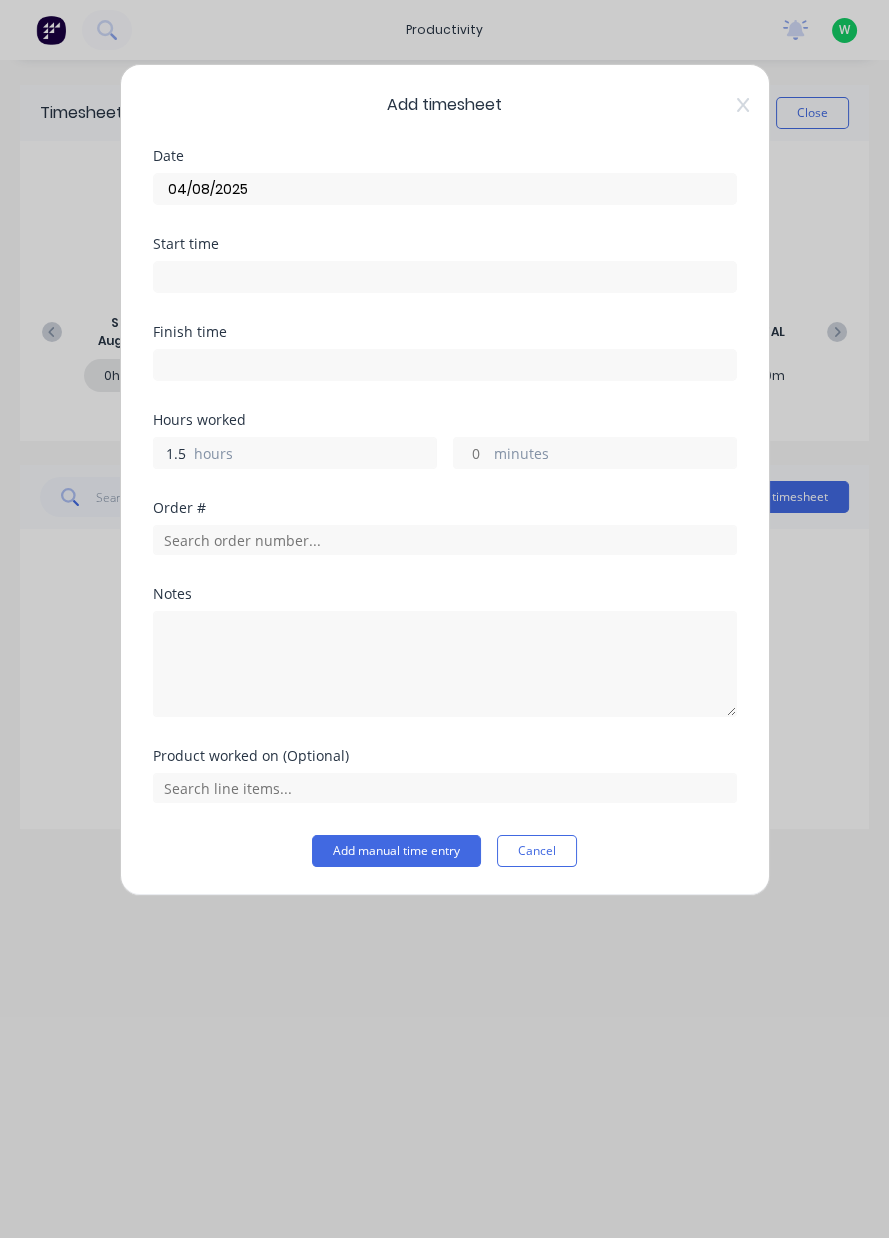type on "1.5" 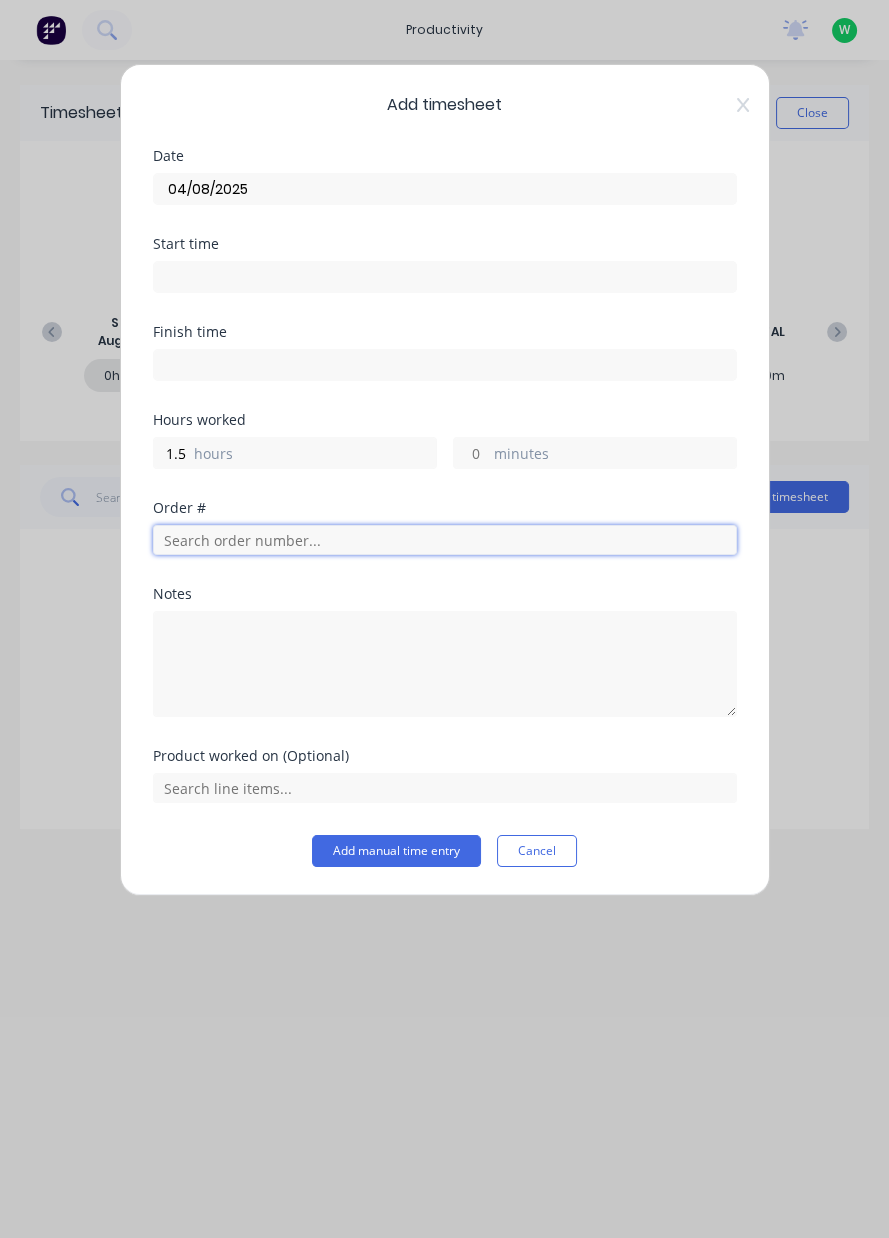 click at bounding box center (445, 540) 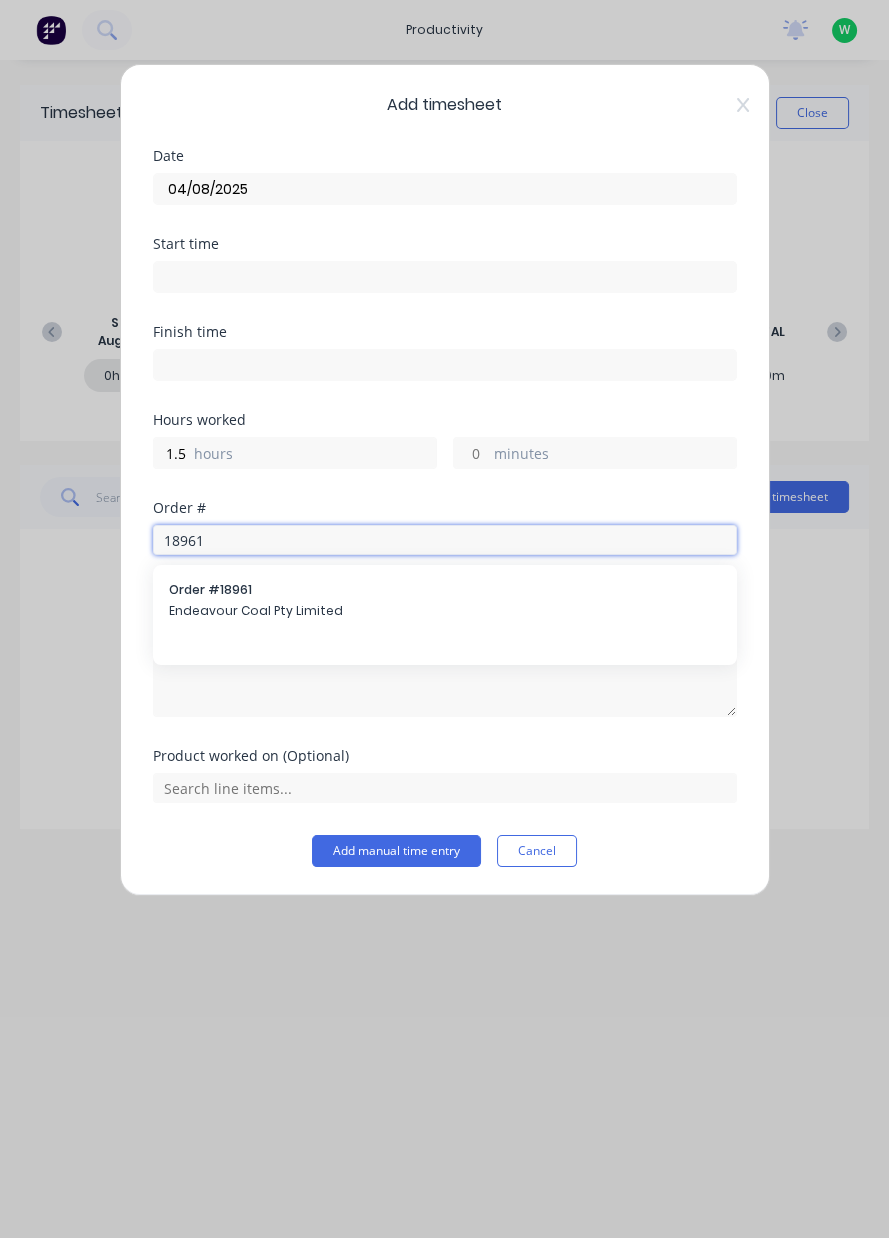 type on "18961" 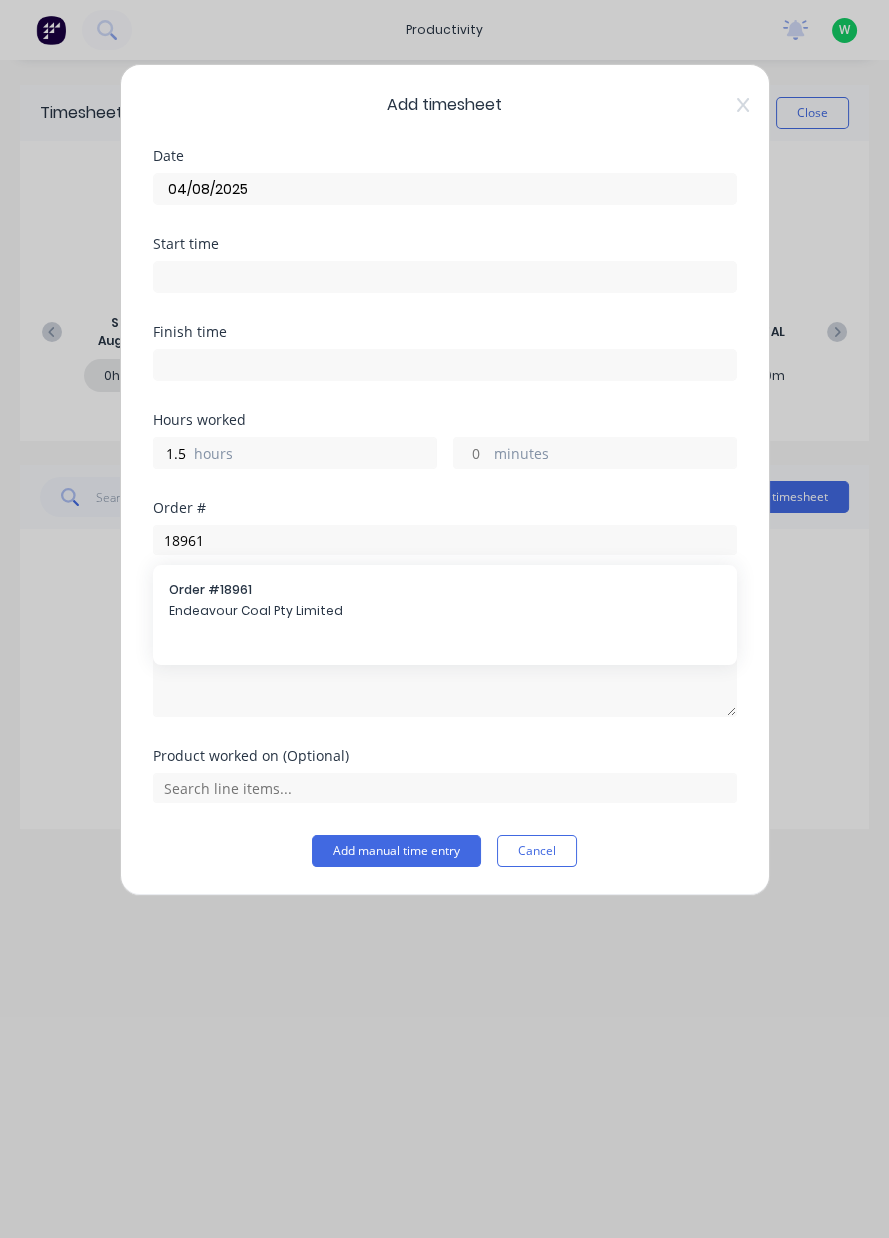 click on "Order # 18961 Endeavour Coal Pty Limited" at bounding box center (445, 602) 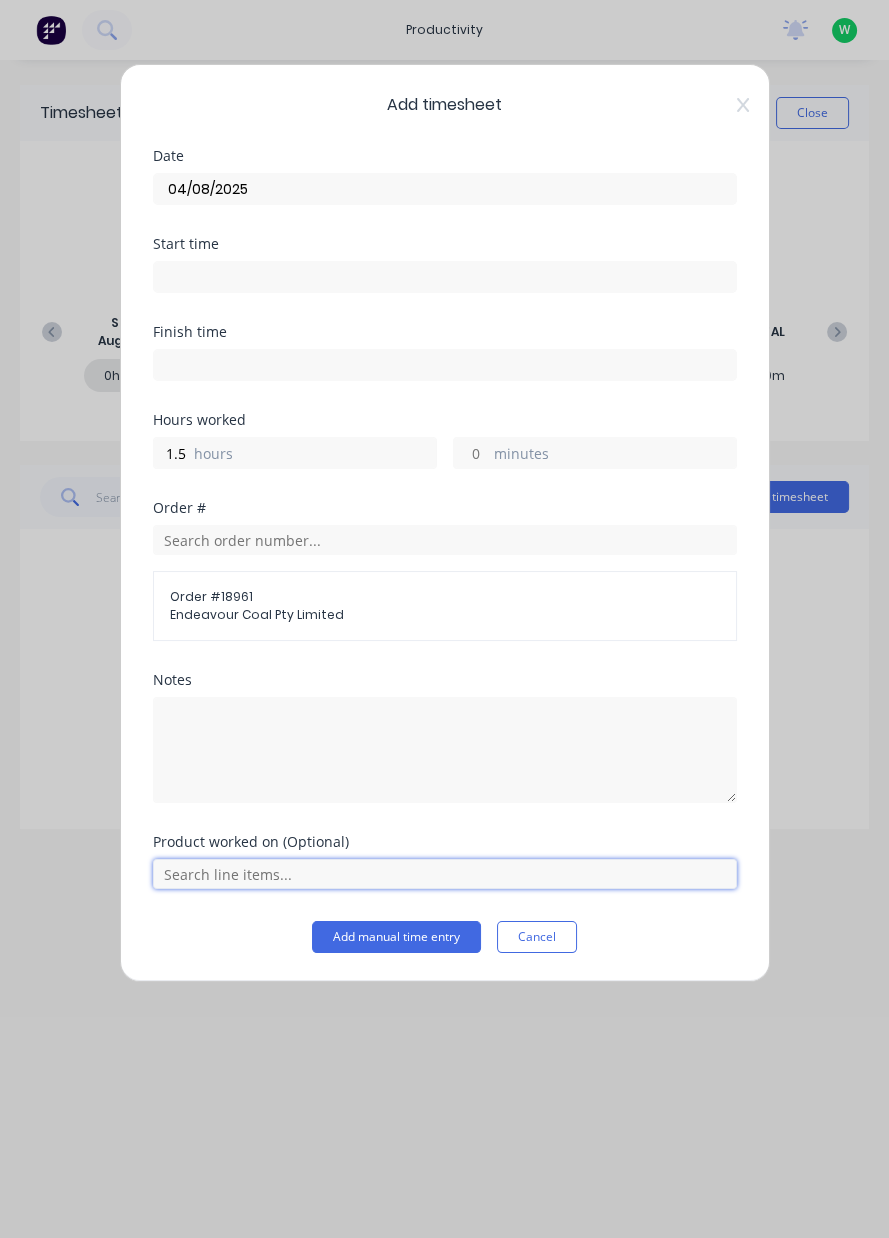 click at bounding box center (445, 874) 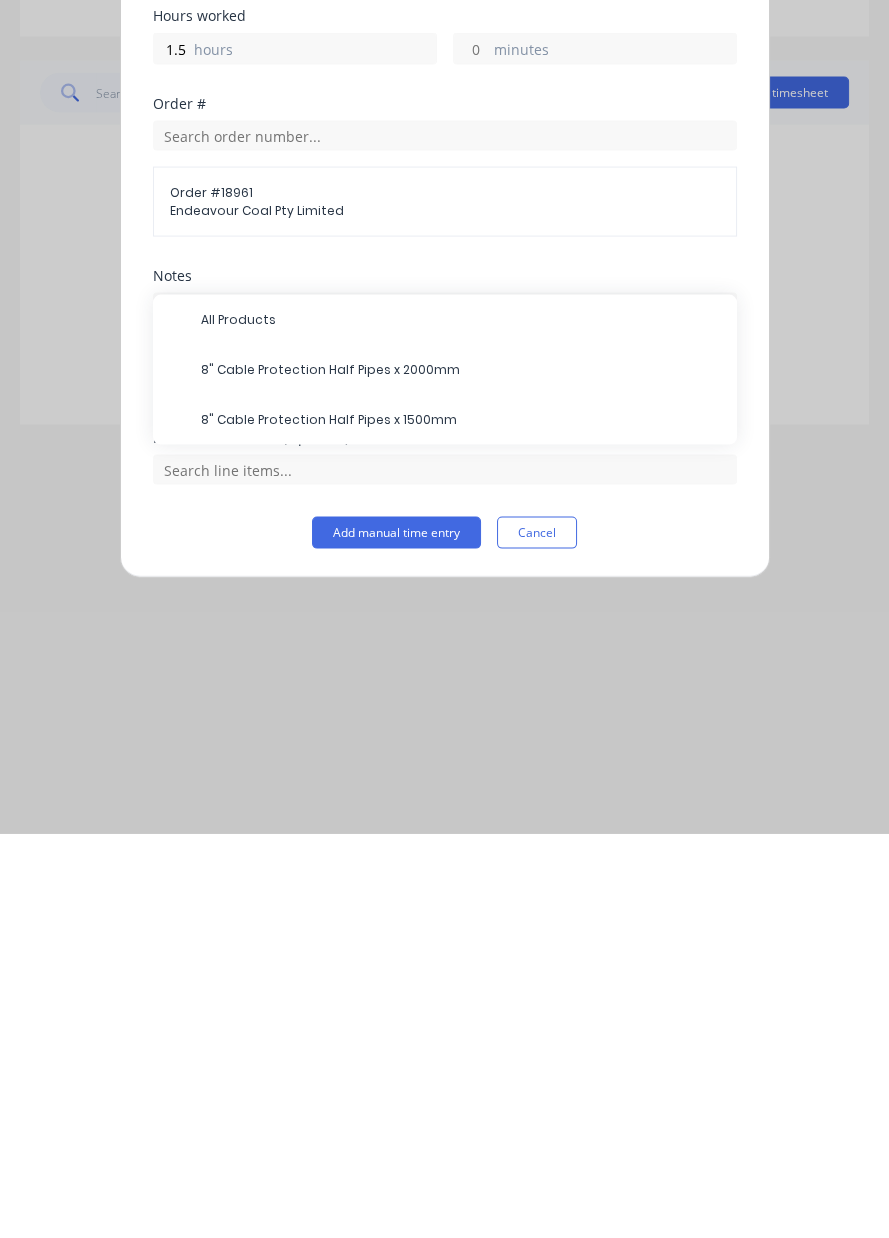 click on "All Products" at bounding box center [461, 724] 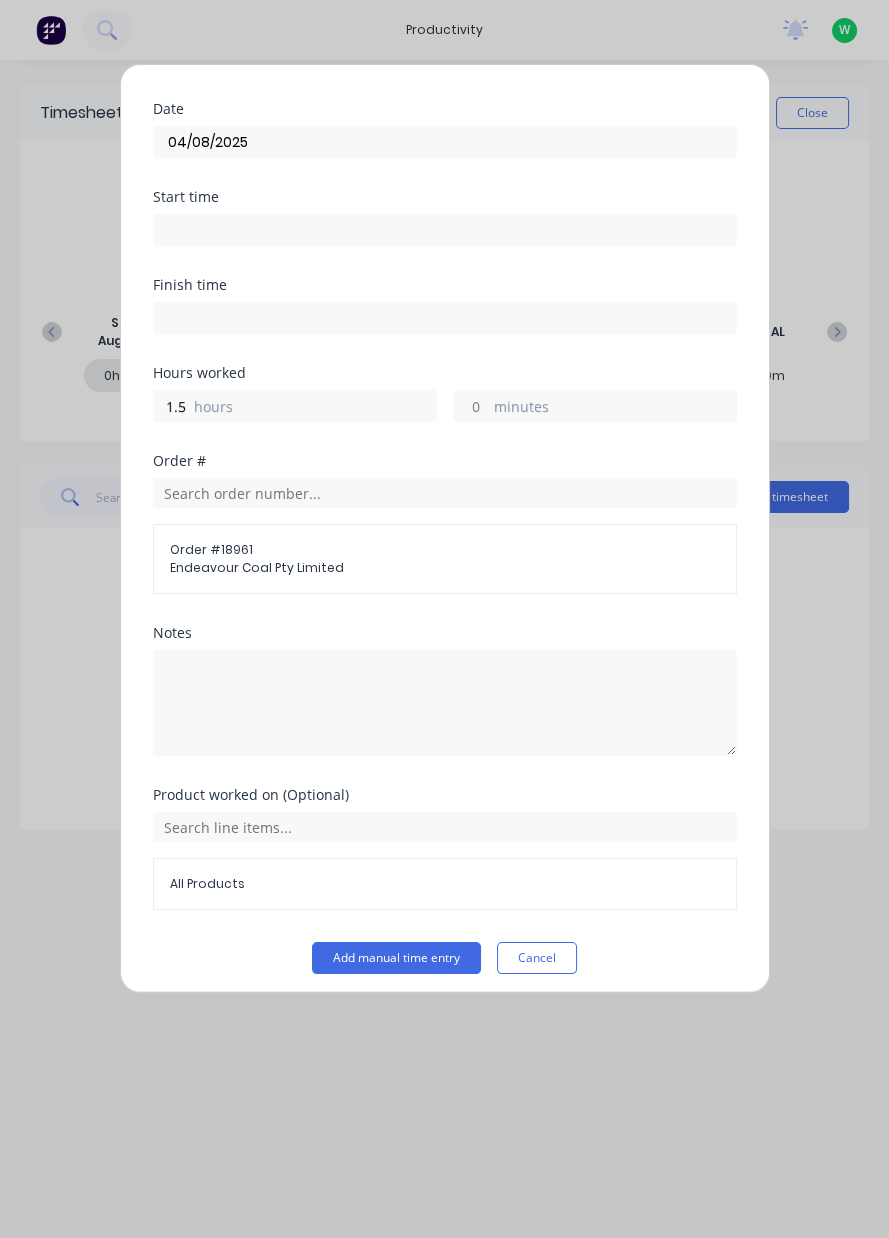 scroll, scrollTop: 53, scrollLeft: 0, axis: vertical 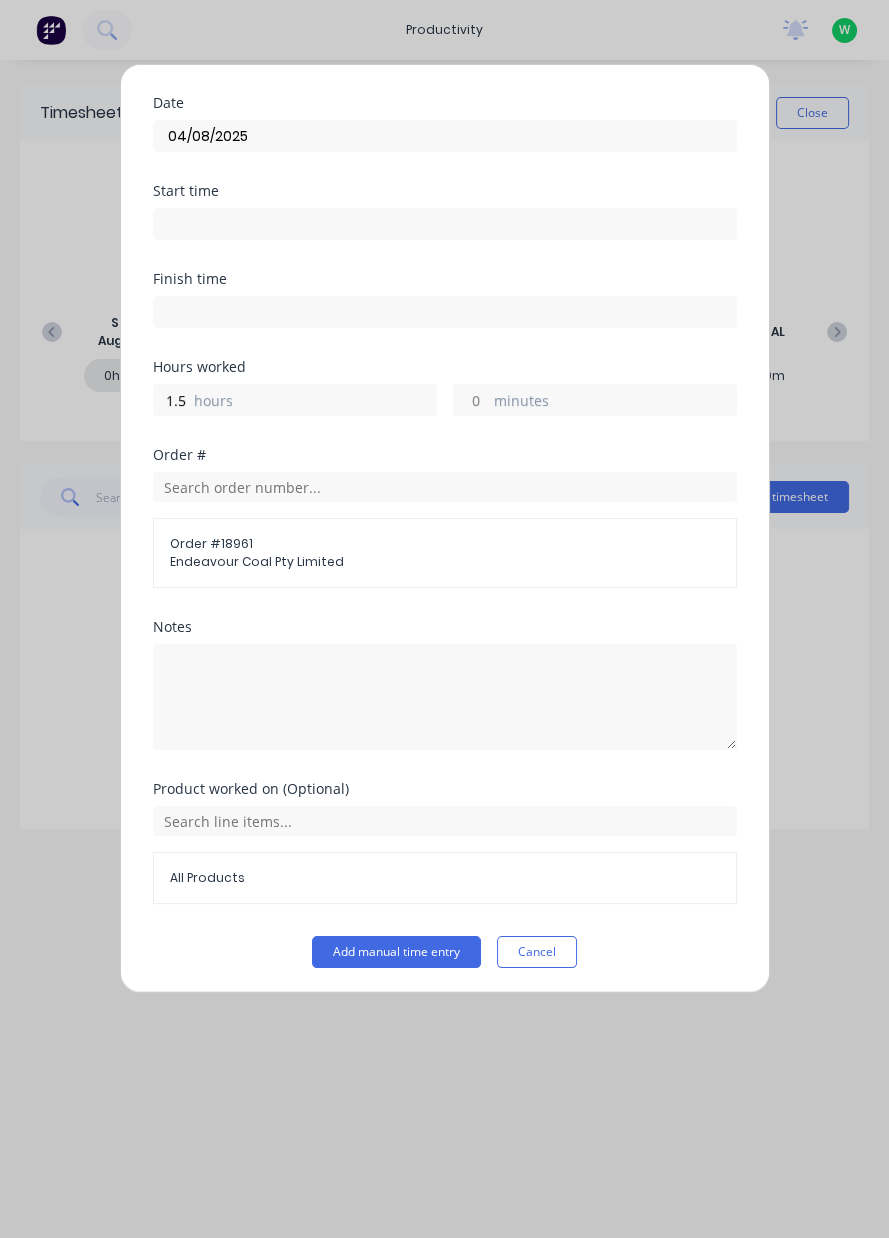 click on "Add manual time entry" at bounding box center [396, 952] 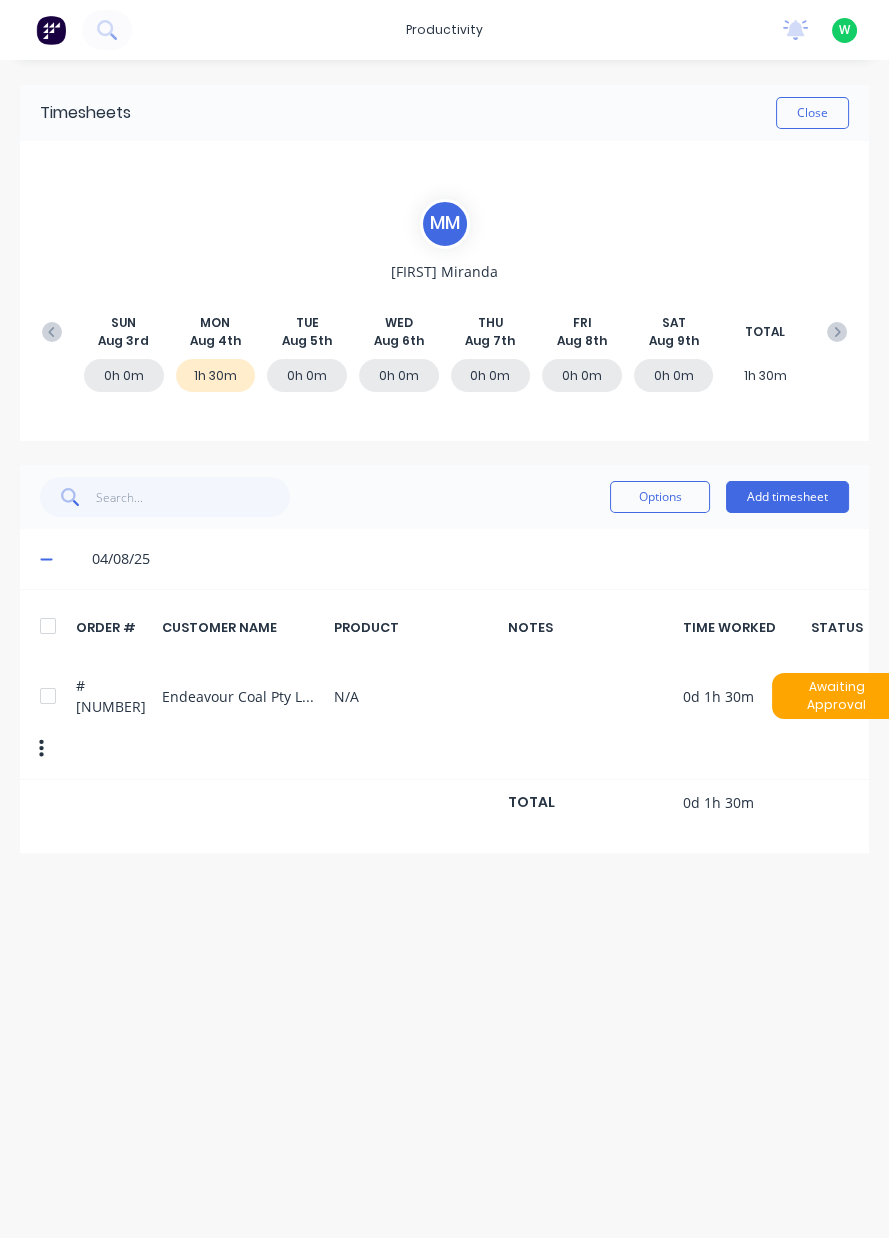 click on "Add timesheet" at bounding box center (787, 497) 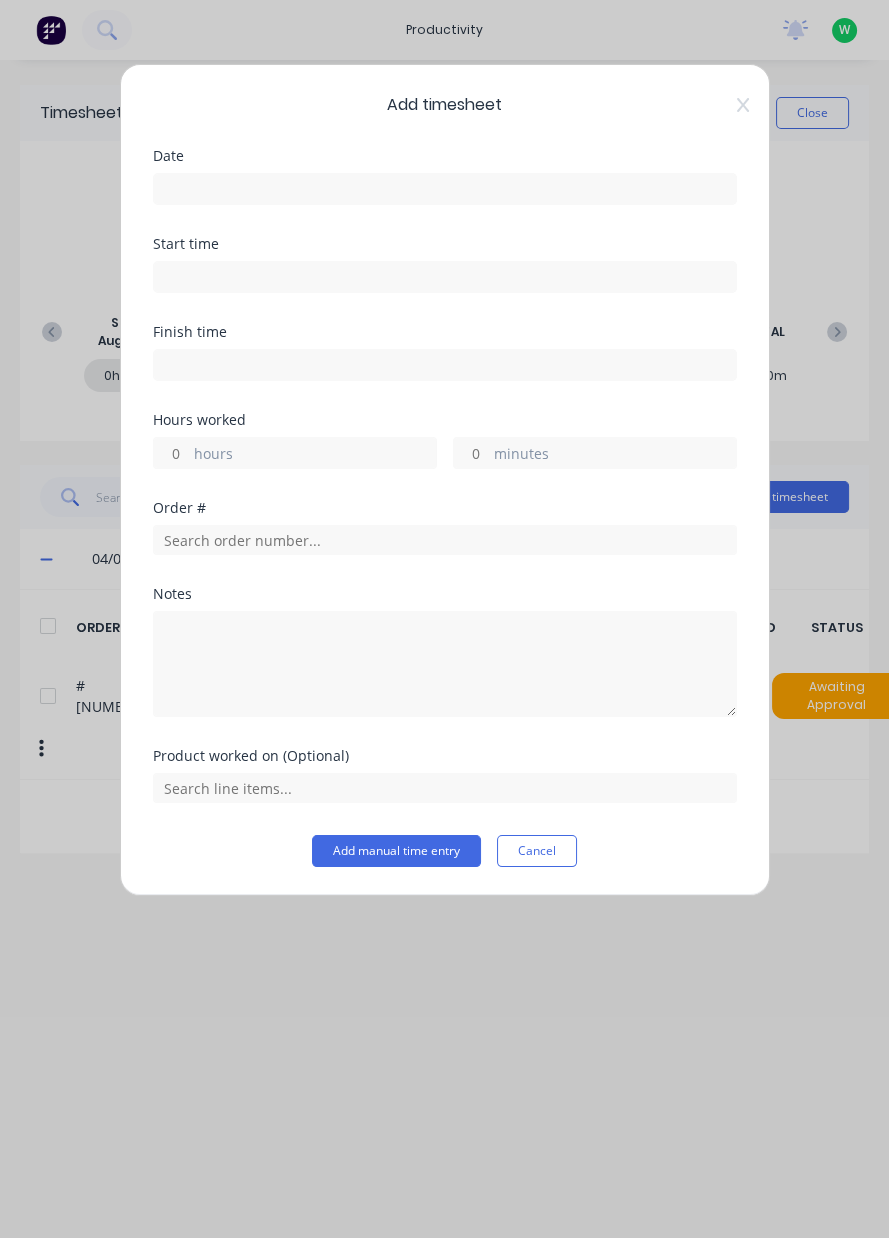 click at bounding box center (445, 189) 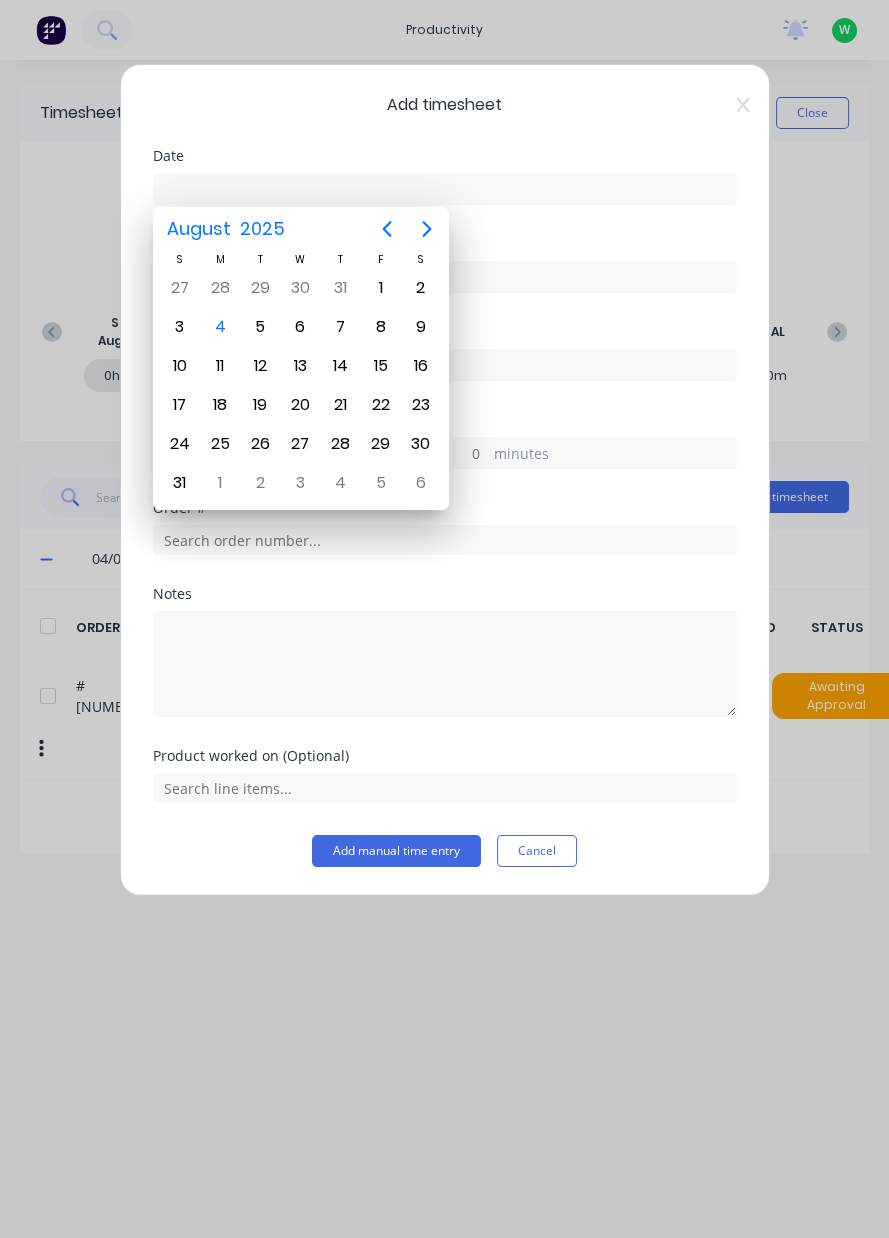 click on "4" at bounding box center (220, 327) 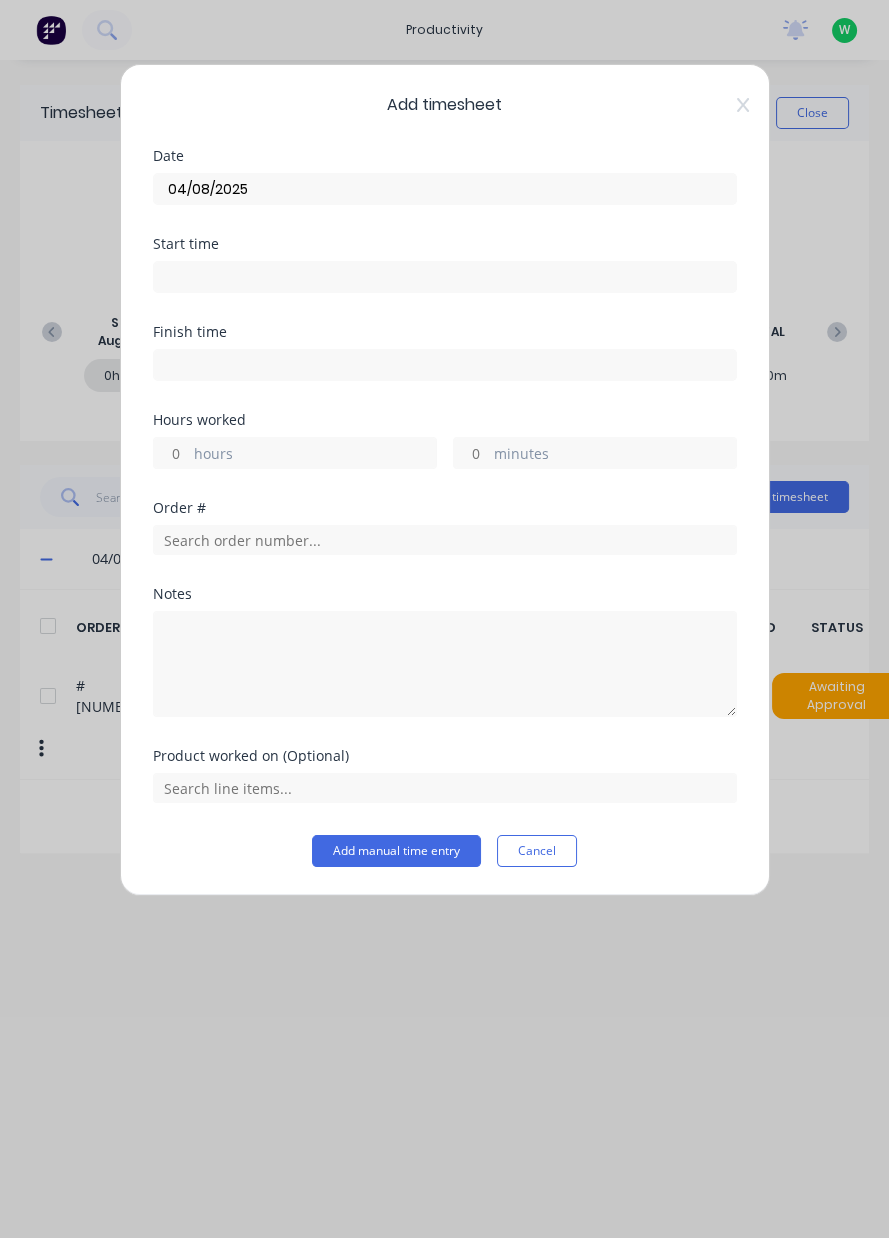 click on "hours" at bounding box center [315, 455] 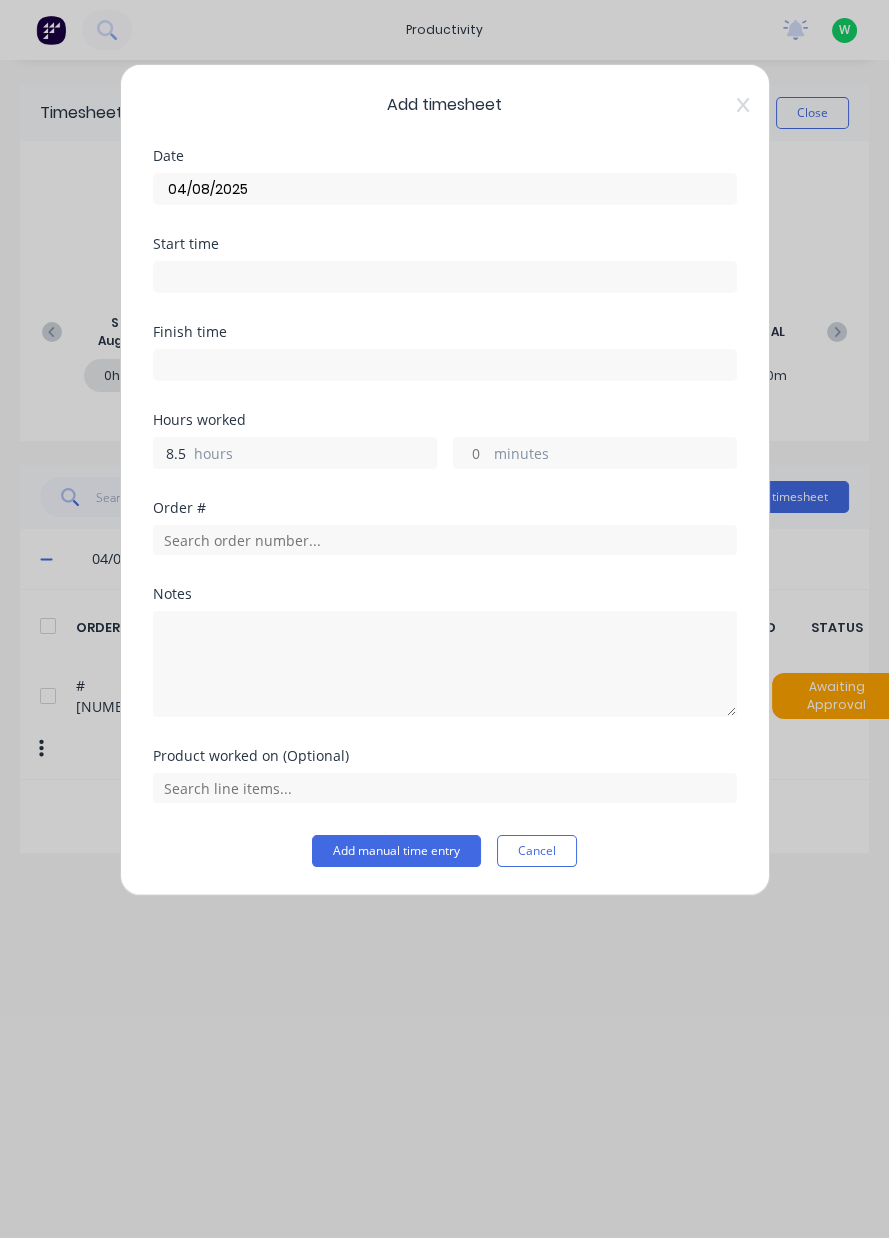 type on "8.5" 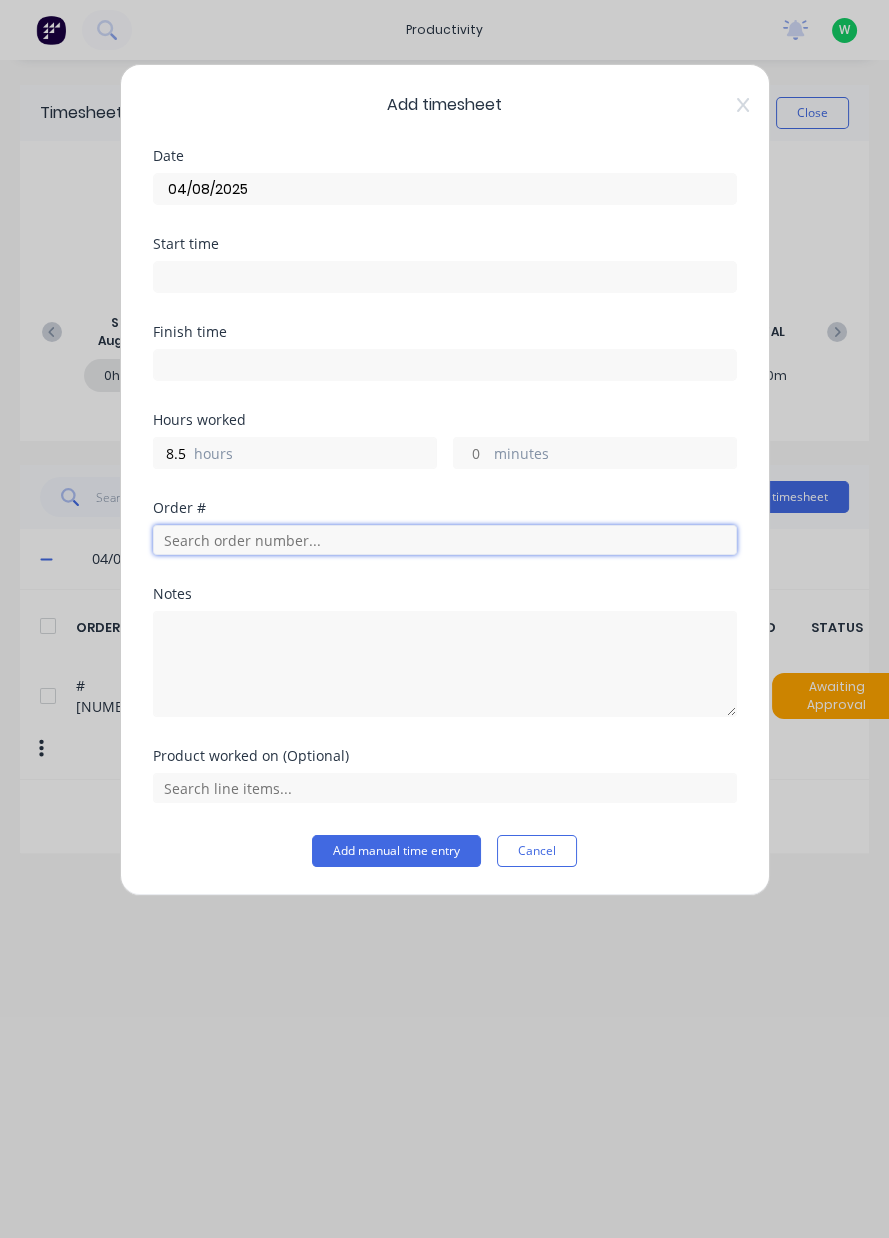 click at bounding box center [445, 540] 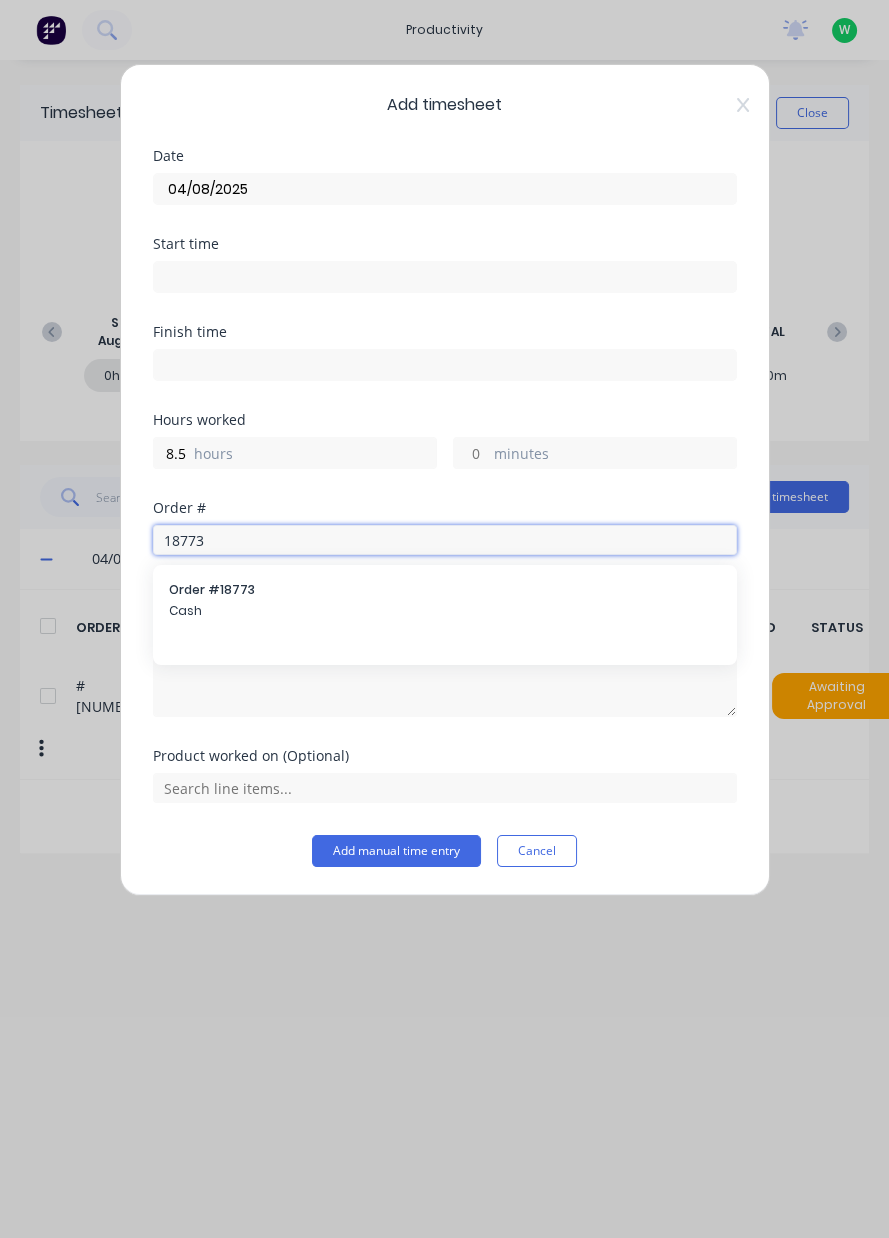 type on "18773" 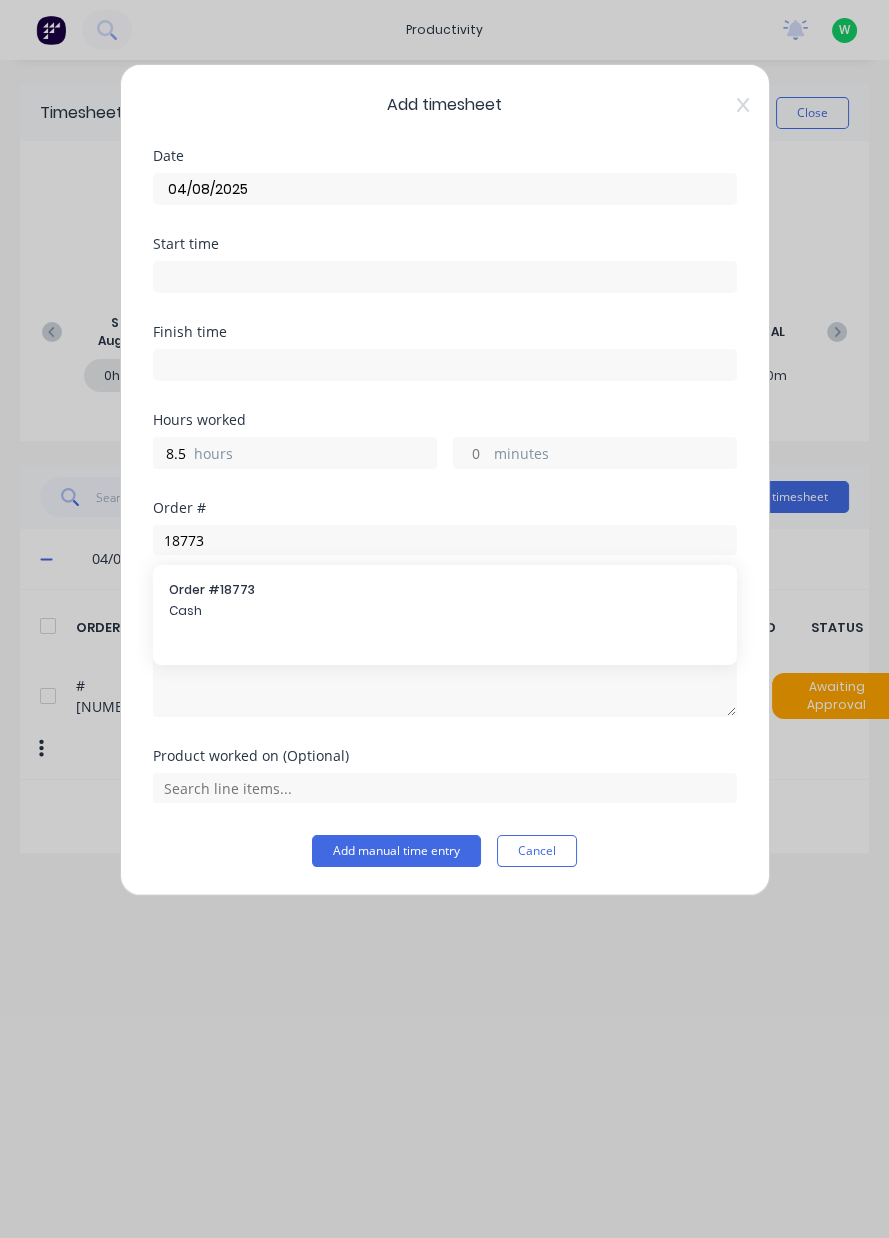 click on "Cash" at bounding box center (445, 611) 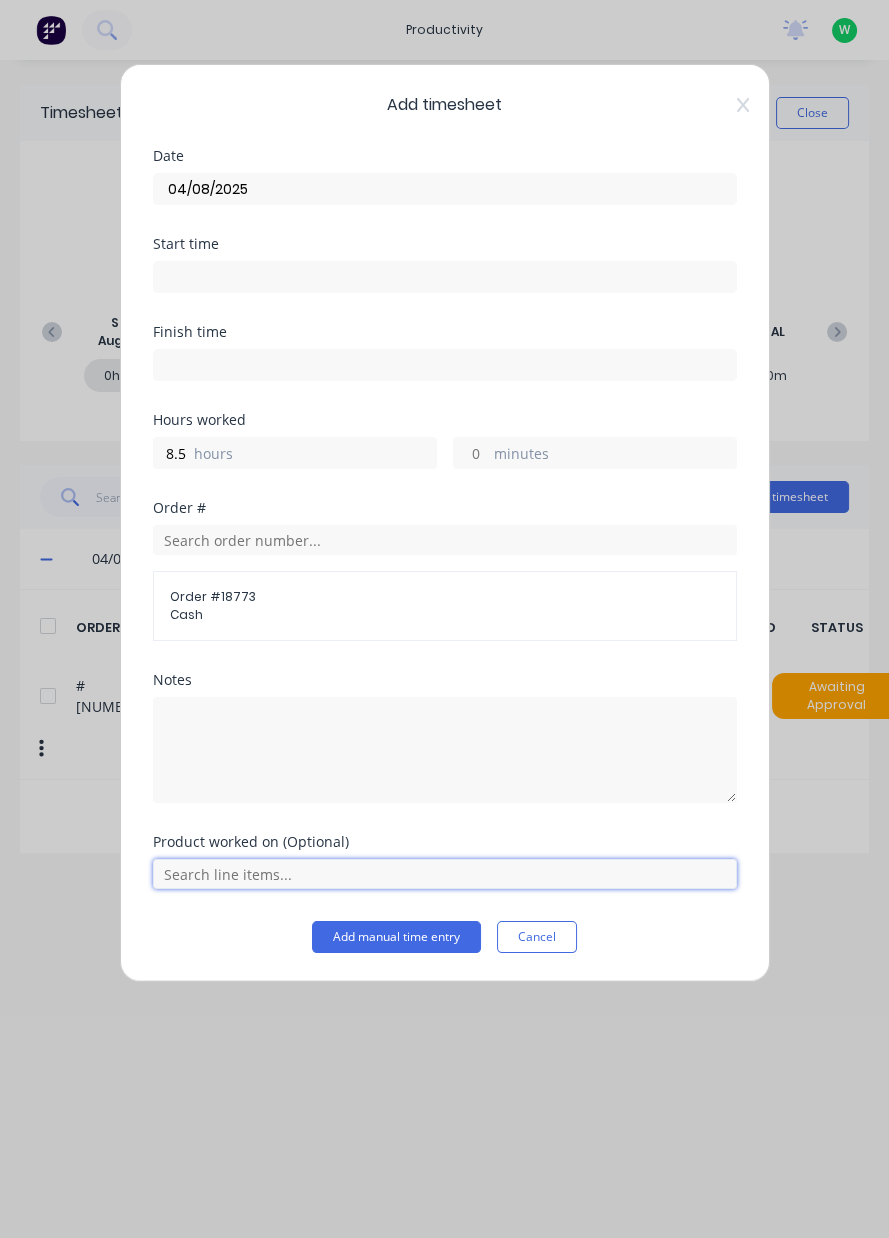 click at bounding box center (445, 874) 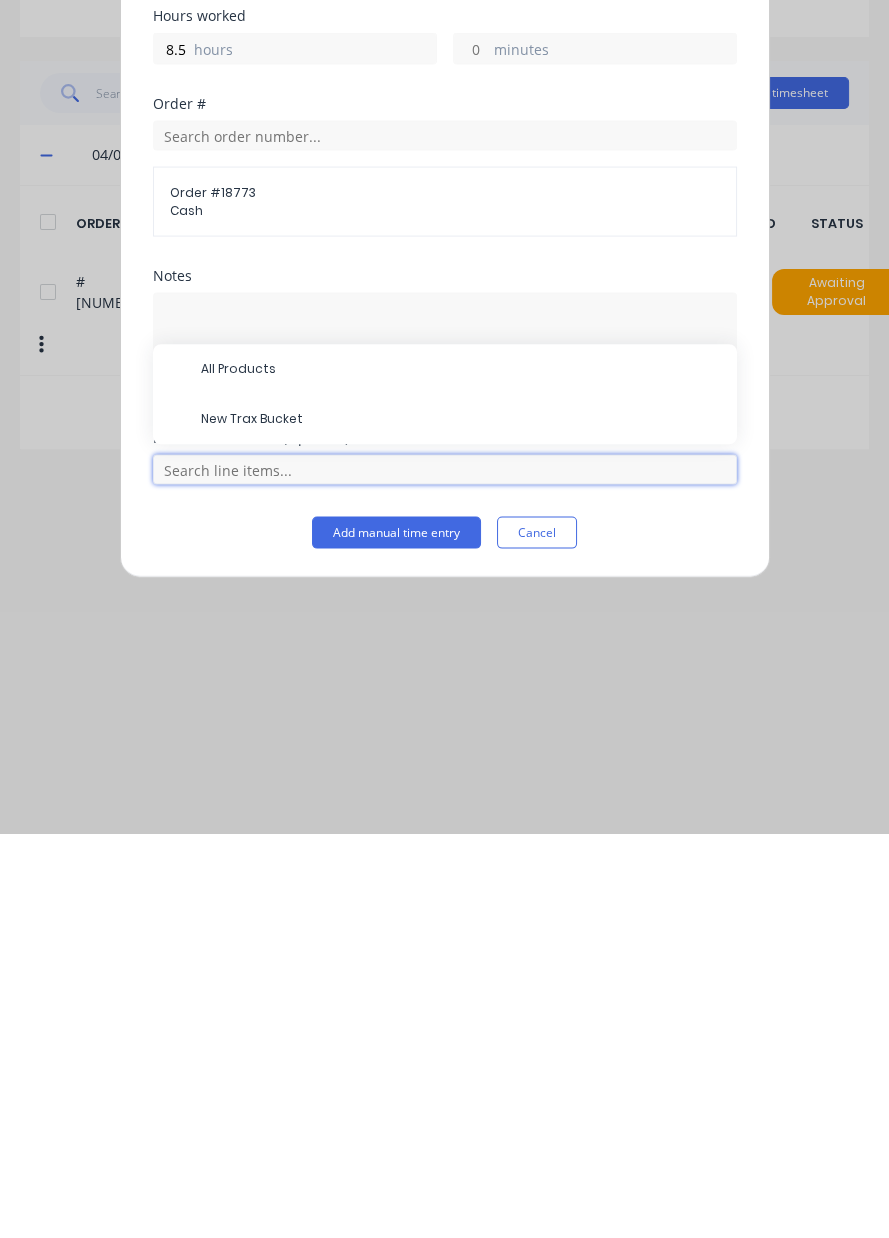 scroll, scrollTop: 49, scrollLeft: 0, axis: vertical 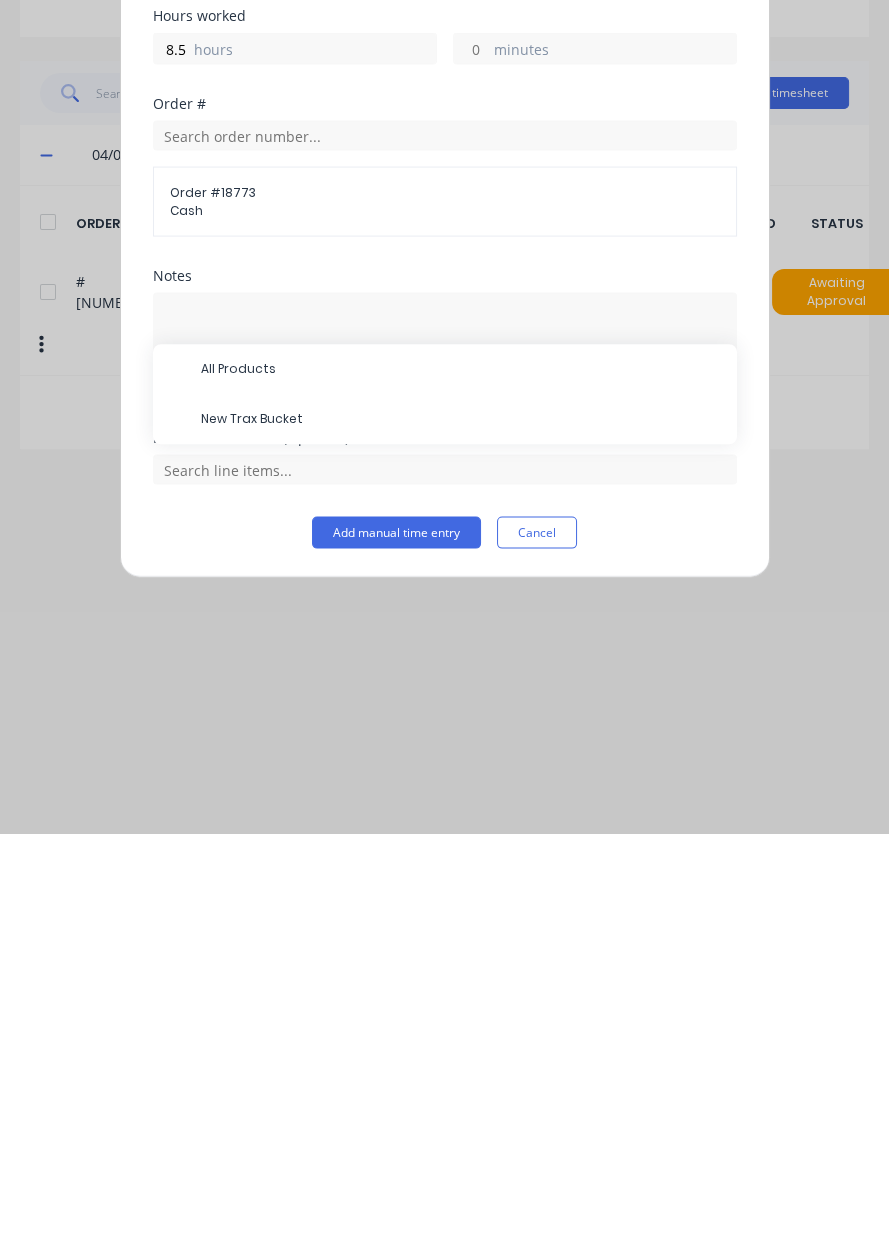 click on "New Trax Bucket" at bounding box center (461, 824) 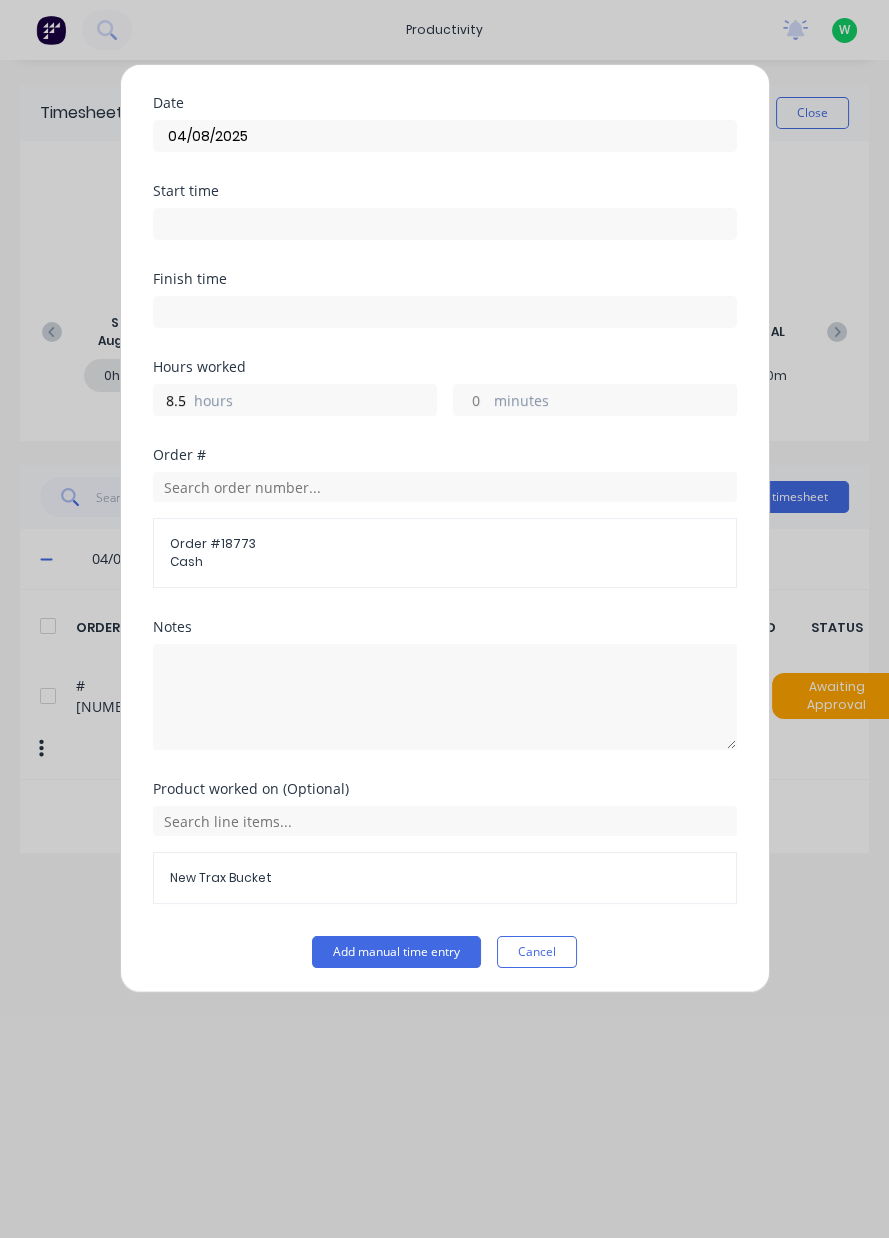 scroll, scrollTop: 45, scrollLeft: 0, axis: vertical 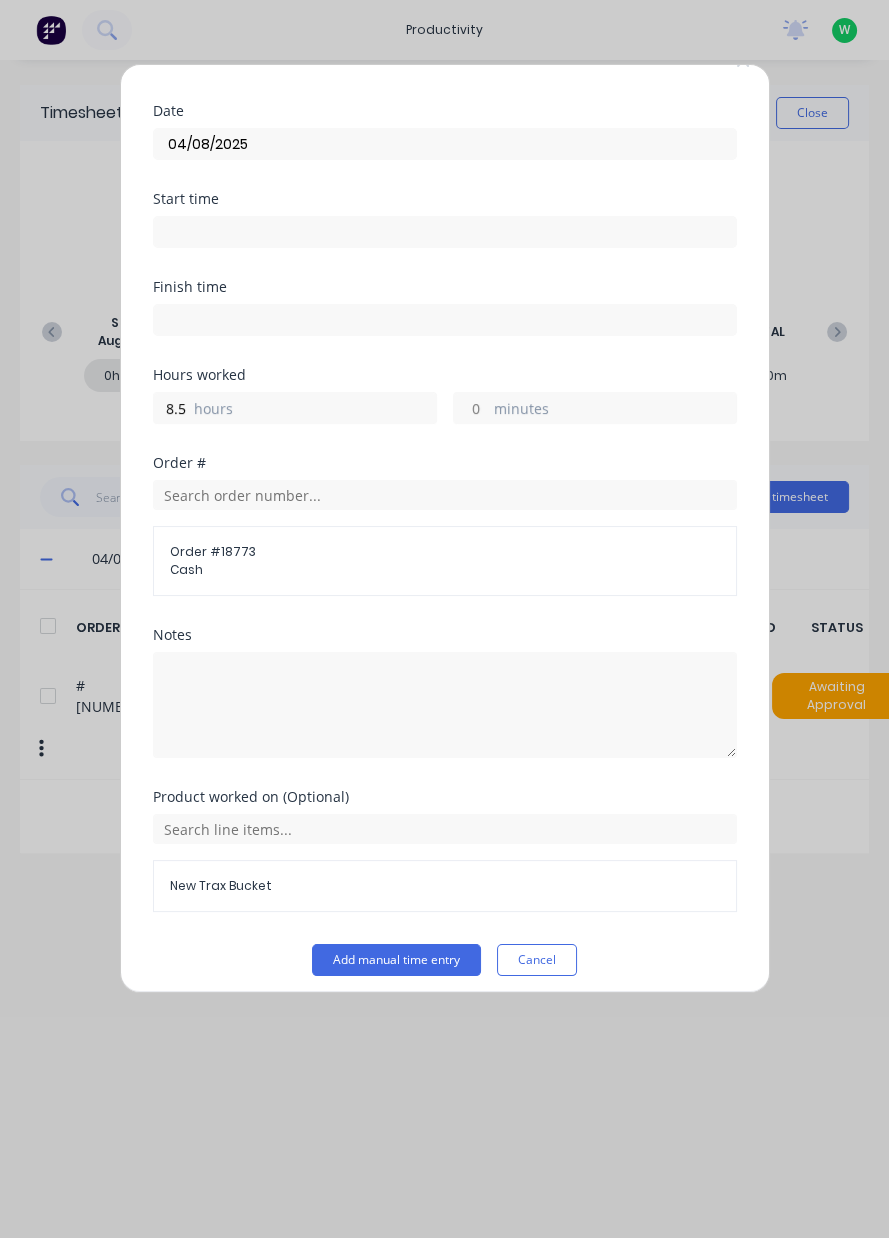 click on "Add manual time entry" at bounding box center [396, 960] 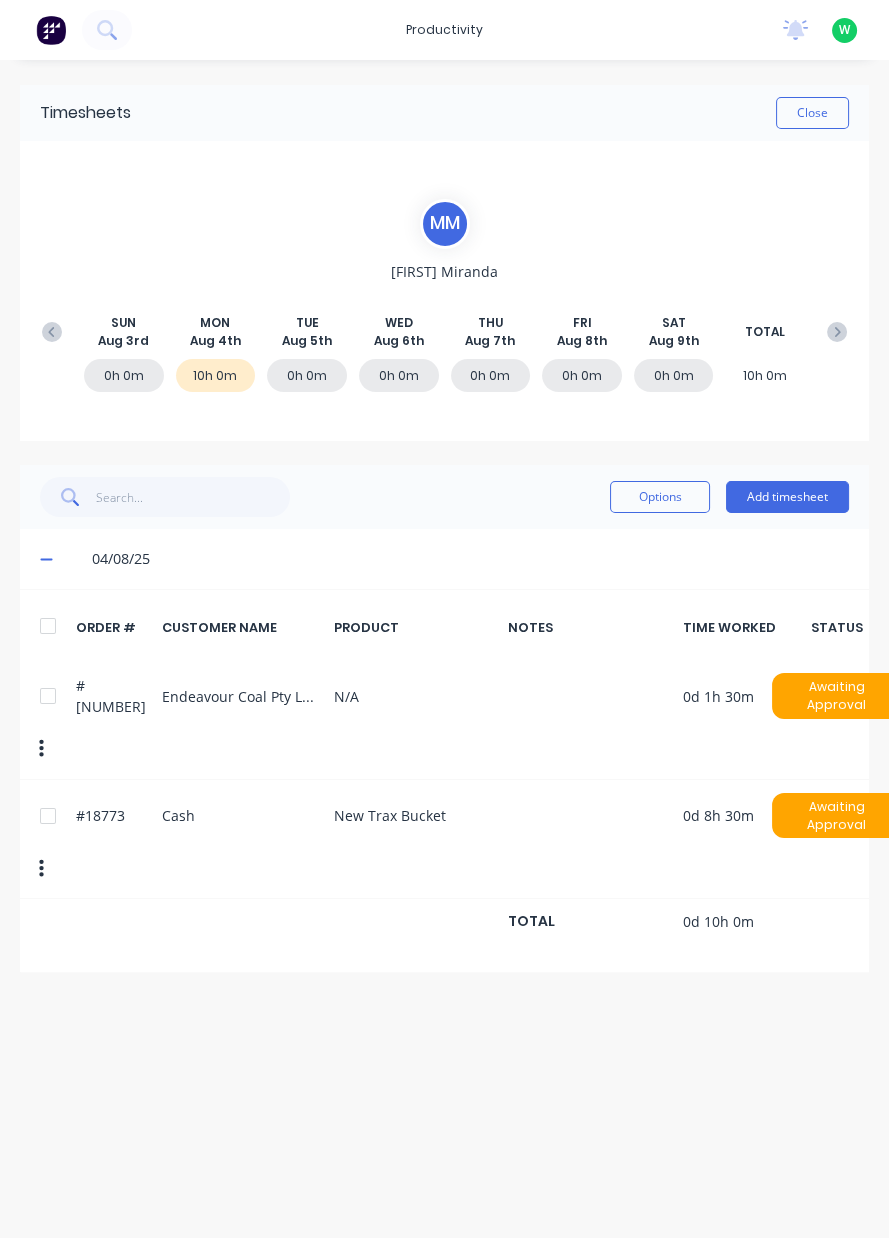 scroll, scrollTop: 0, scrollLeft: 0, axis: both 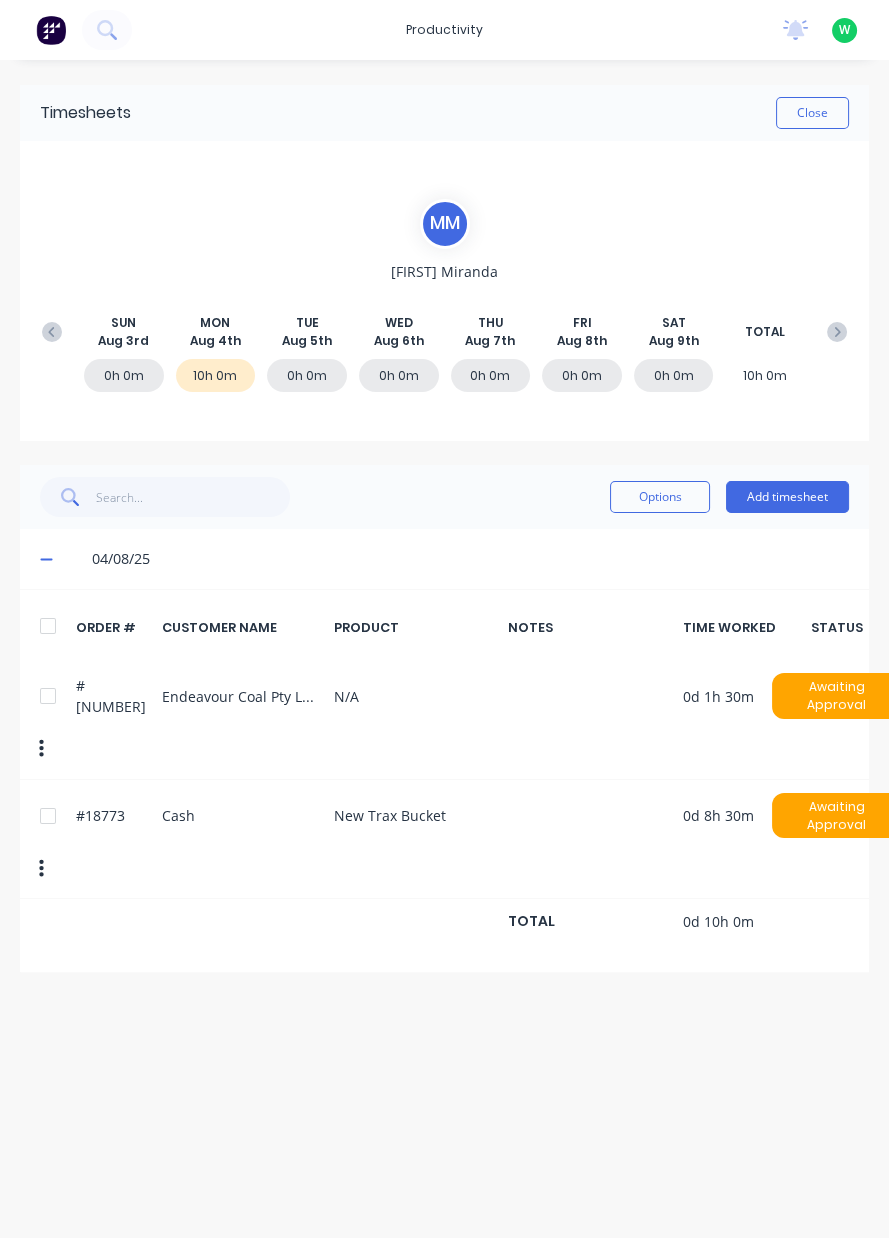 click on "Close" at bounding box center (812, 113) 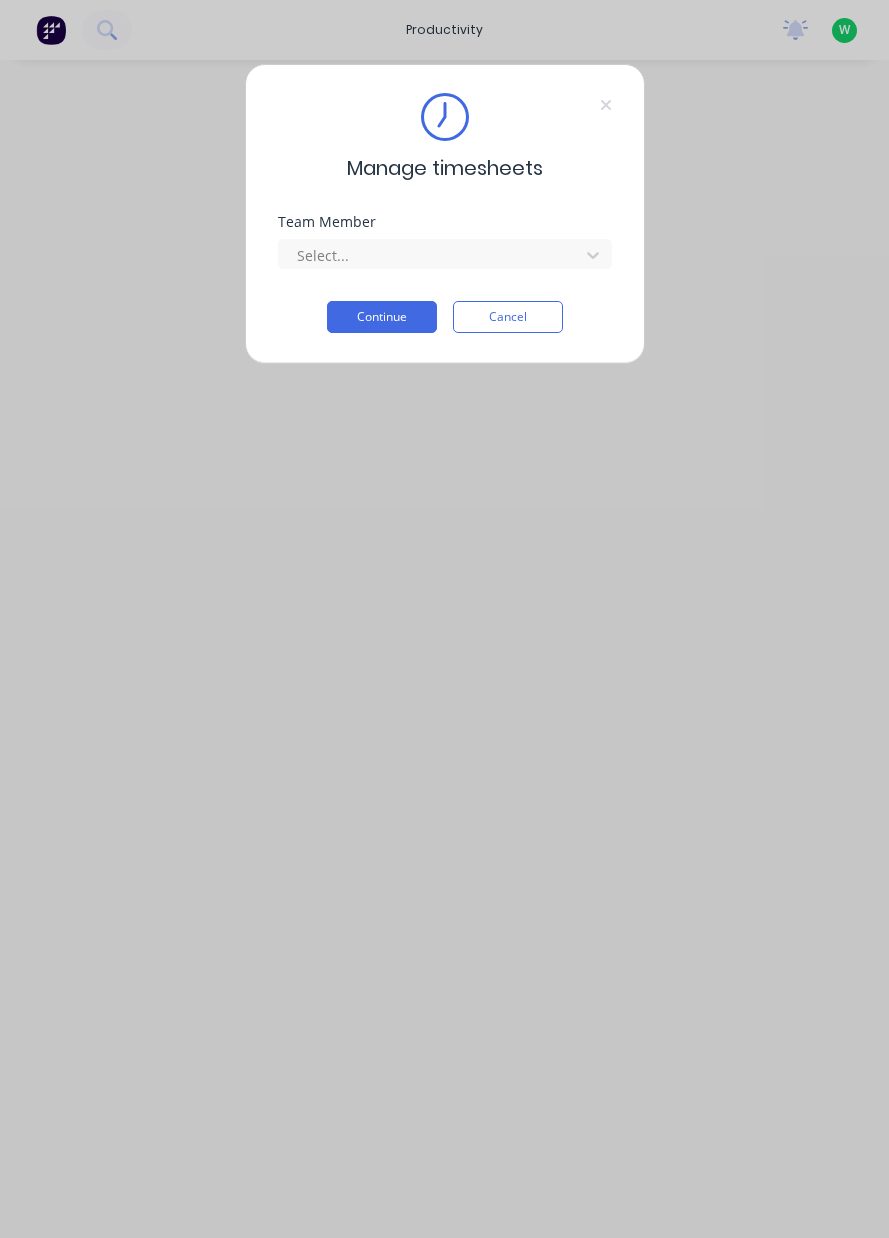 scroll, scrollTop: 0, scrollLeft: 0, axis: both 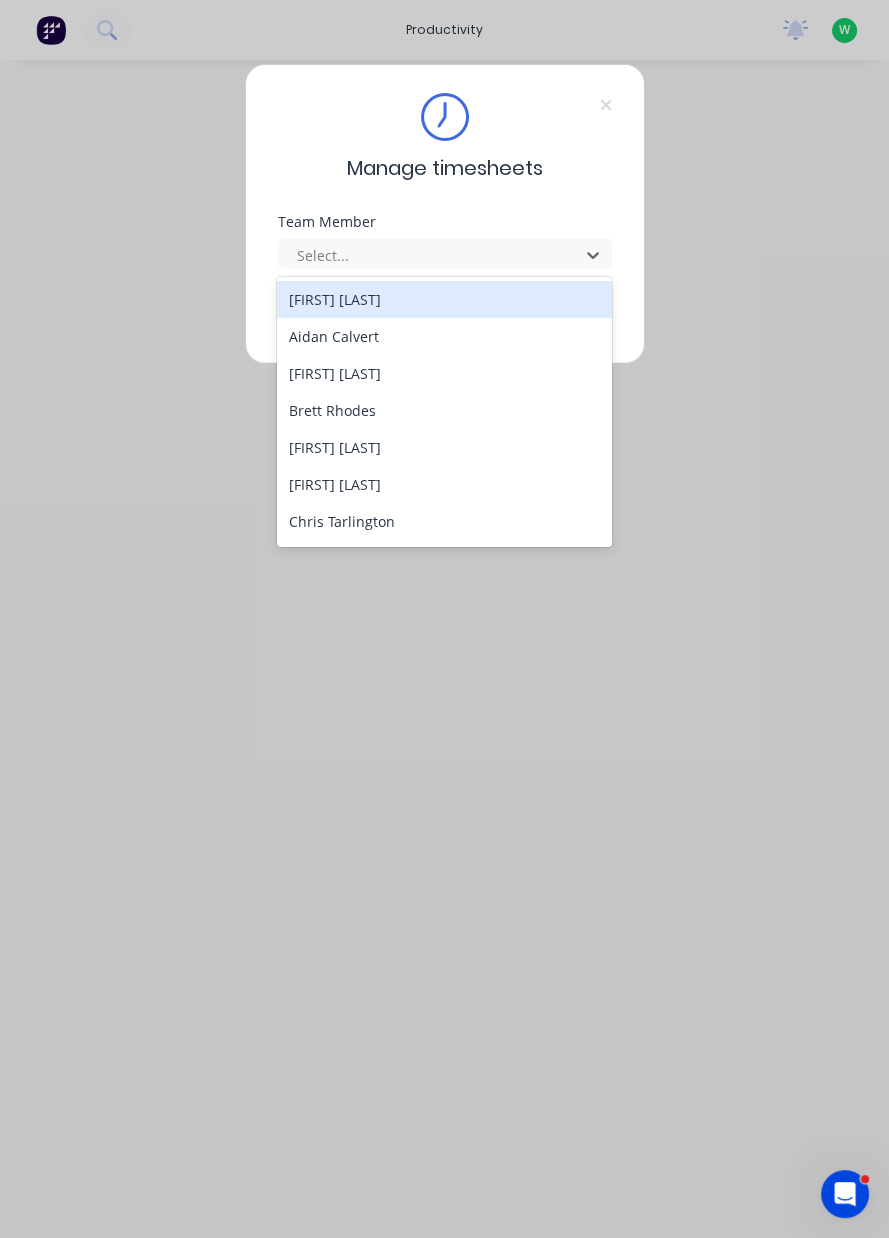 click on "[FIRST] [LAST]" at bounding box center (444, 447) 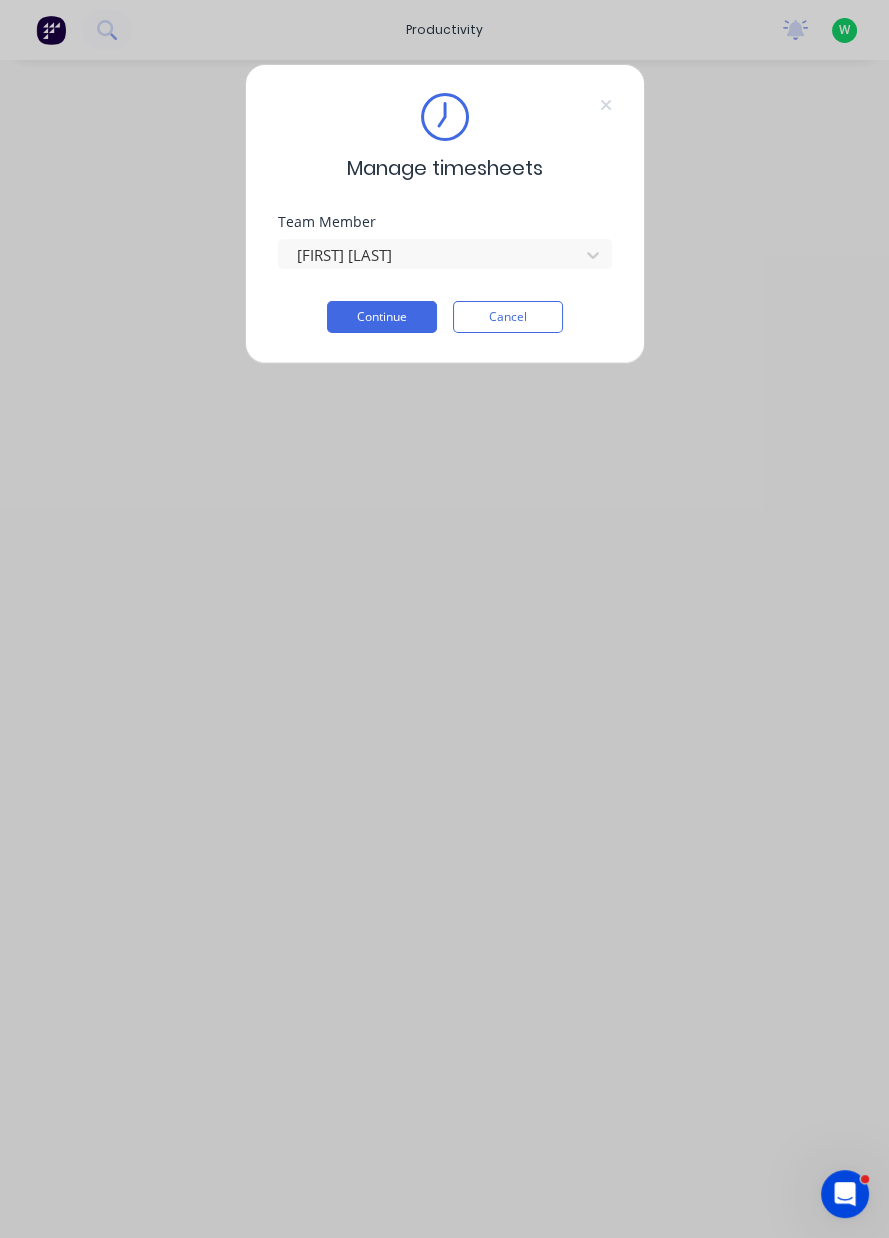 click on "Continue" at bounding box center (382, 317) 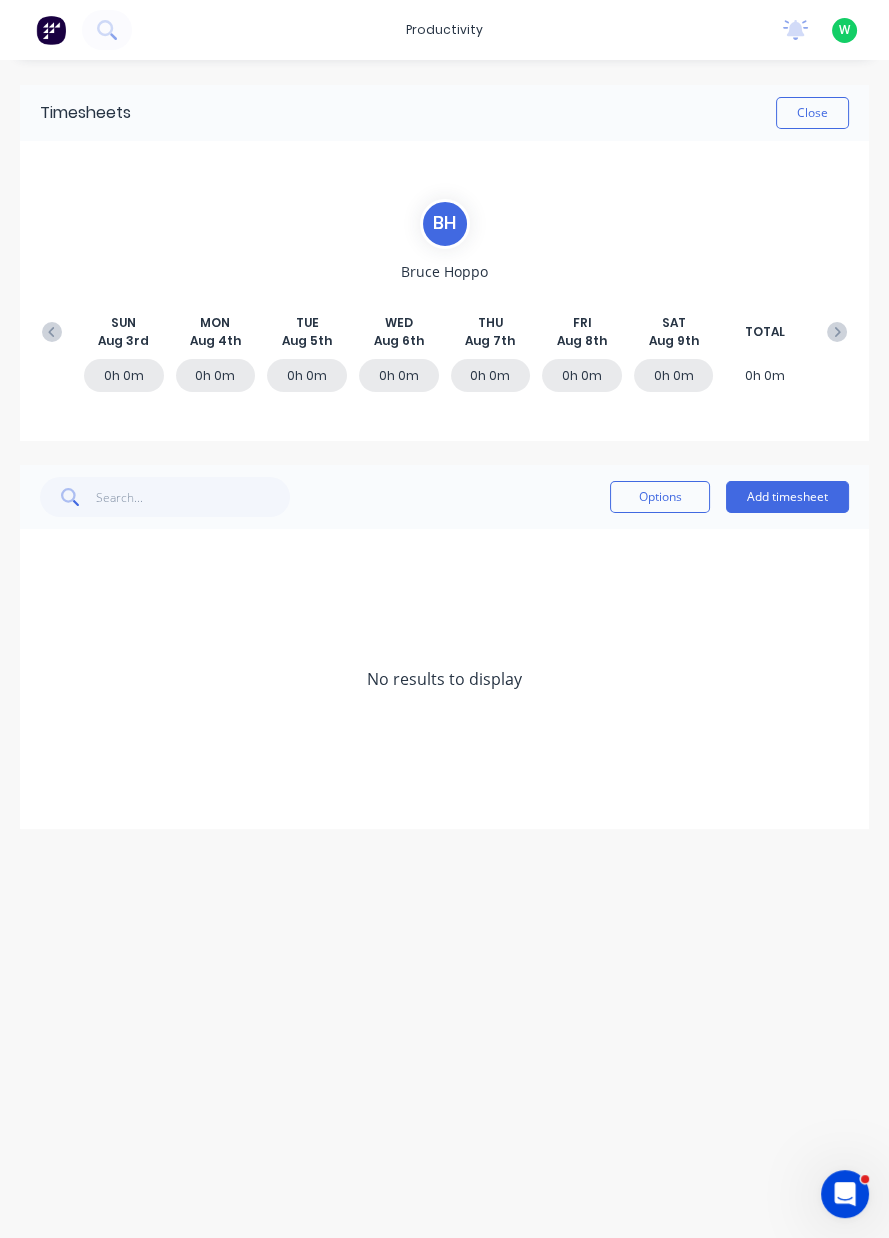 click on "Add timesheet" at bounding box center (787, 497) 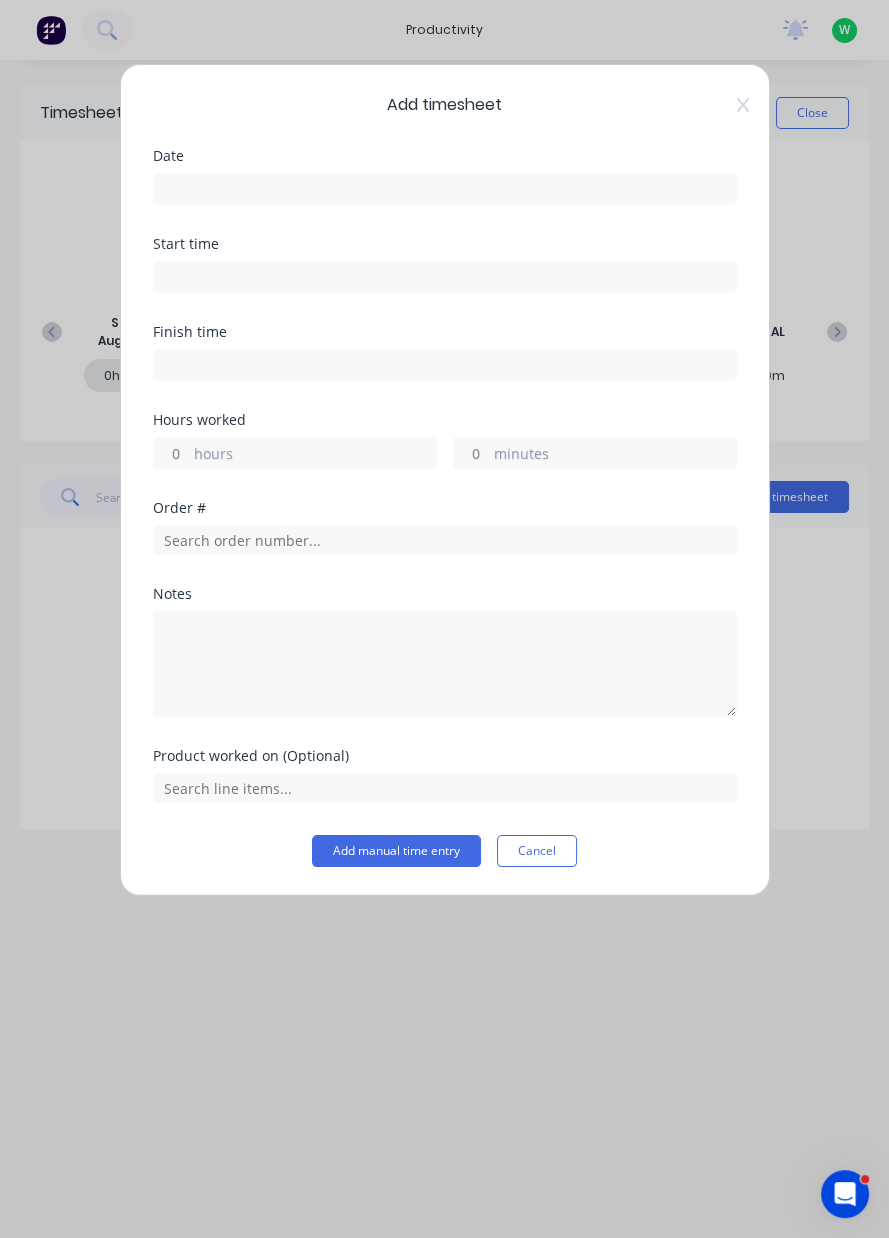 click at bounding box center [445, 189] 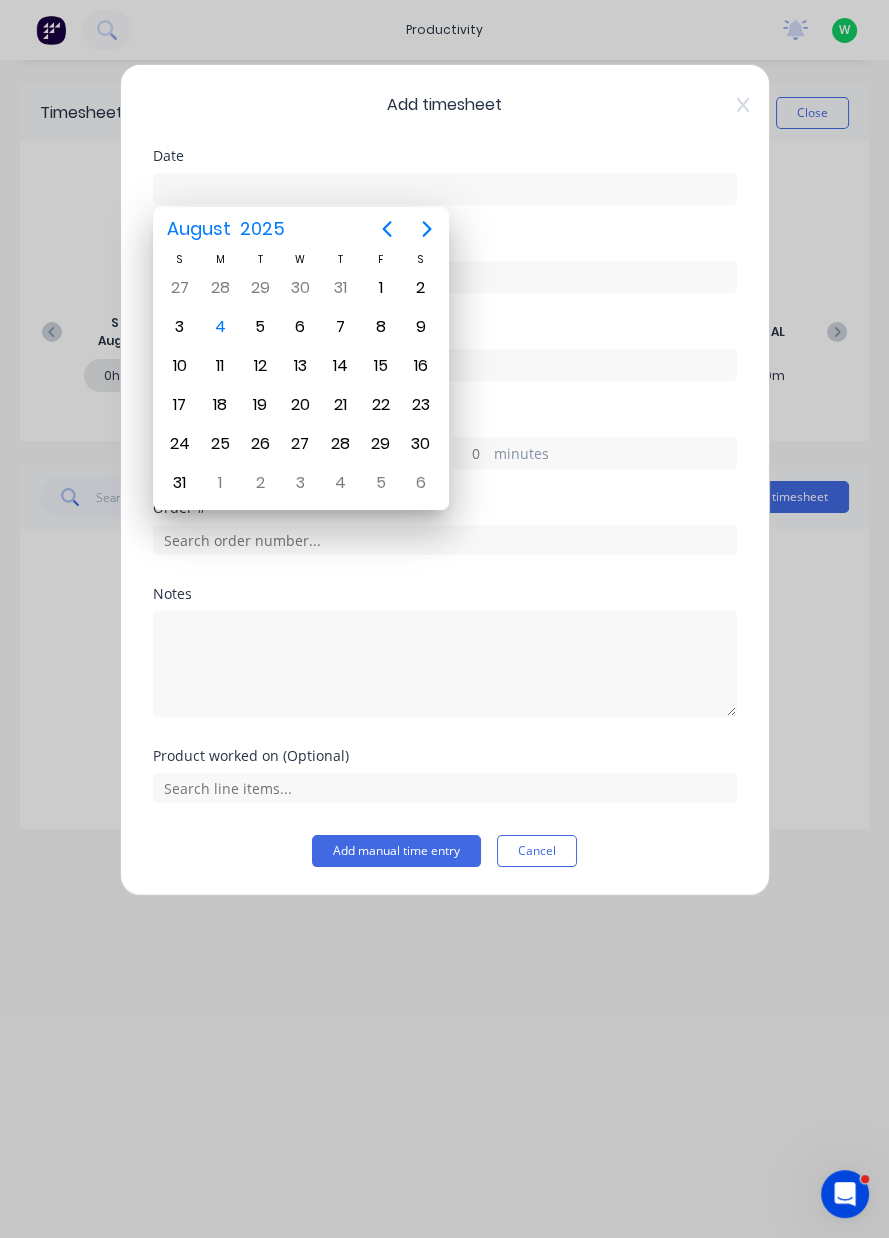 click on "4" at bounding box center [220, 327] 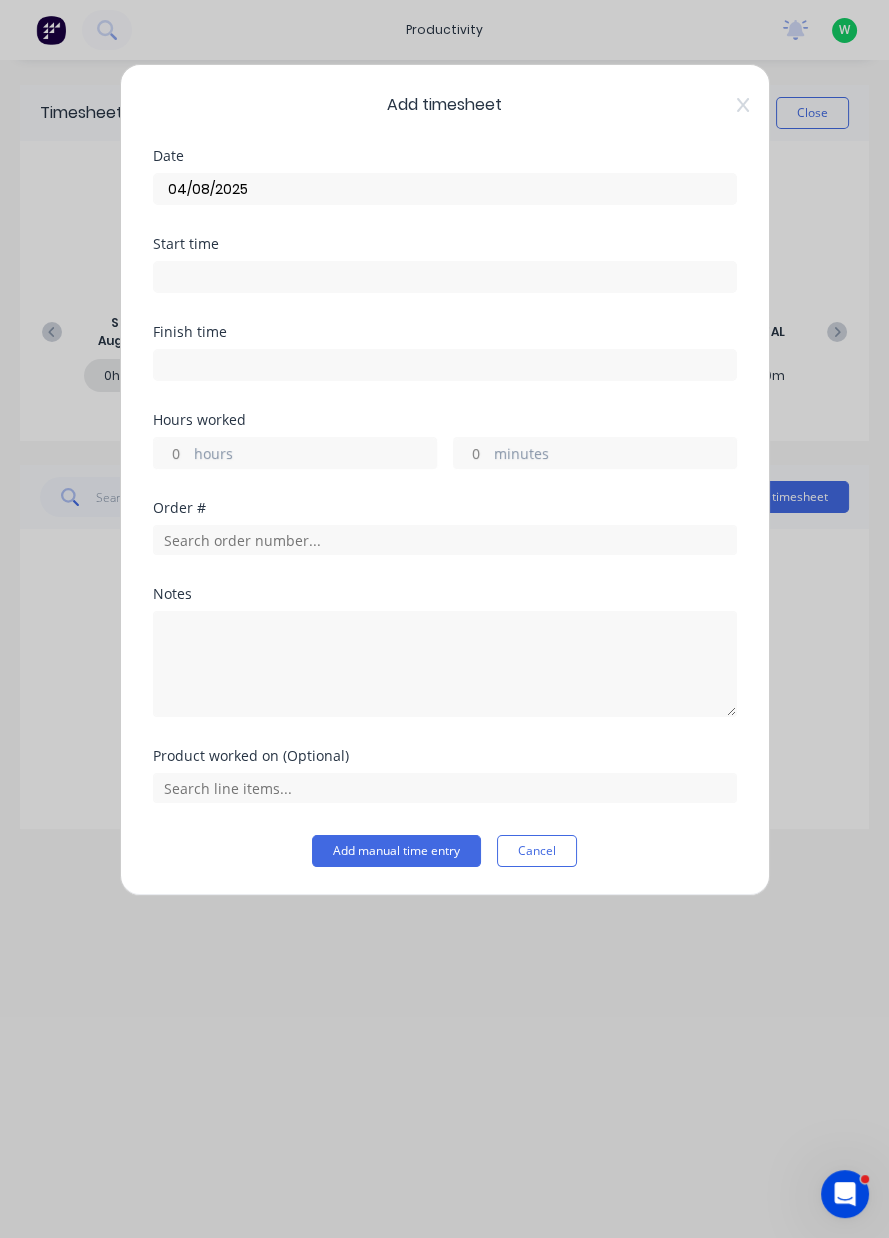 click on "hours" at bounding box center (315, 455) 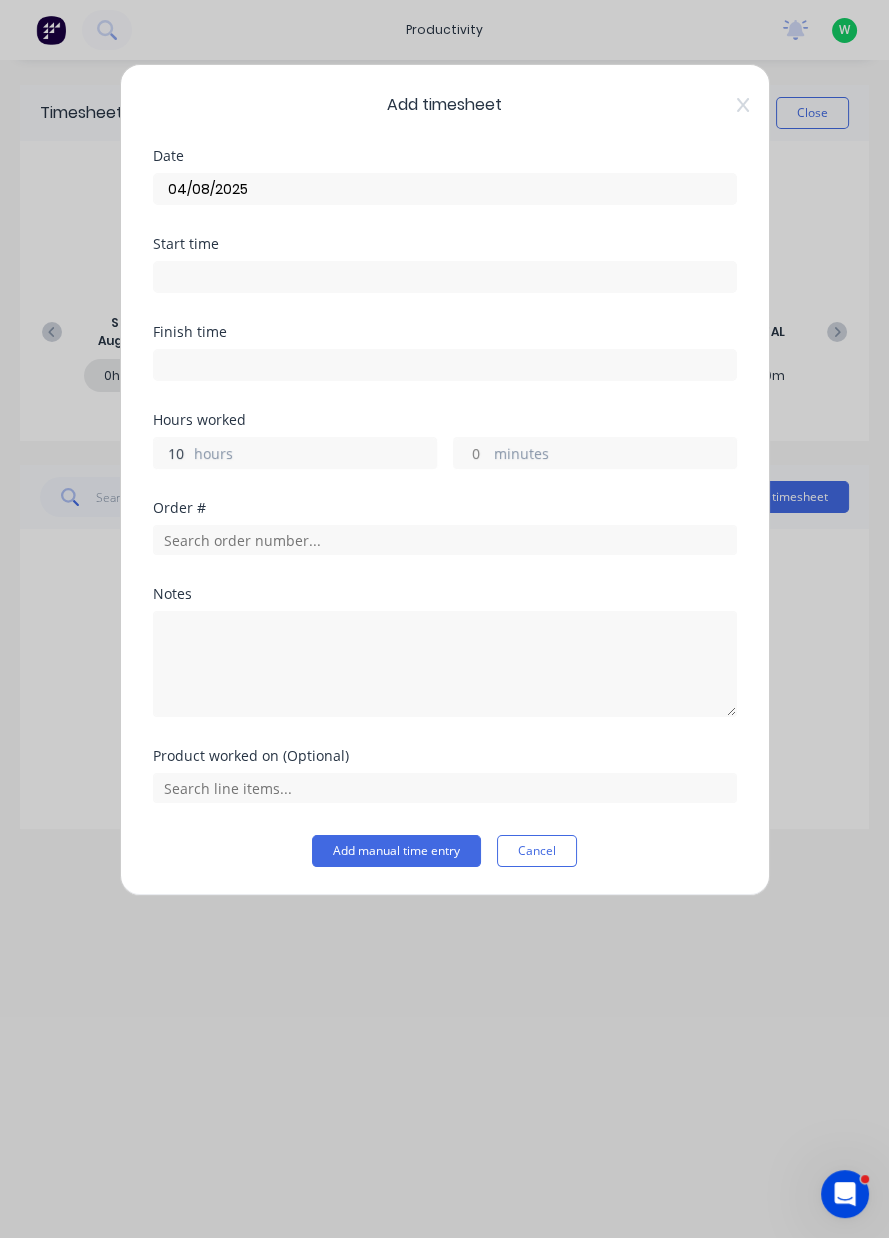 type on "10" 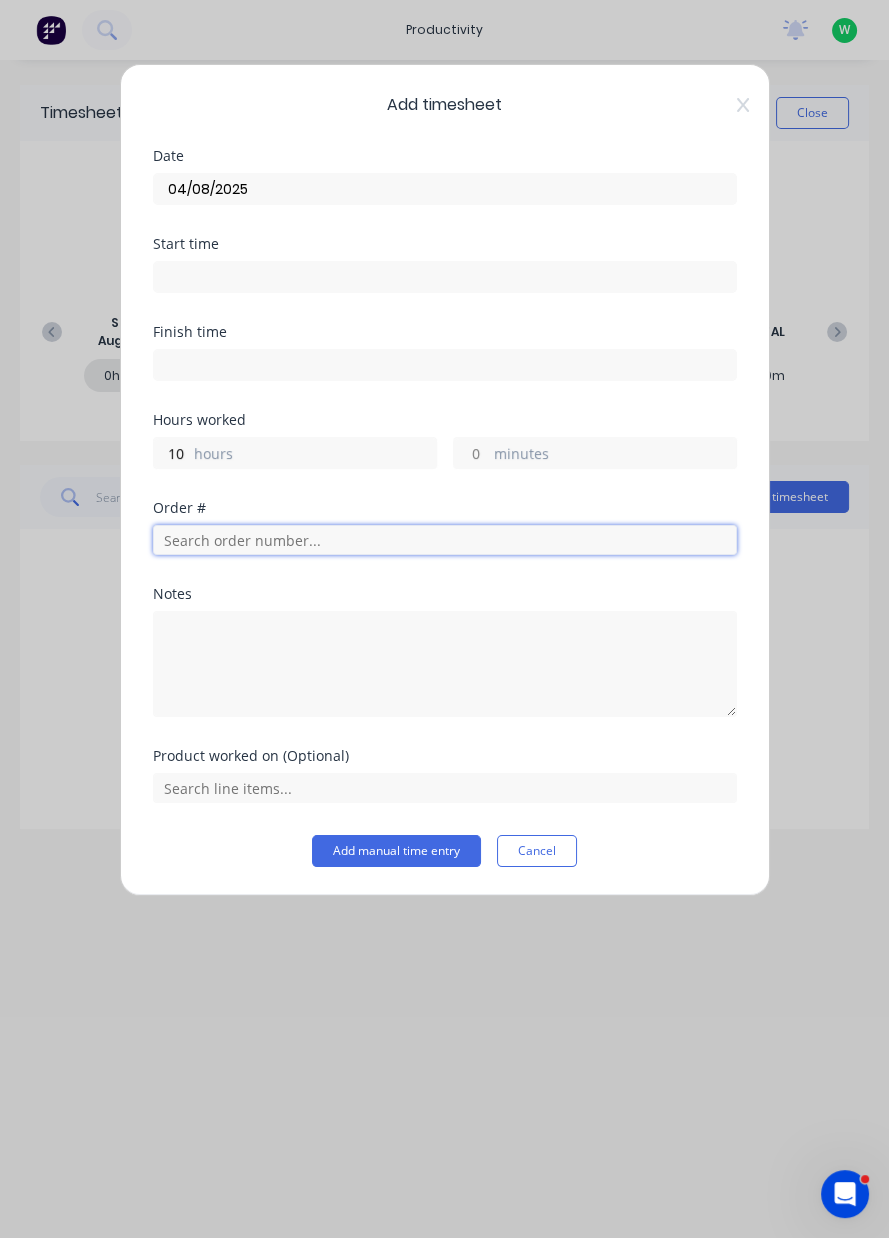 click at bounding box center [445, 540] 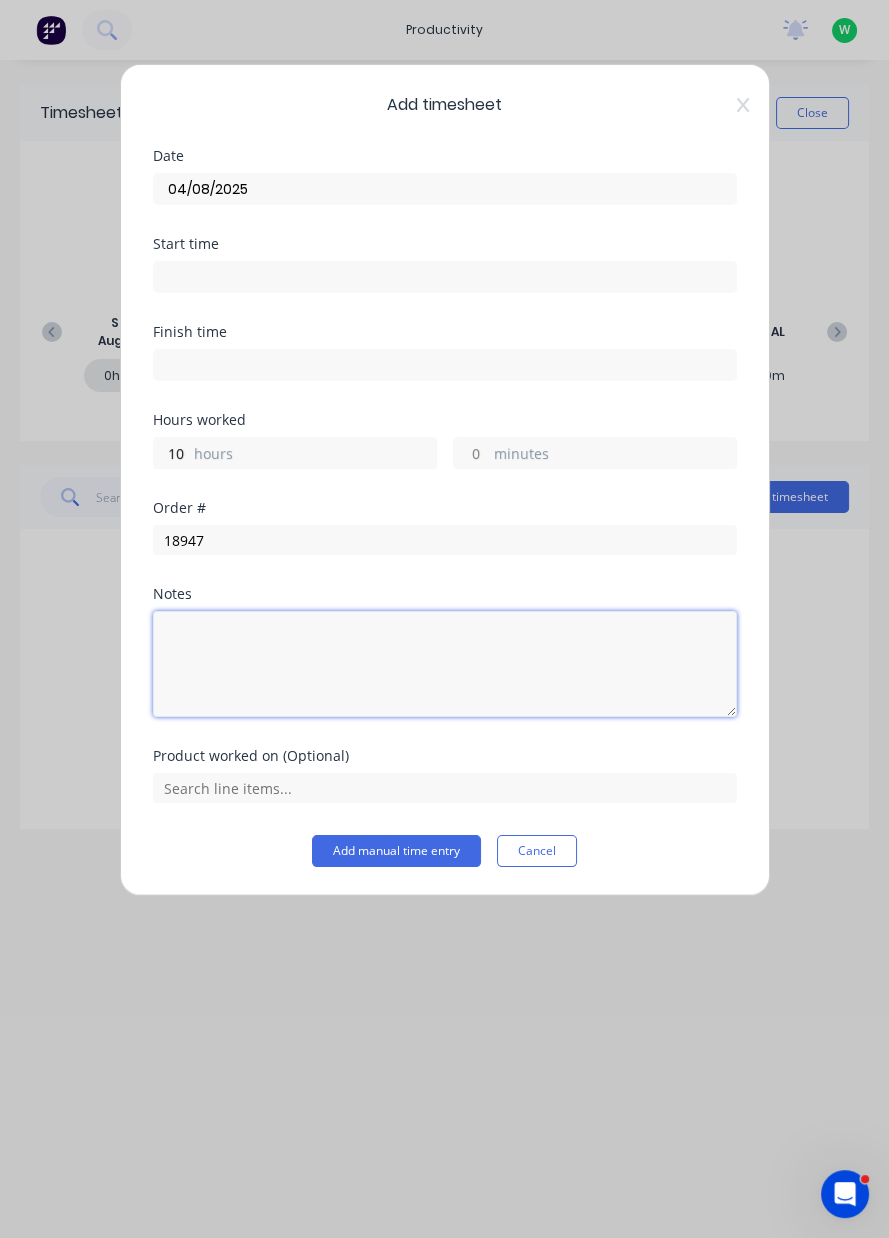 click at bounding box center [445, 664] 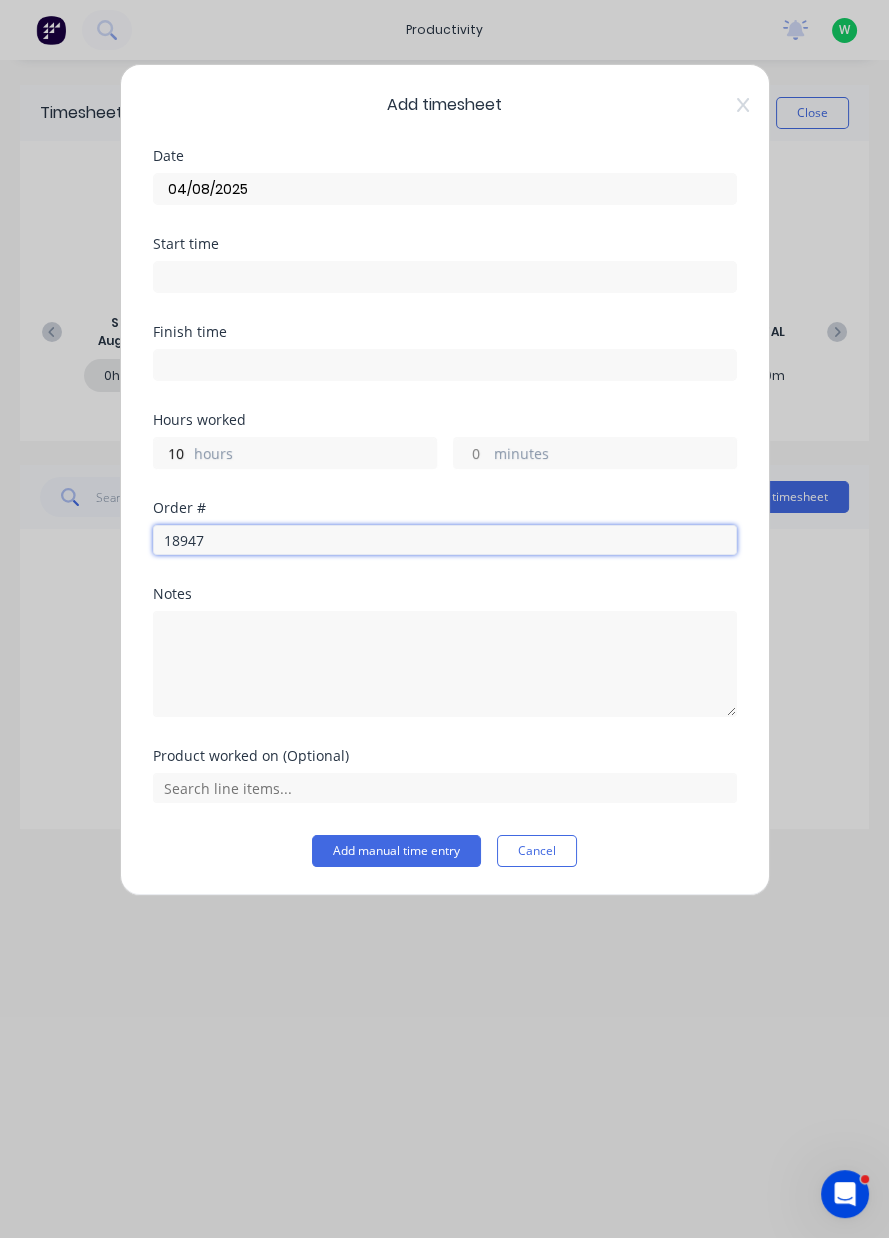 click on "18947" at bounding box center (445, 540) 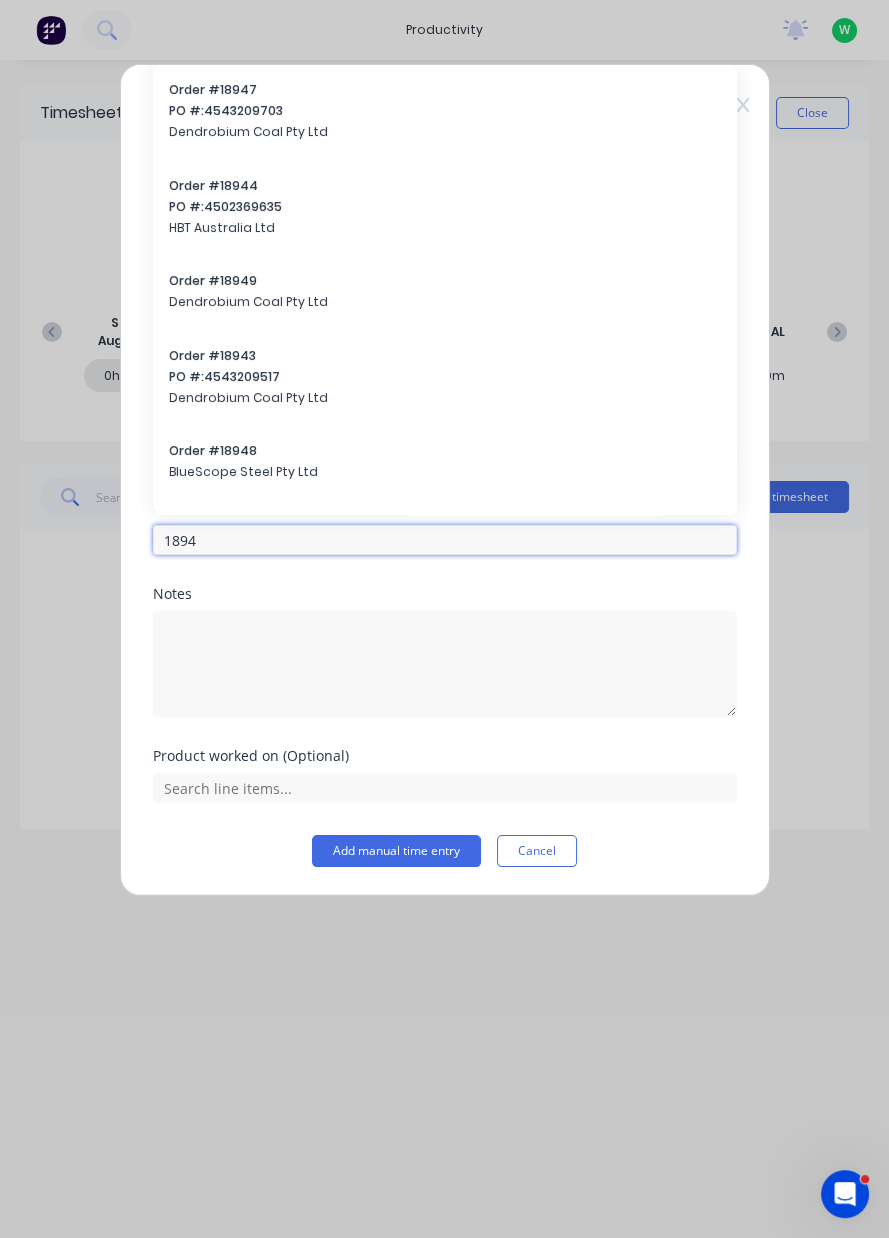 type on "18947" 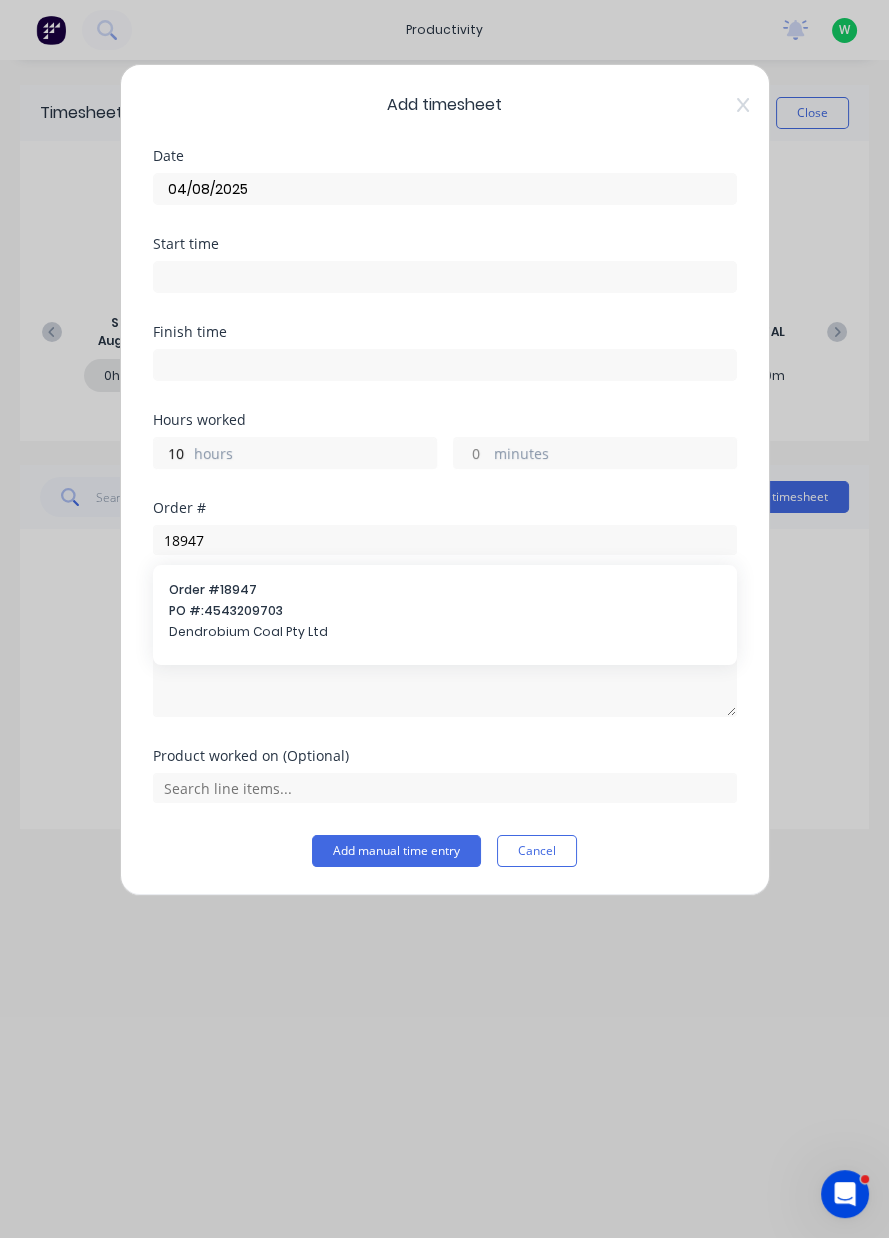 click on "Dendrobium Coal Pty Ltd" at bounding box center (445, 632) 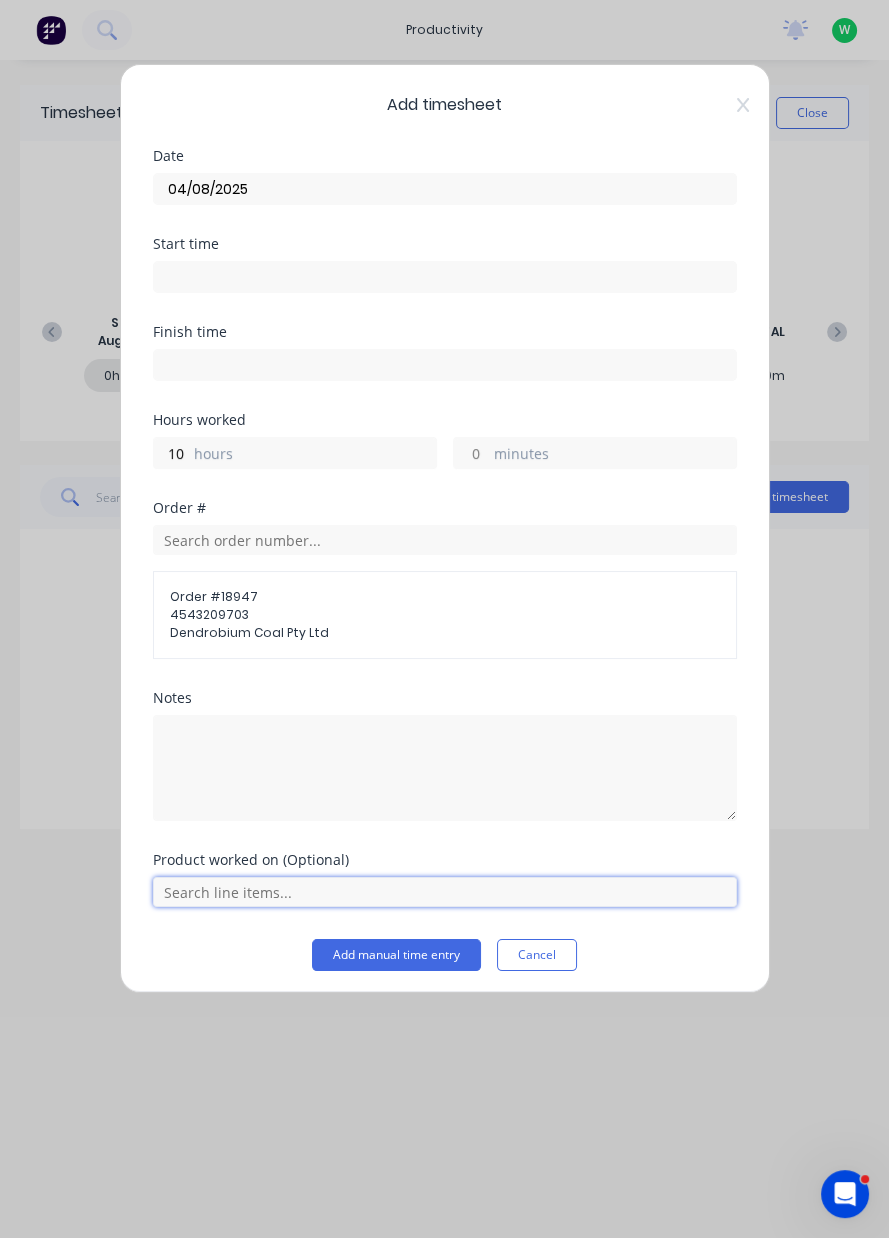 click at bounding box center [445, 892] 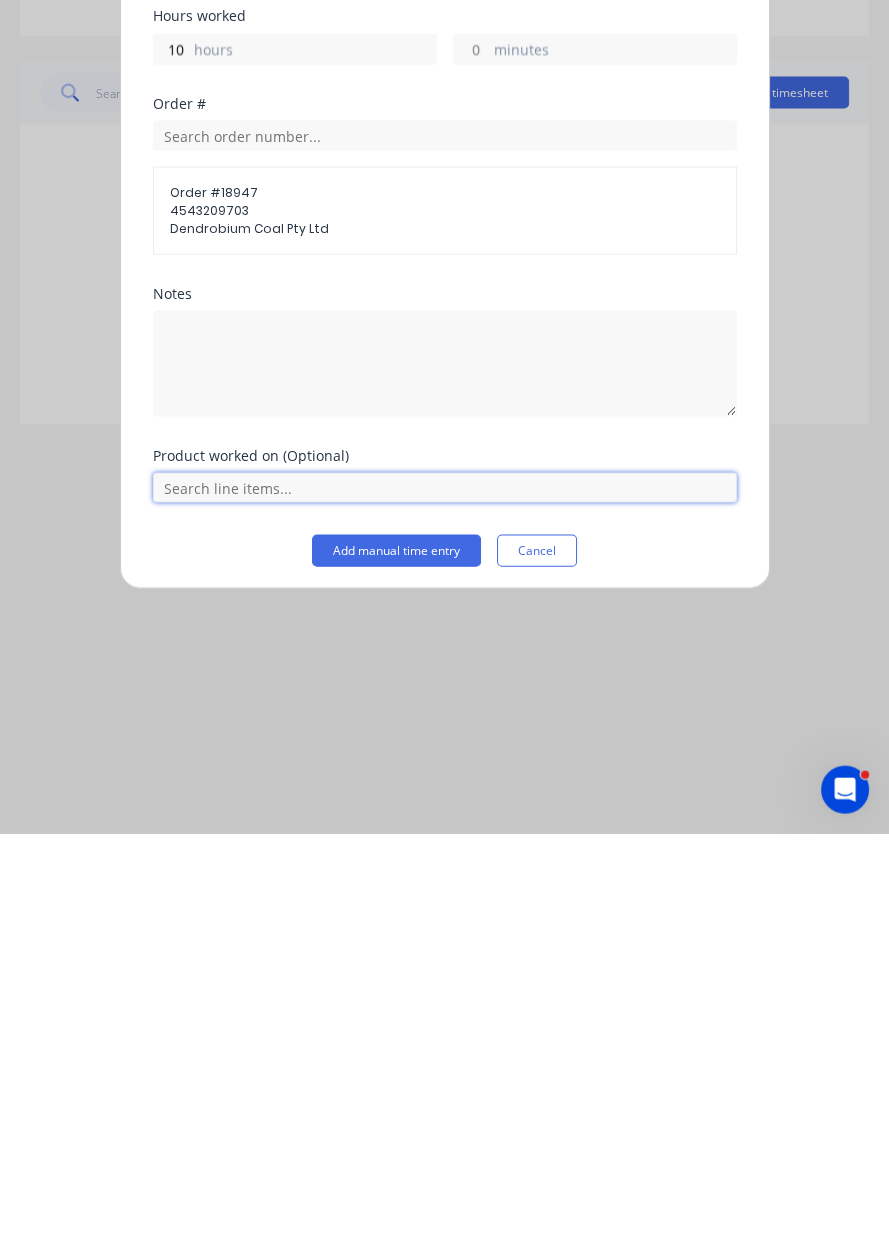 click at bounding box center [445, 892] 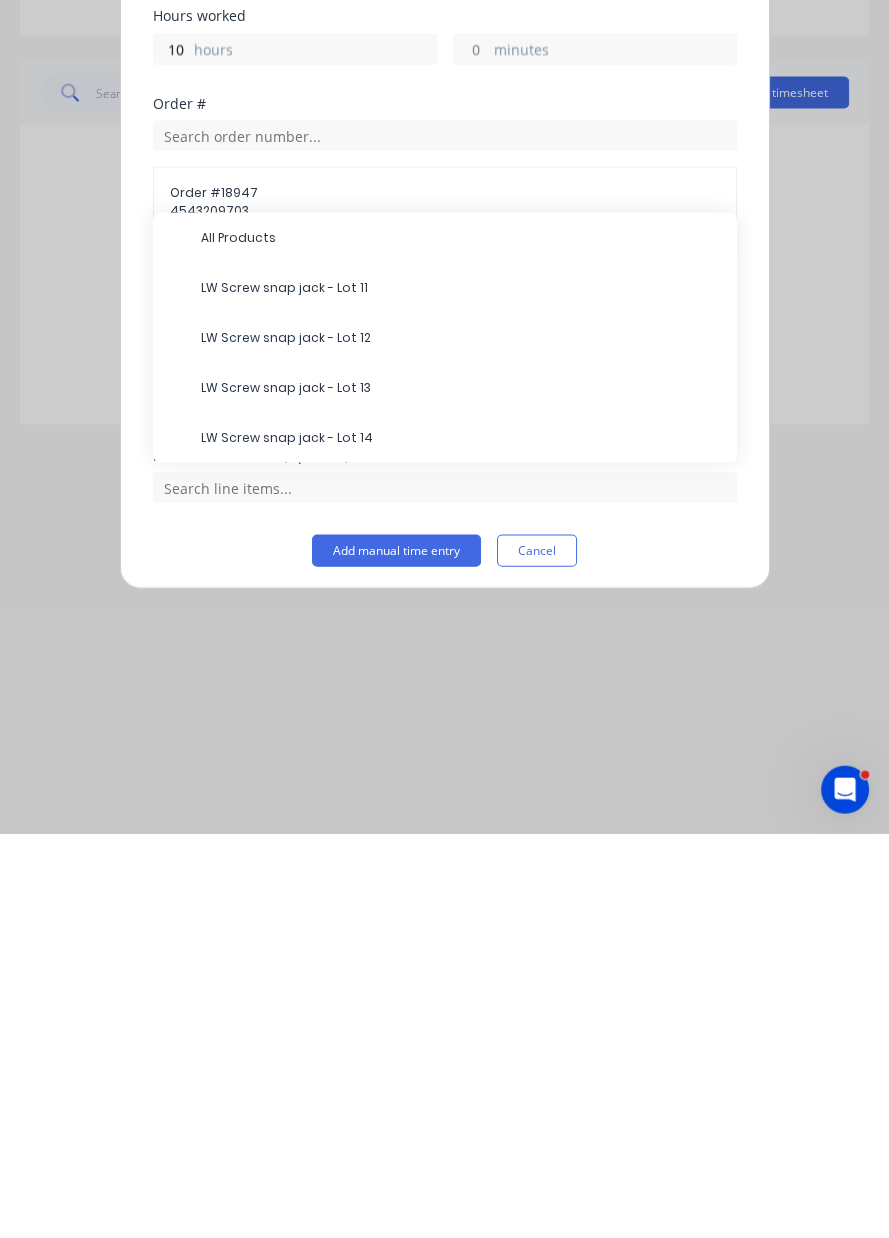 click on "LW Screw snap jack - Lot 13" at bounding box center (461, 792) 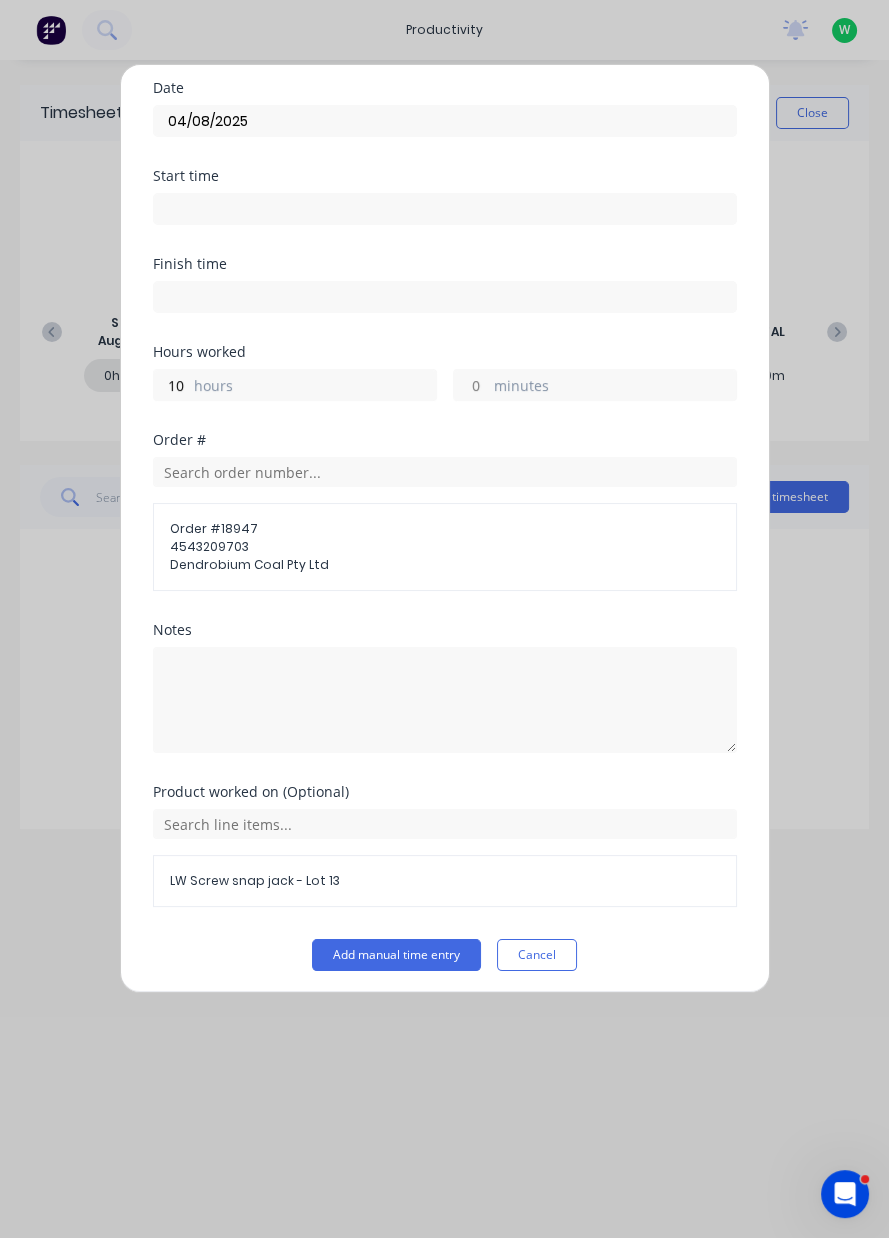 scroll, scrollTop: 71, scrollLeft: 0, axis: vertical 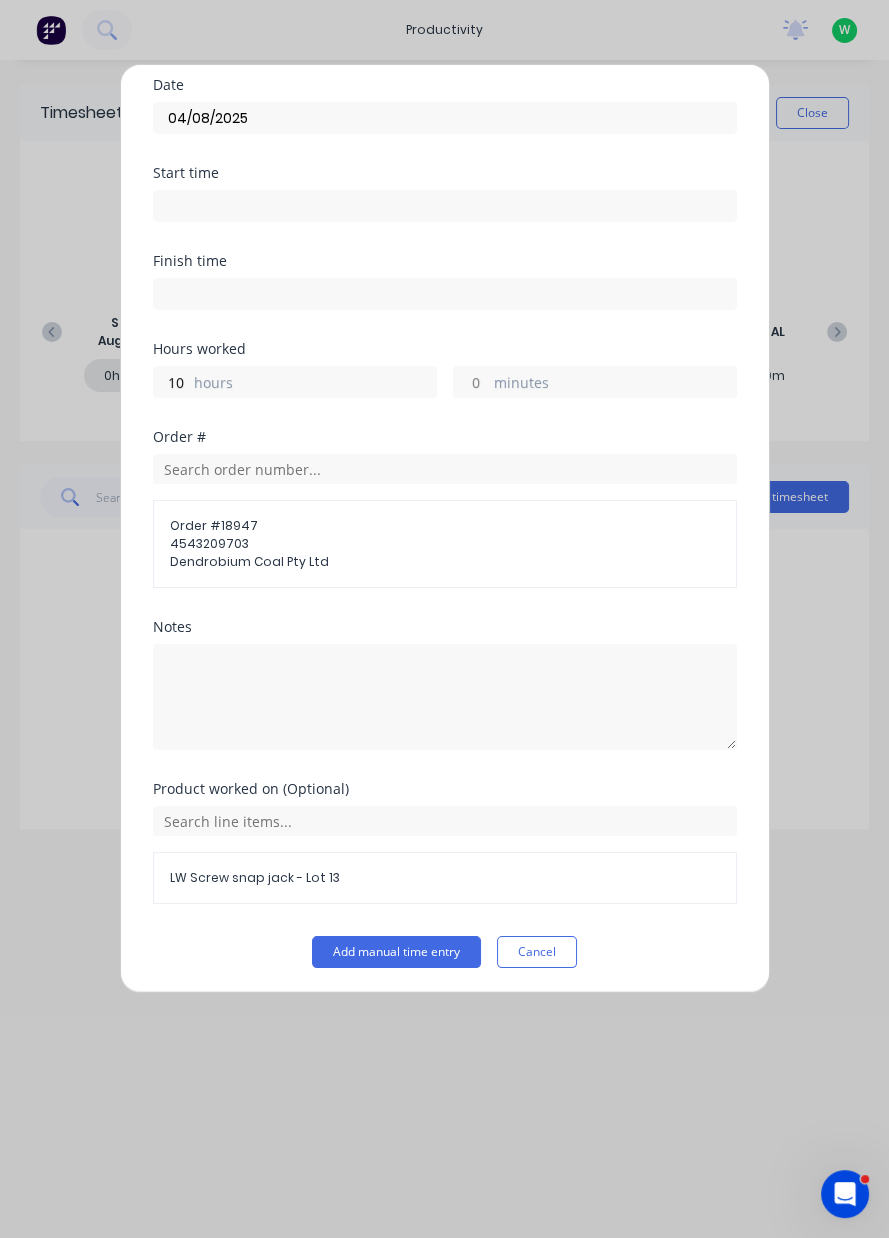 click on "Add manual time entry" at bounding box center (396, 952) 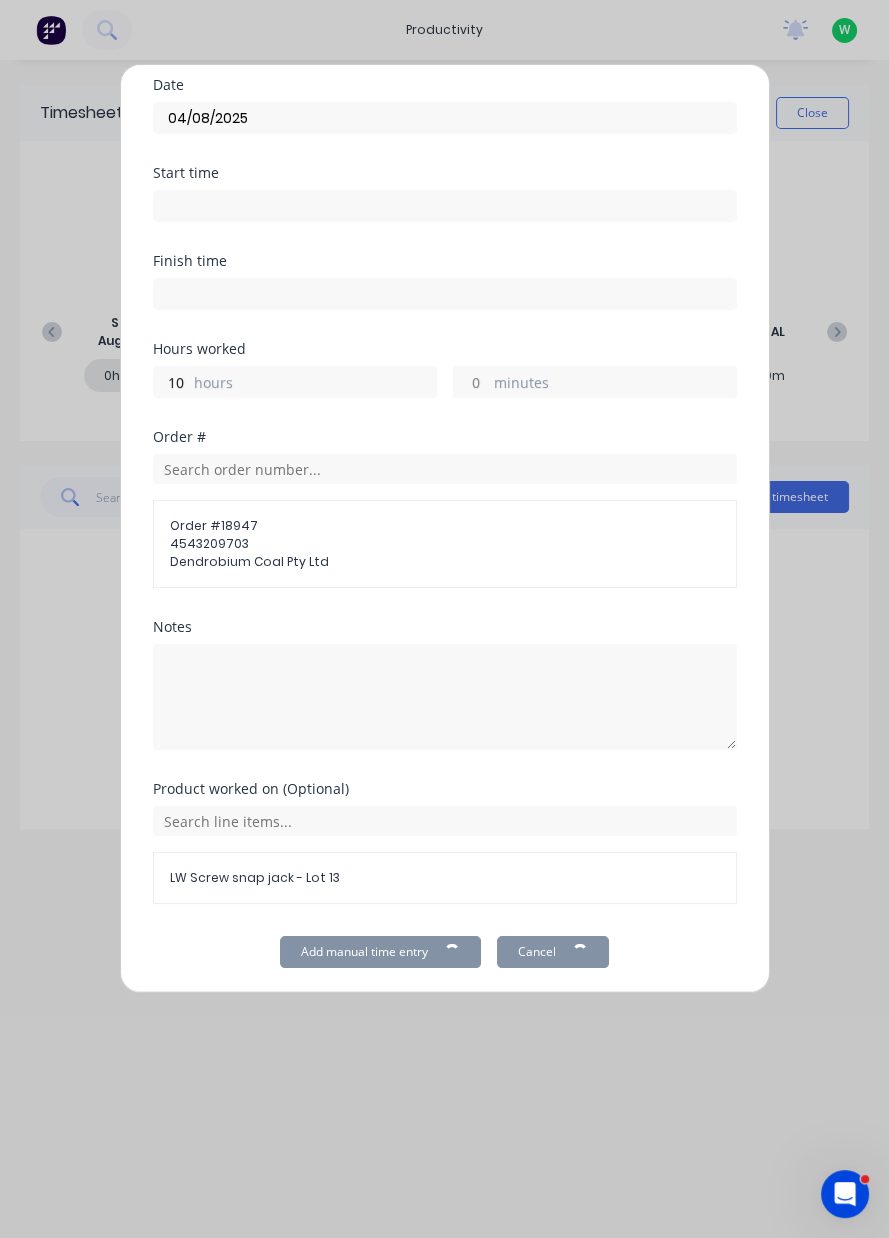 scroll, scrollTop: 0, scrollLeft: 0, axis: both 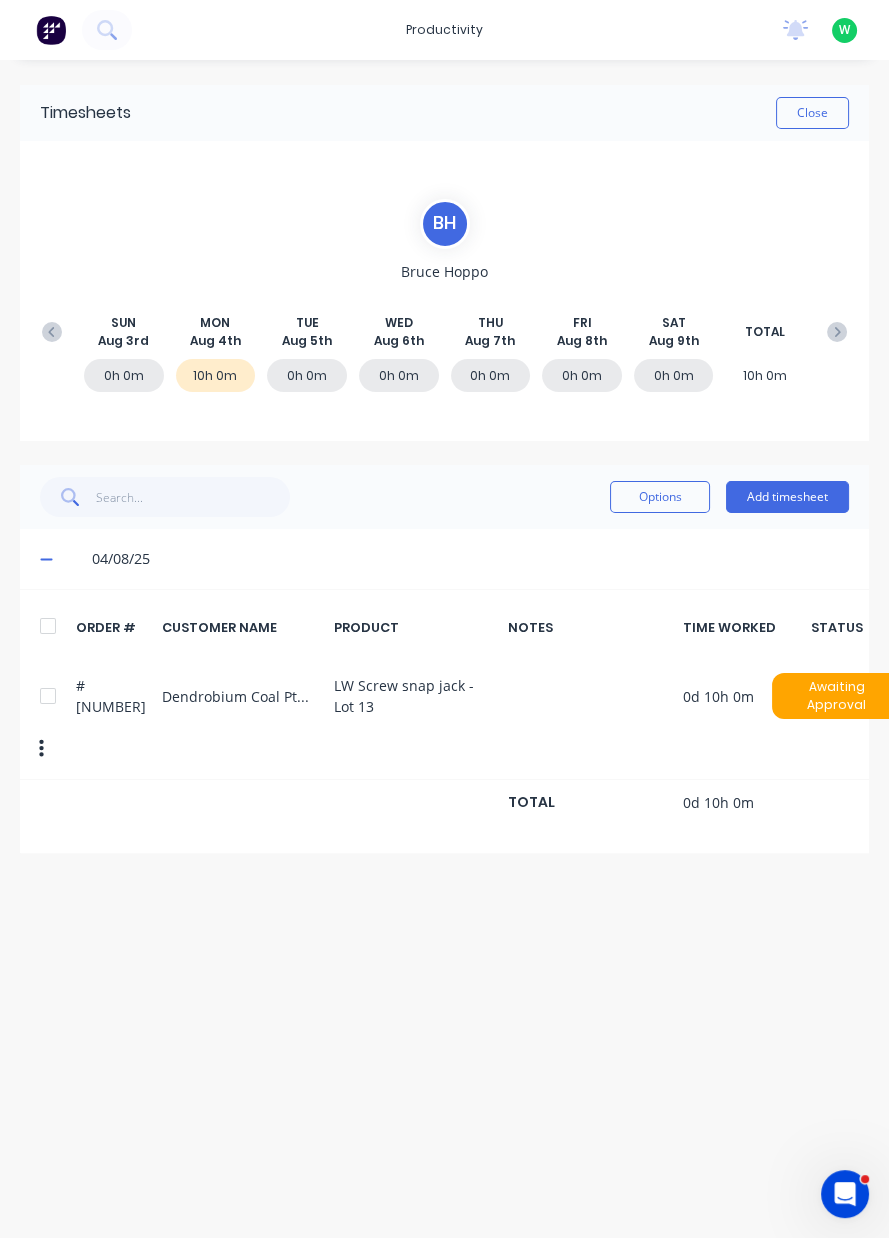 click on "Close" at bounding box center [812, 113] 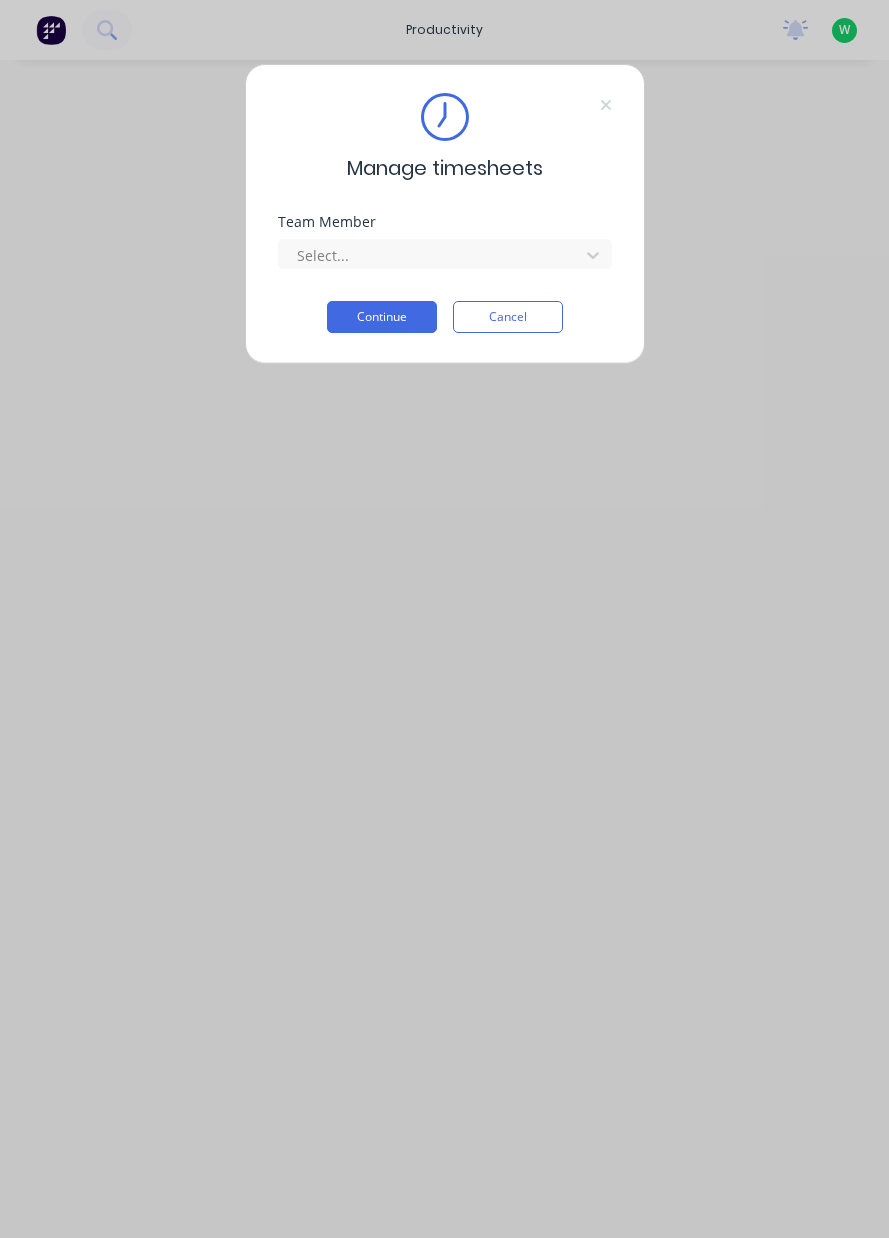 scroll, scrollTop: 0, scrollLeft: 0, axis: both 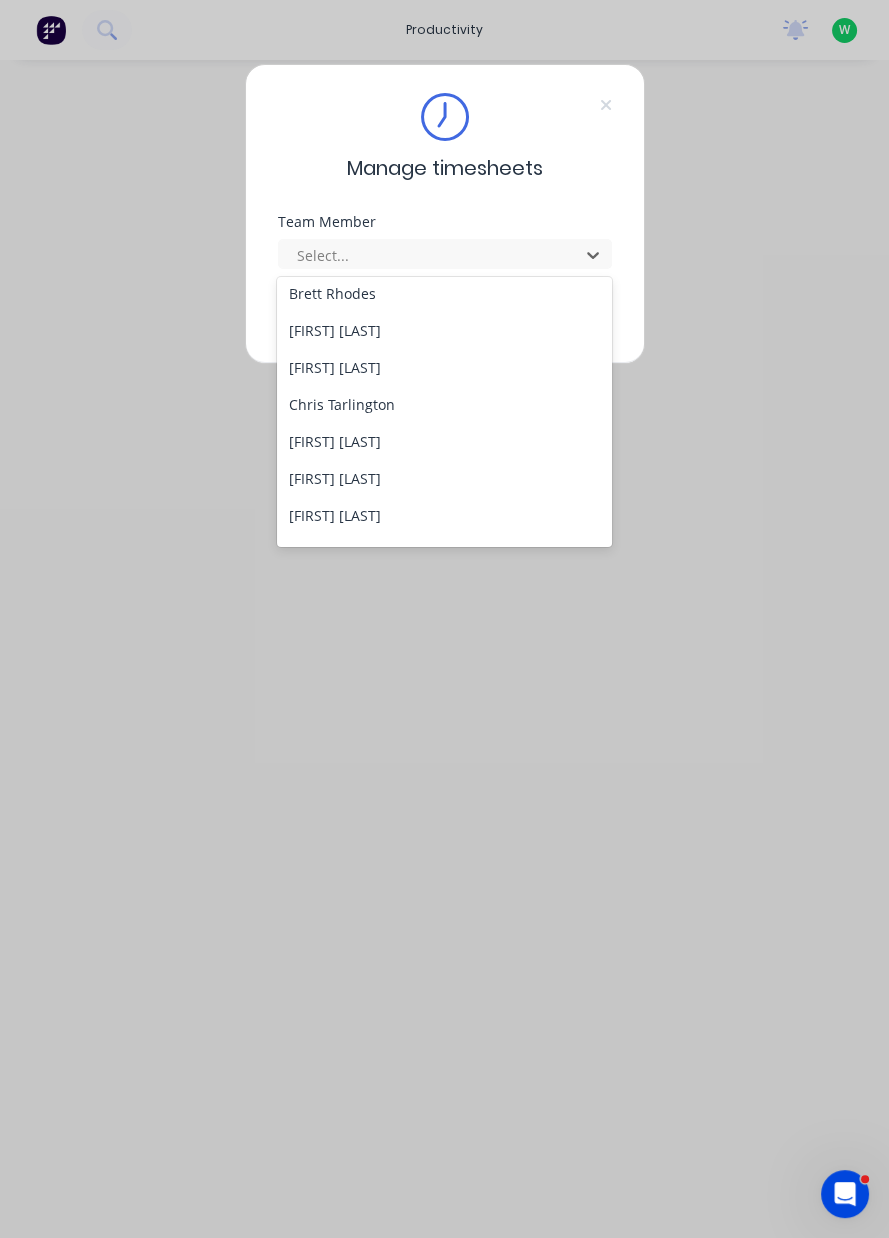 click on "[FIRST] [LAST]" at bounding box center (444, 478) 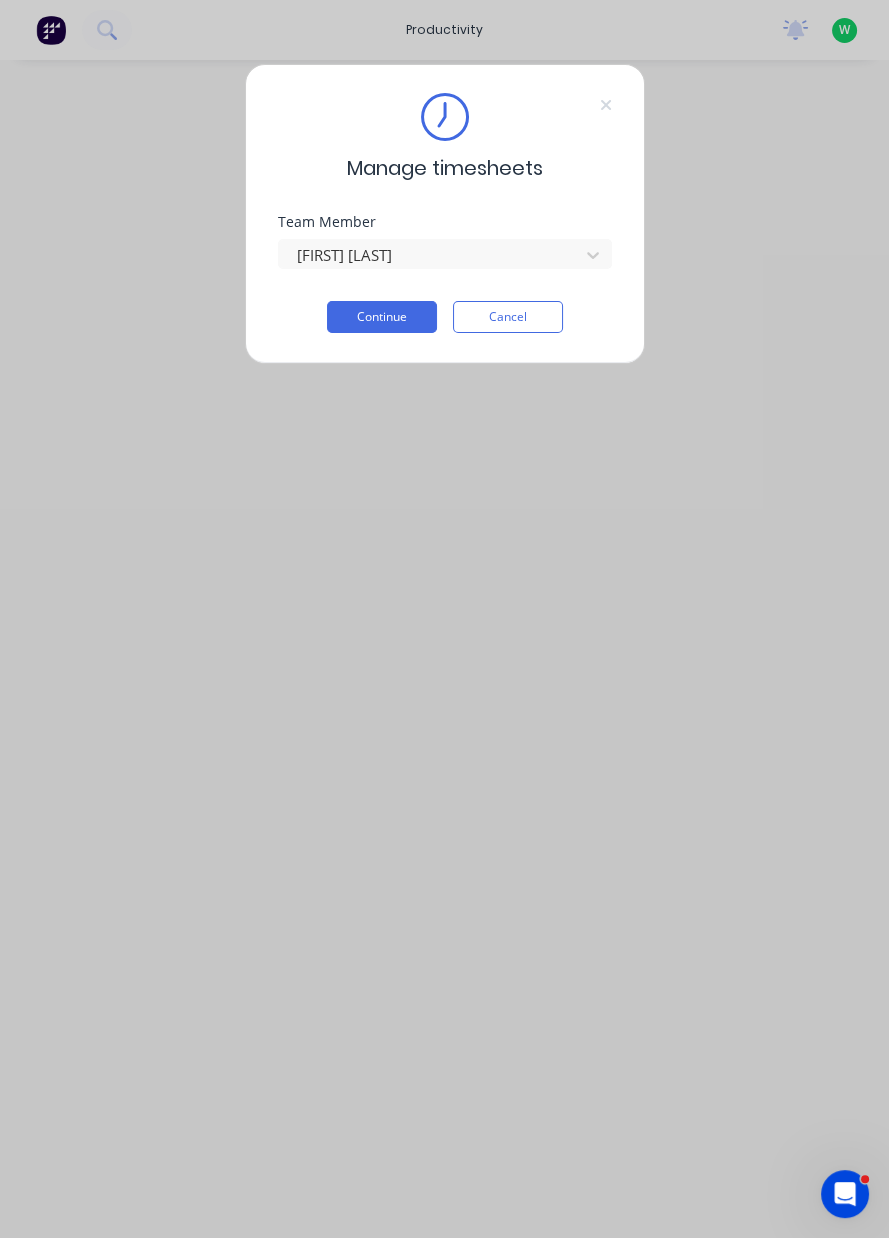 click on "Continue" at bounding box center (382, 317) 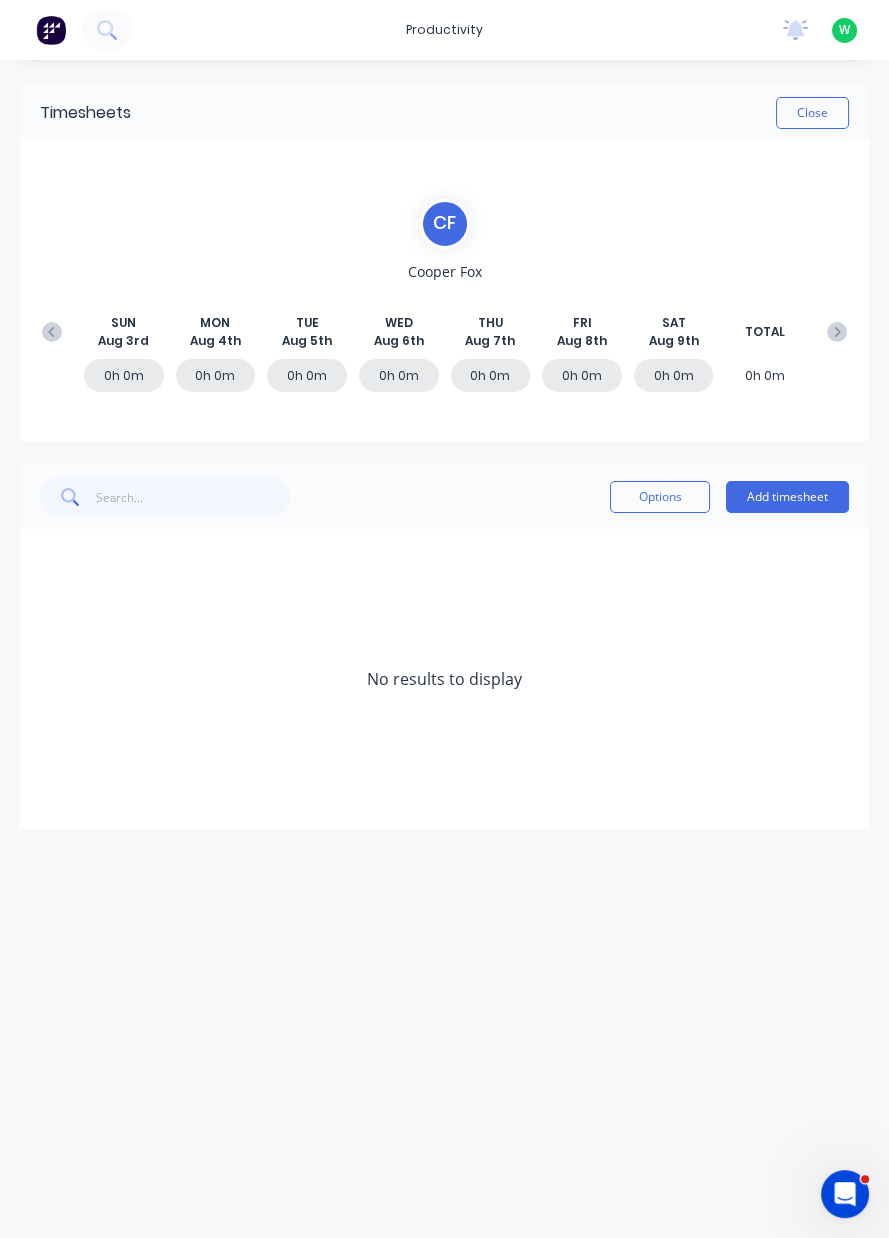 click on "Add timesheet" at bounding box center [787, 497] 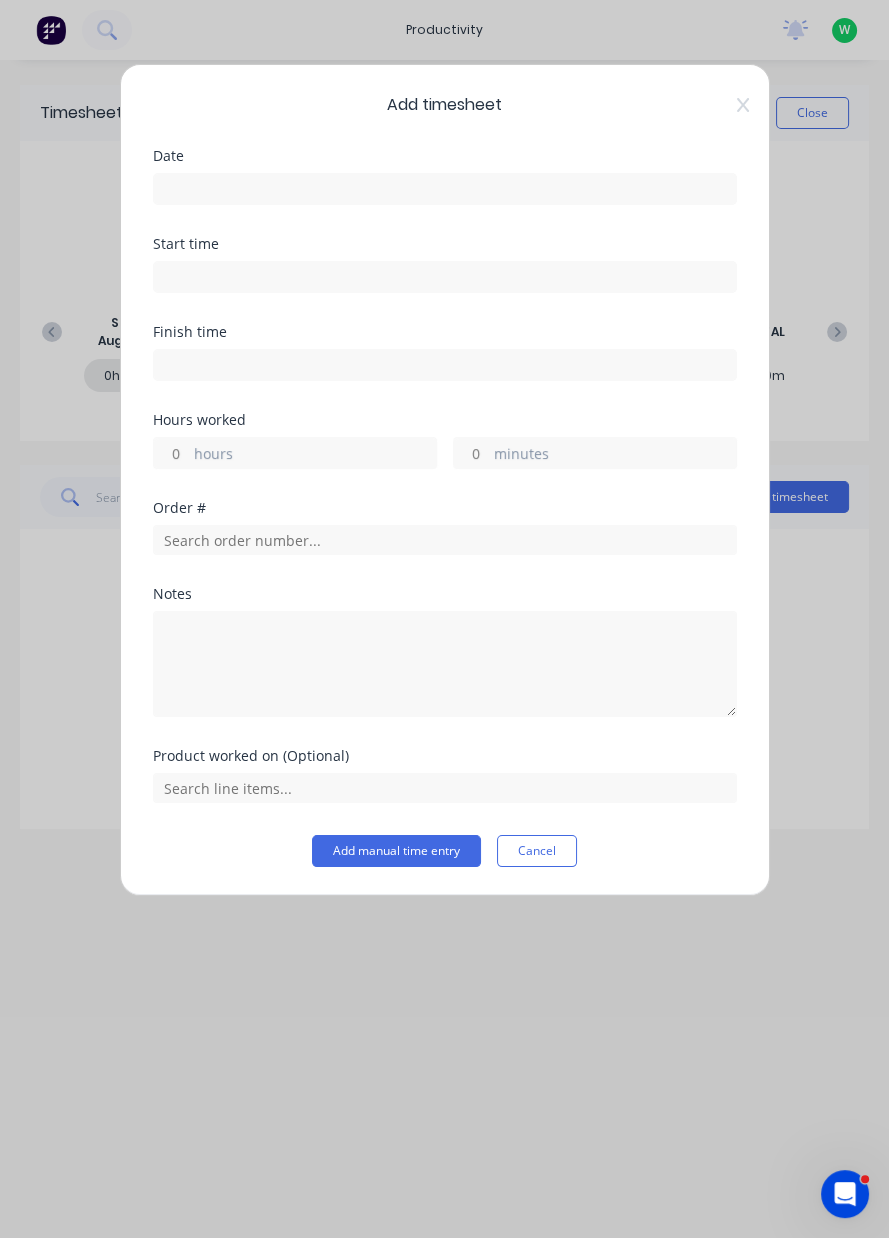 click 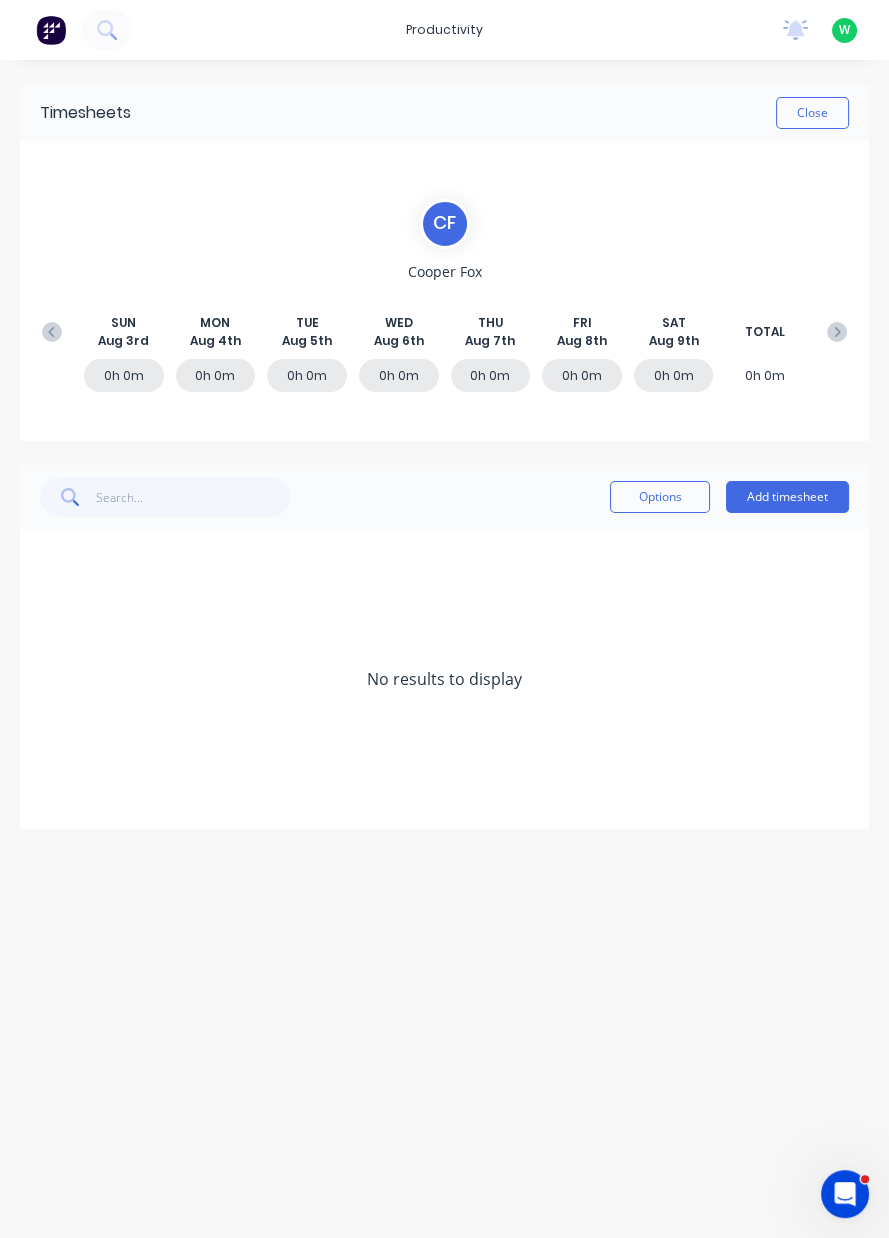 click 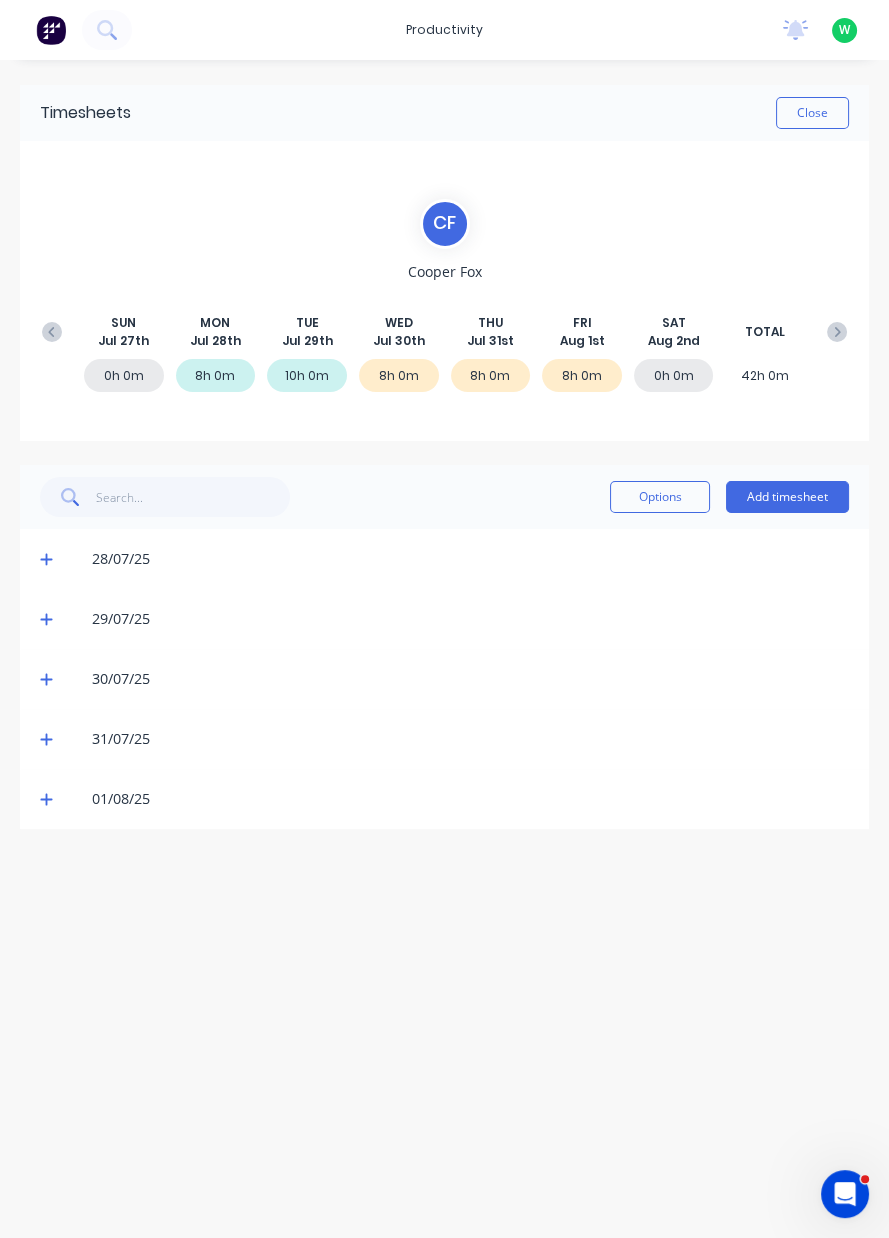 click 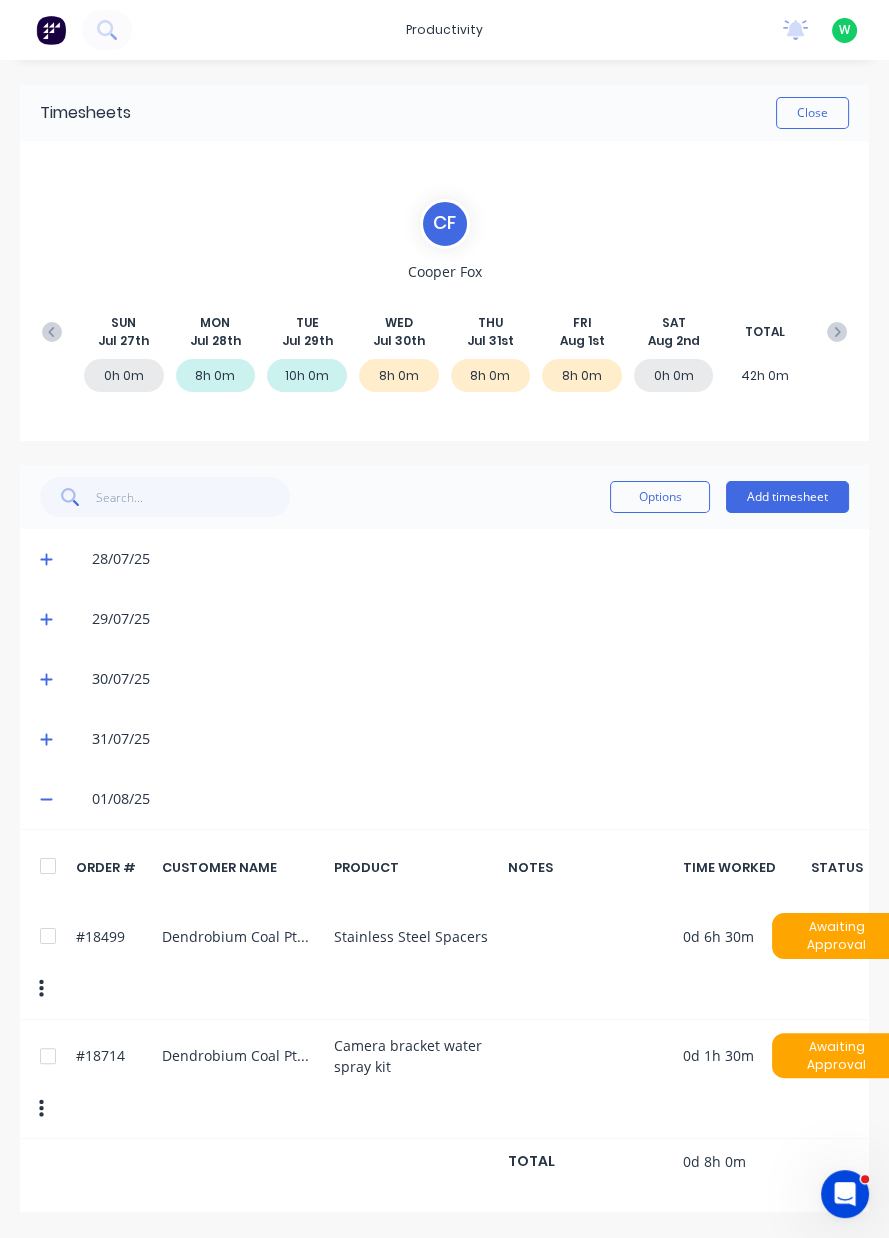 click 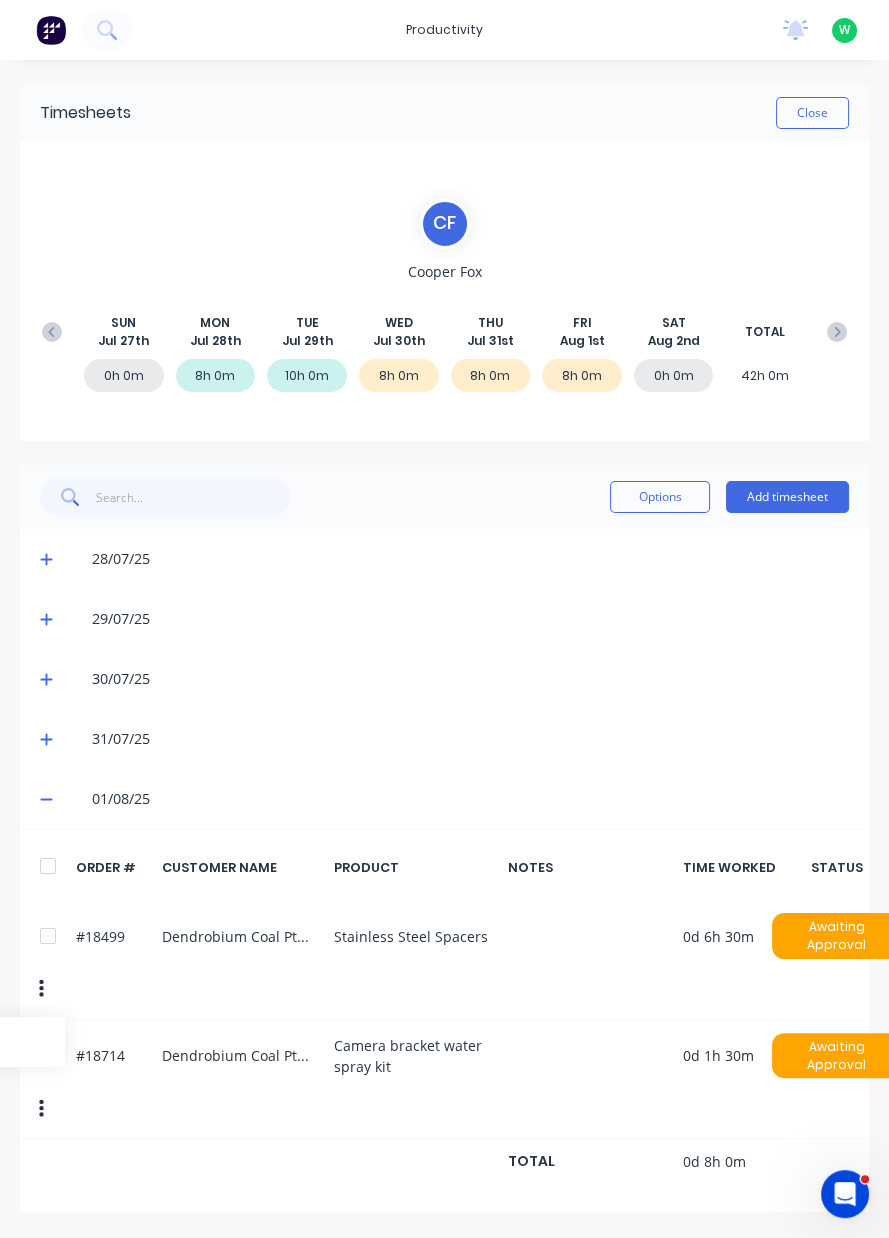 click on "Delete" at bounding box center (-30, 1041) 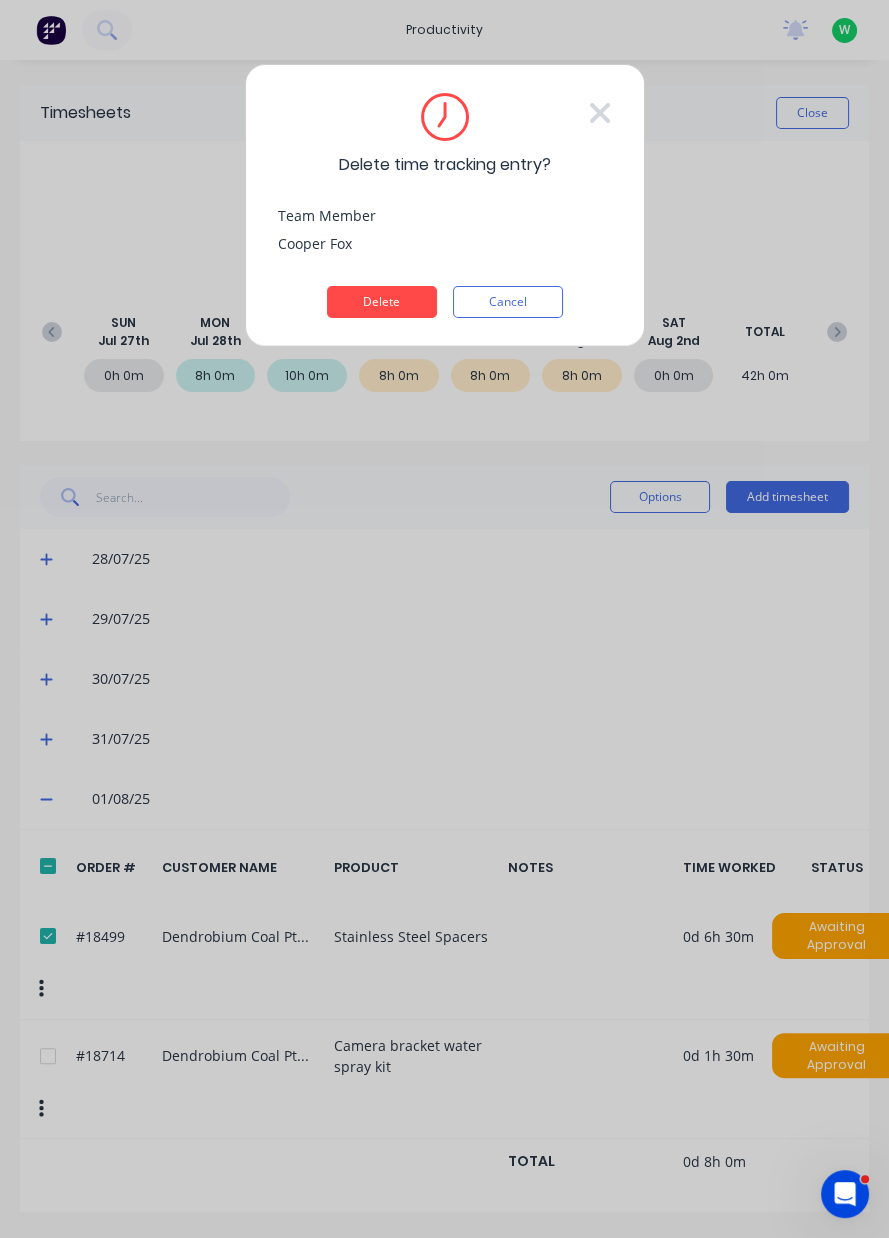 click on "Delete" at bounding box center (382, 302) 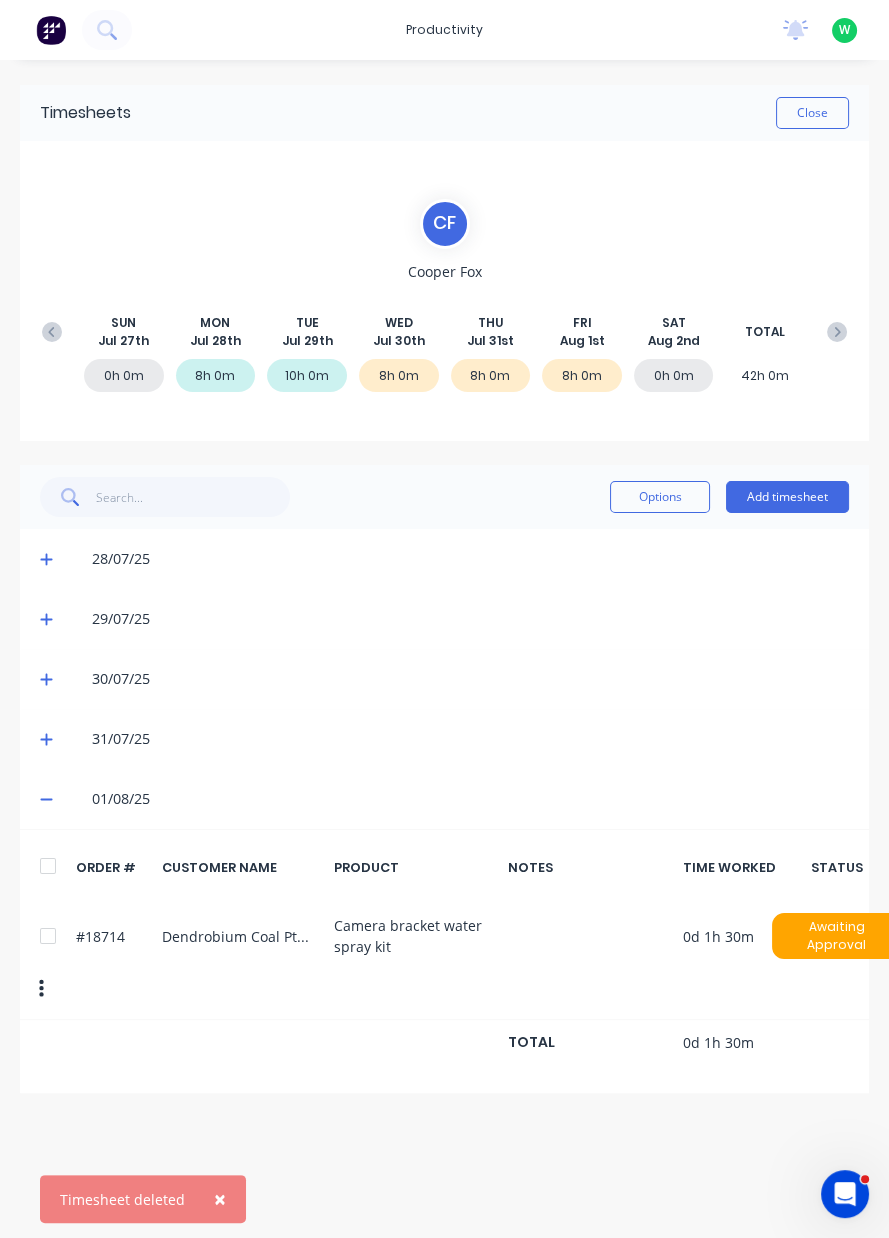 click on "Add timesheet" at bounding box center (787, 497) 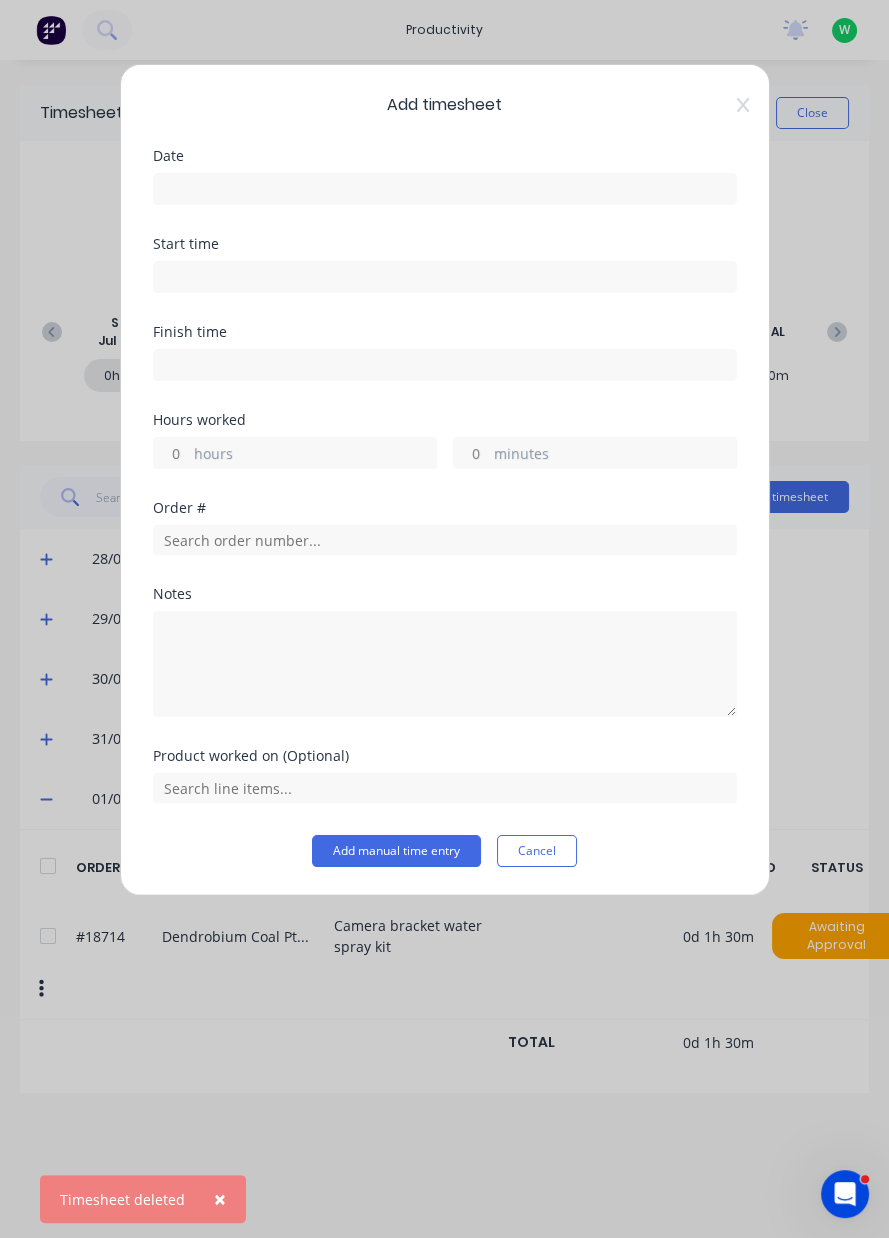 click at bounding box center (445, 189) 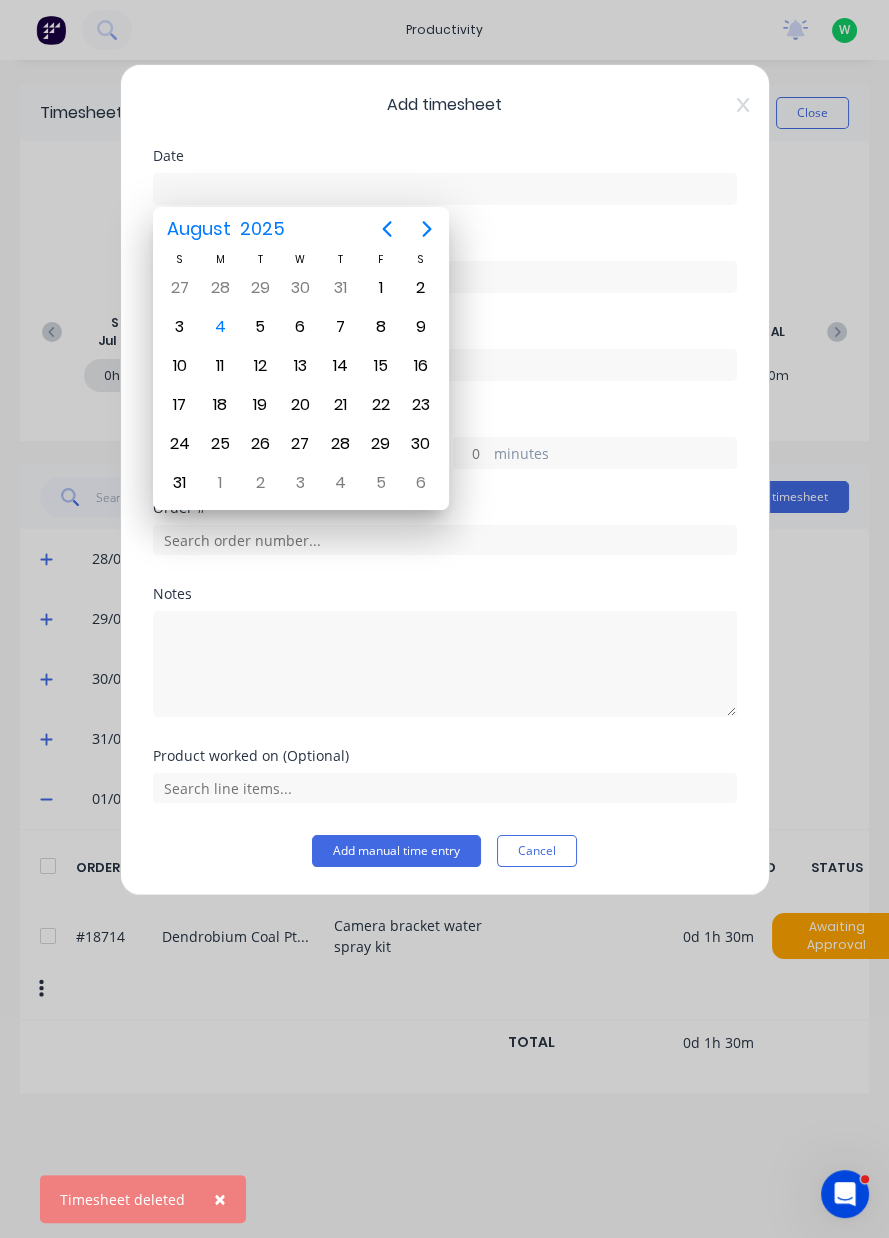 click on "1" at bounding box center [381, 288] 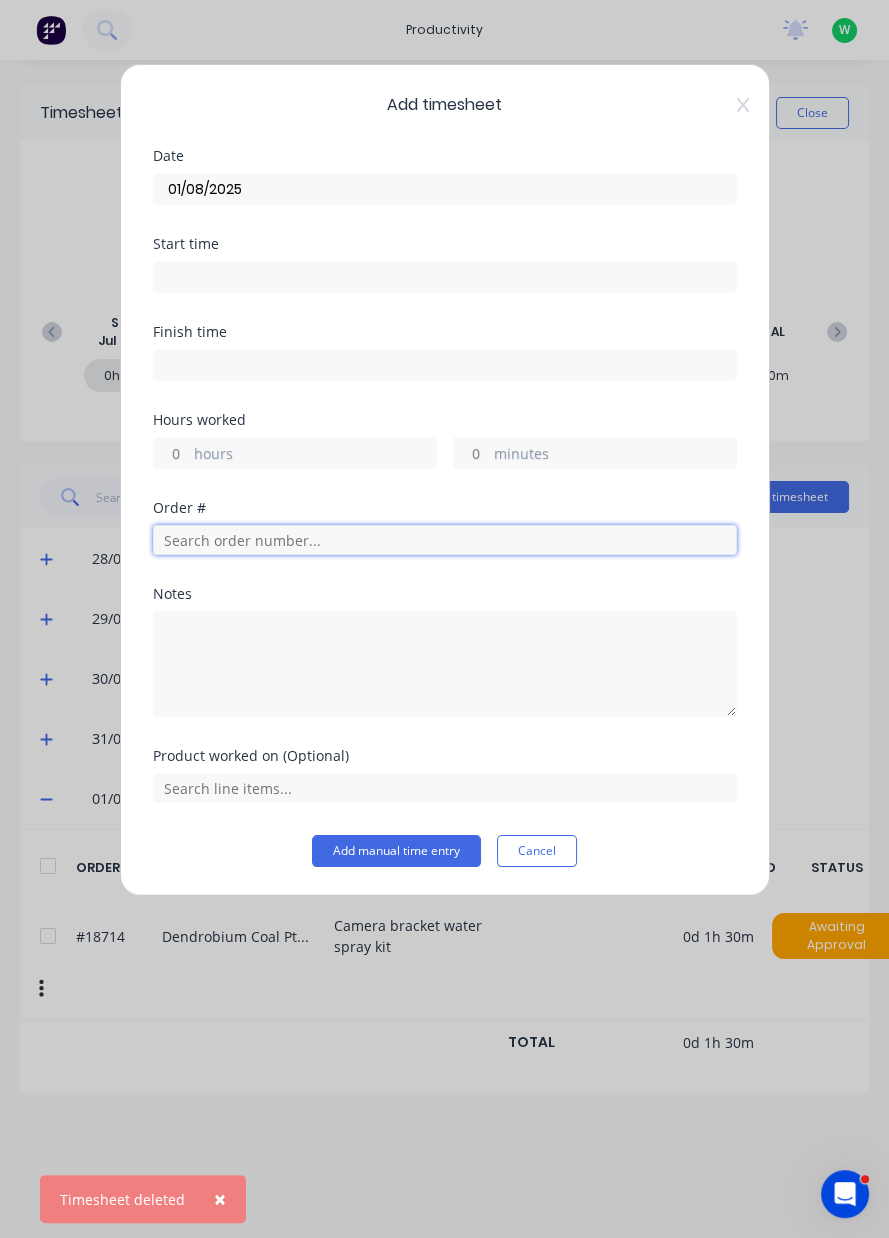 click at bounding box center [445, 540] 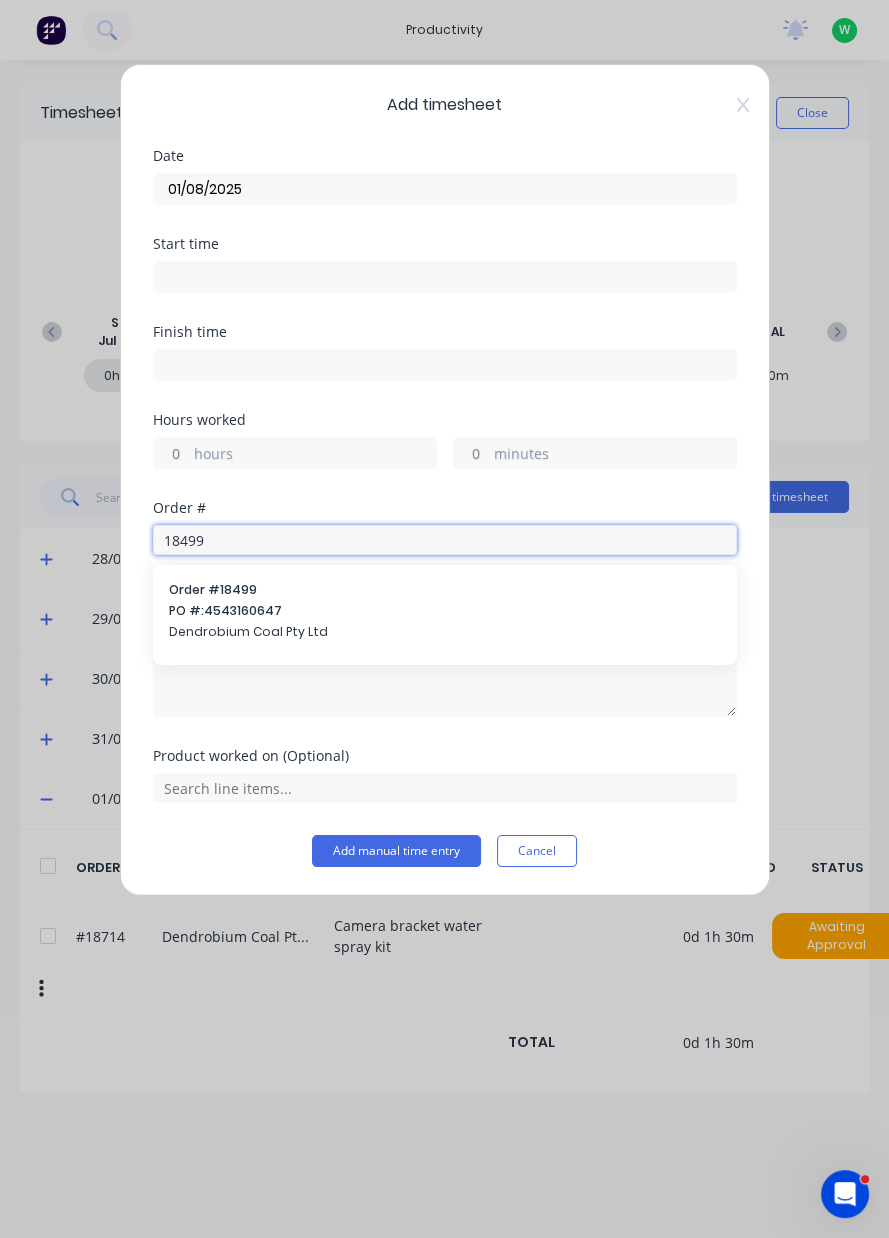 type on "18499" 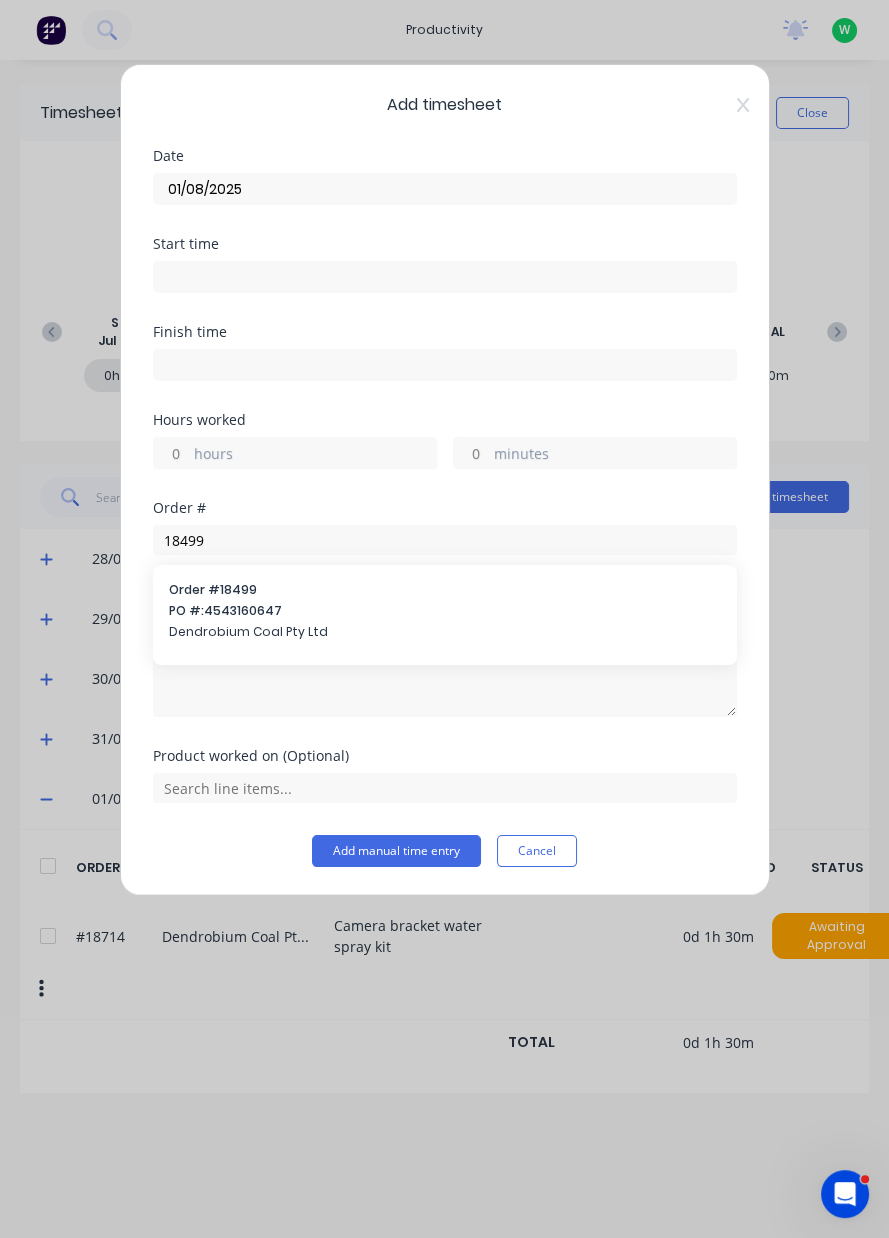 click on "Dendrobium Coal Pty Ltd" at bounding box center (445, 632) 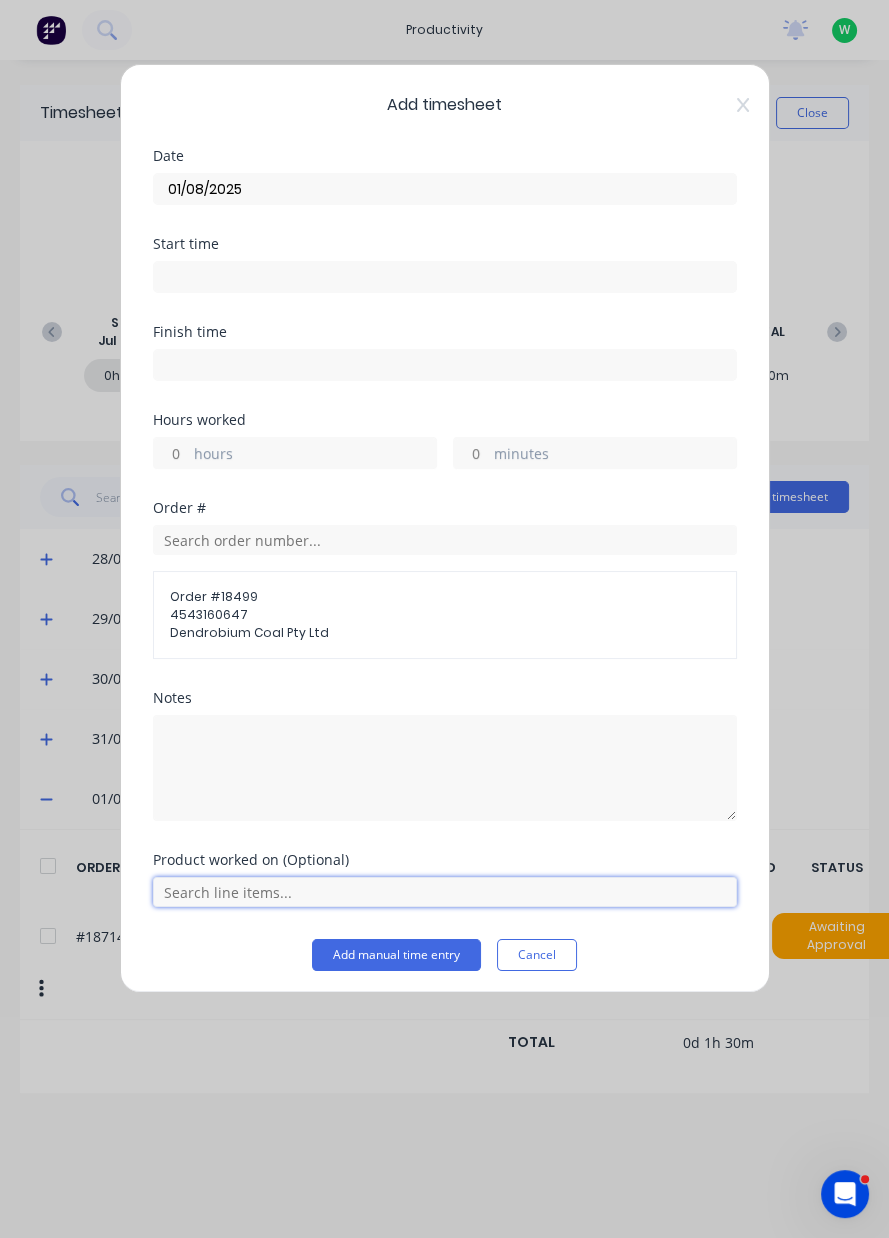 click at bounding box center (445, 892) 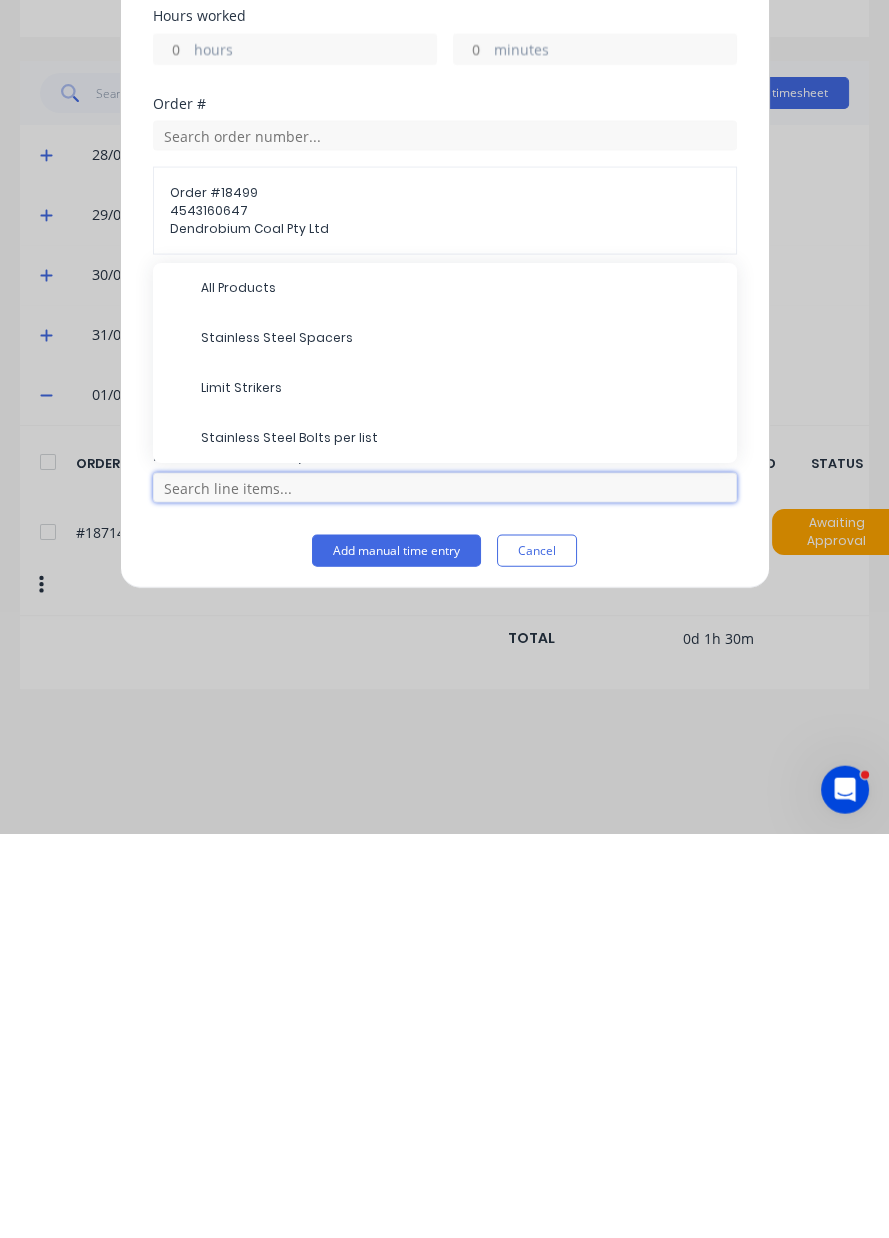 scroll, scrollTop: 68, scrollLeft: 0, axis: vertical 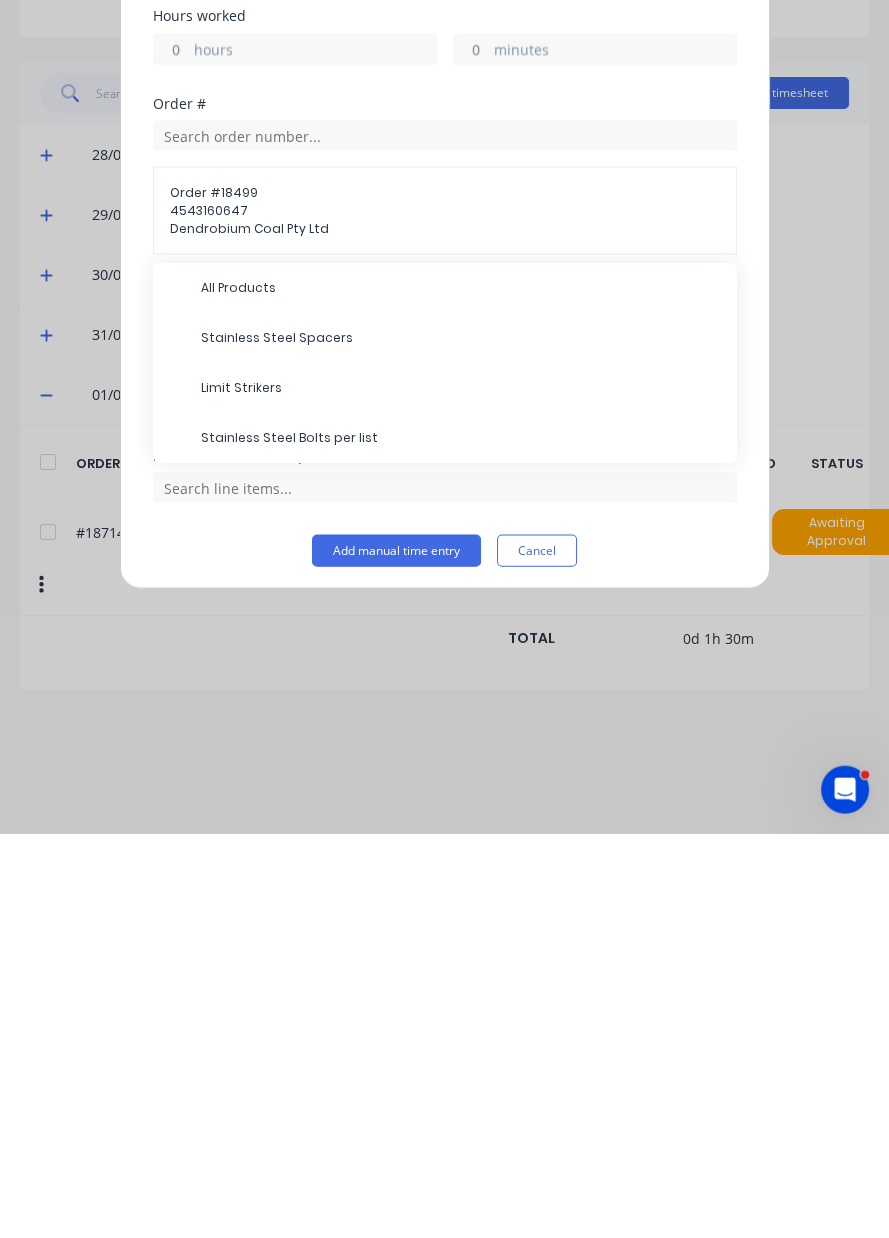 click on "Stainless Steel Spacers" at bounding box center (461, 742) 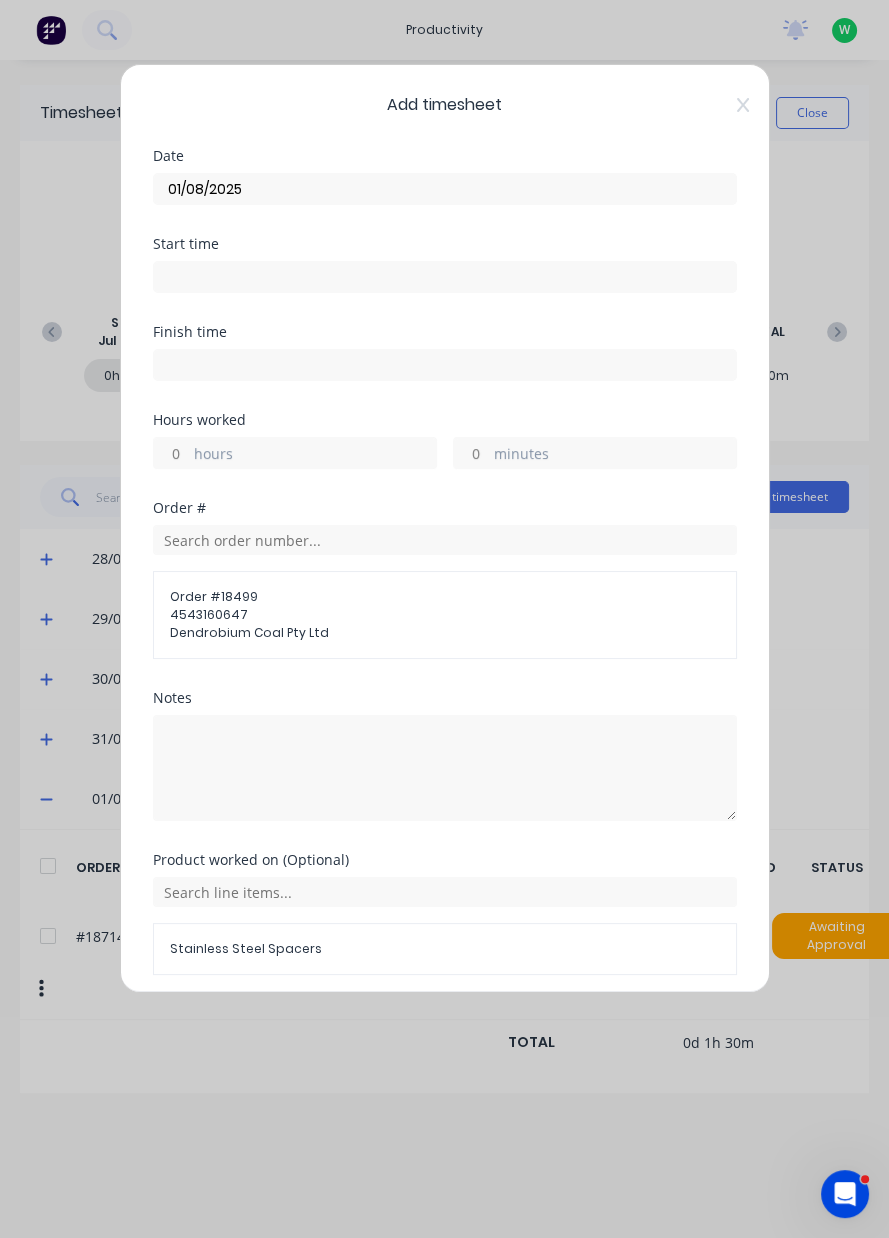 click on "hours" at bounding box center [315, 455] 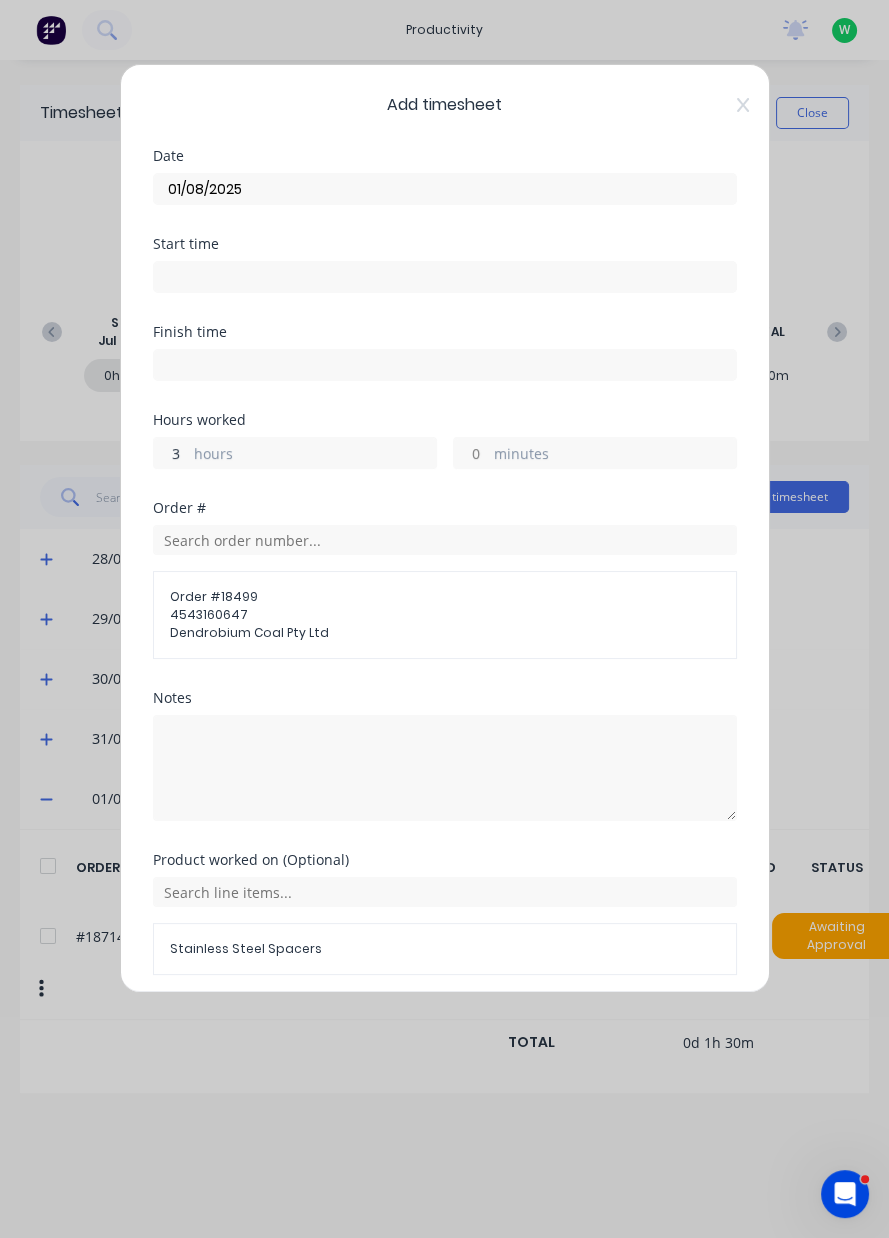 type on "3.5" 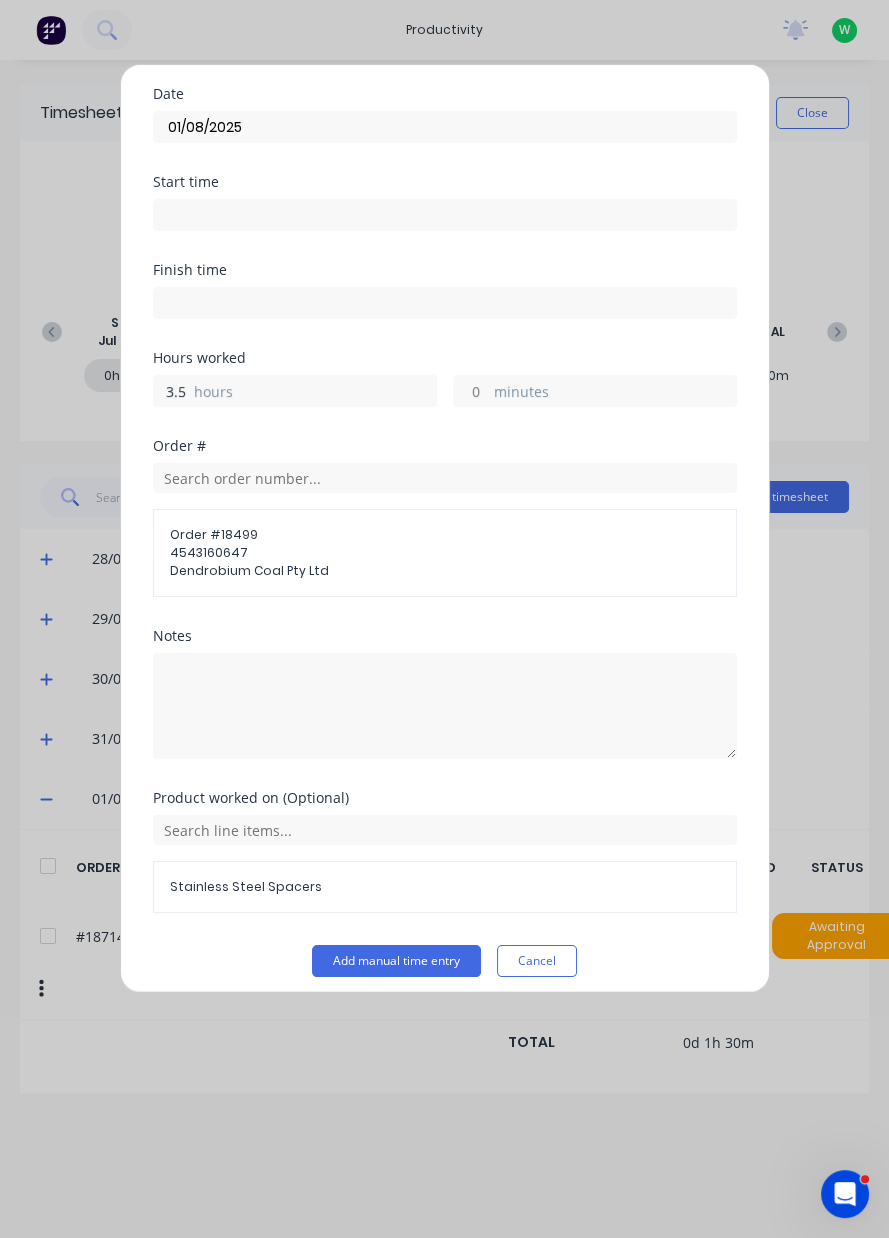 scroll, scrollTop: 71, scrollLeft: 0, axis: vertical 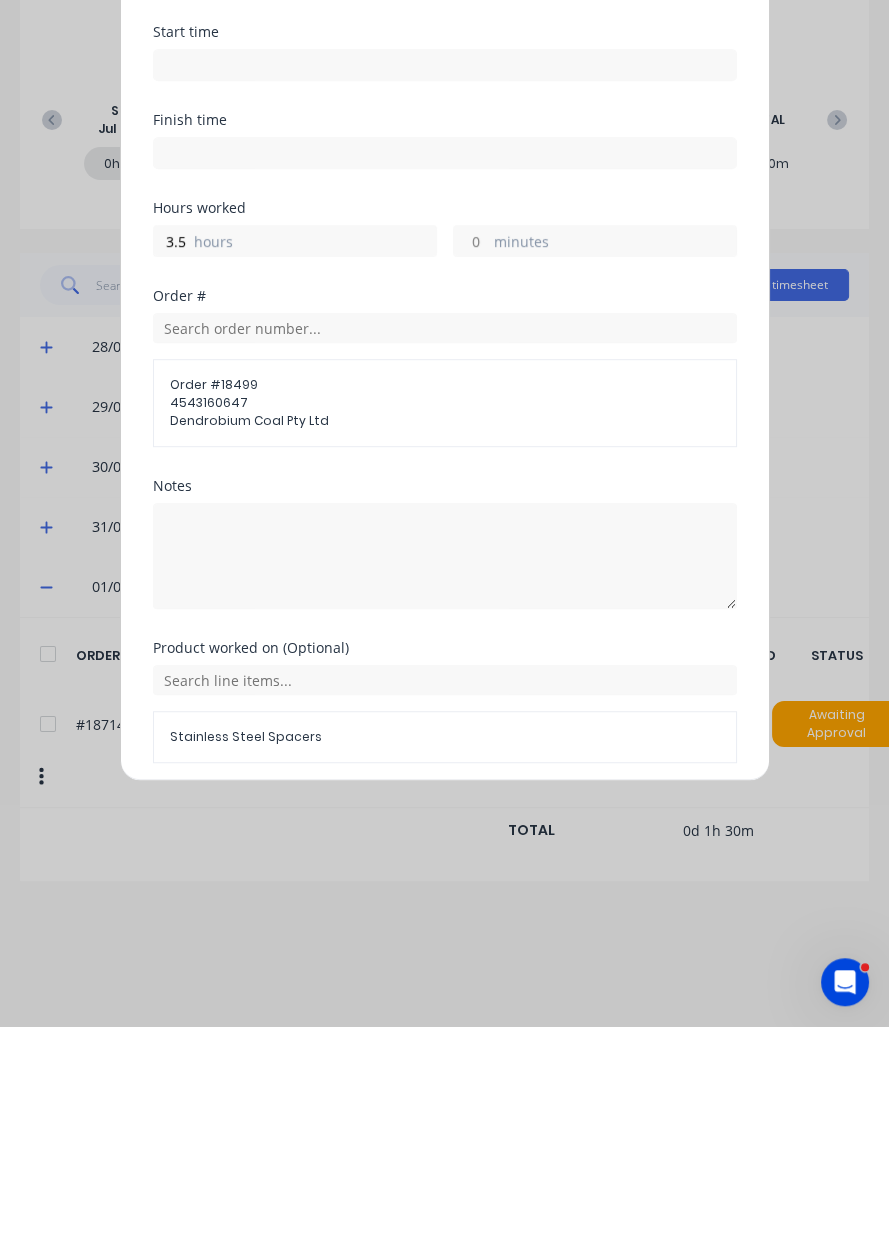 click on "Add manual time entry" at bounding box center [396, 1023] 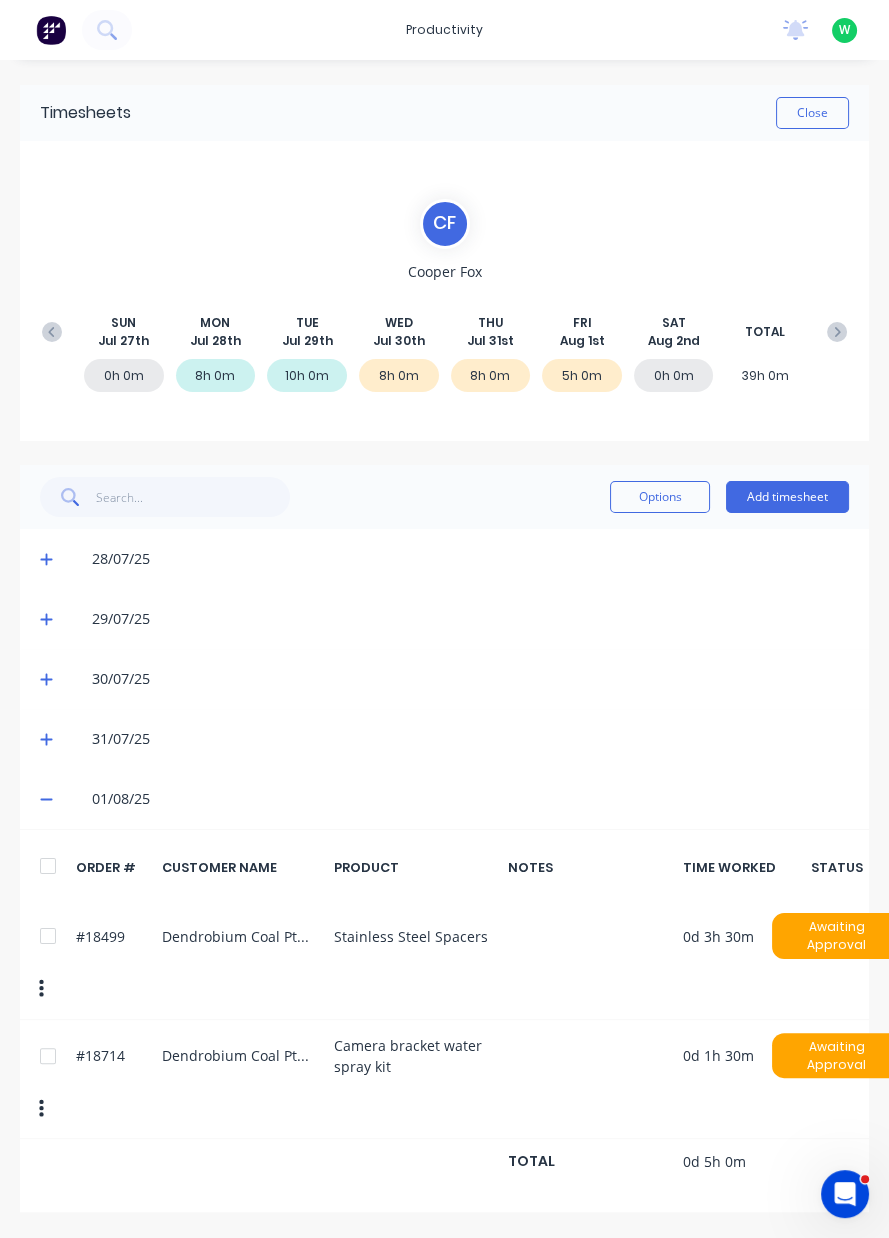 click on "Add timesheet" at bounding box center [787, 497] 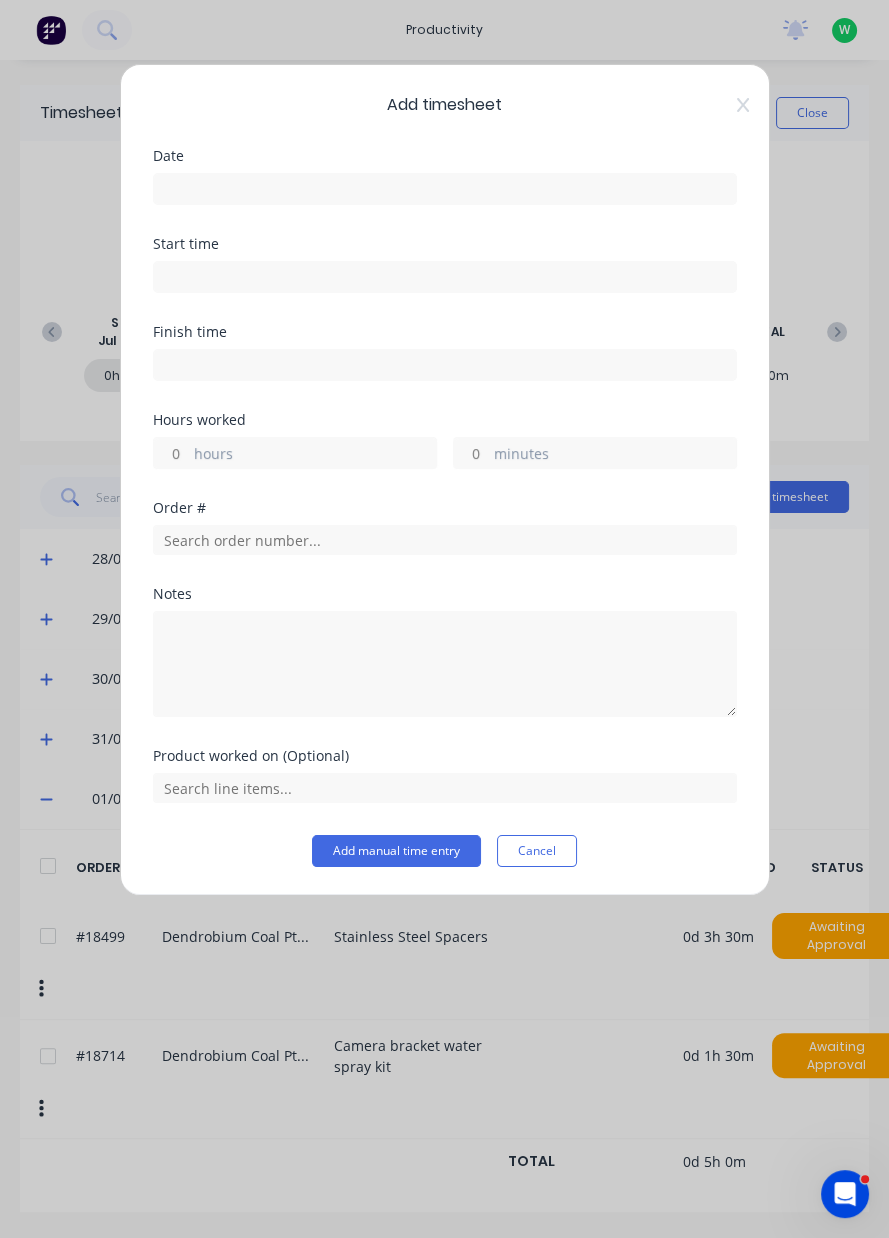 click at bounding box center [445, 189] 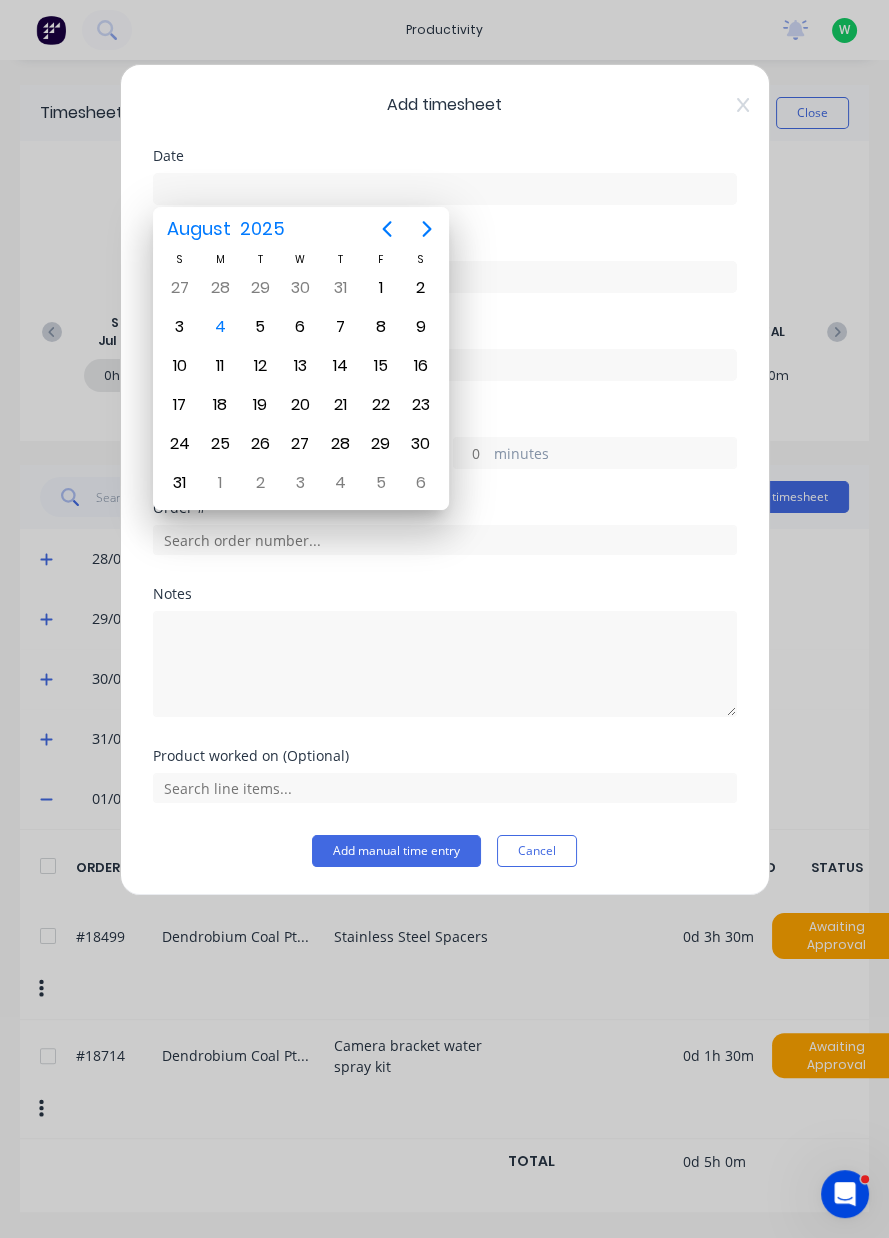 click on "Aug 1" at bounding box center (381, 288) 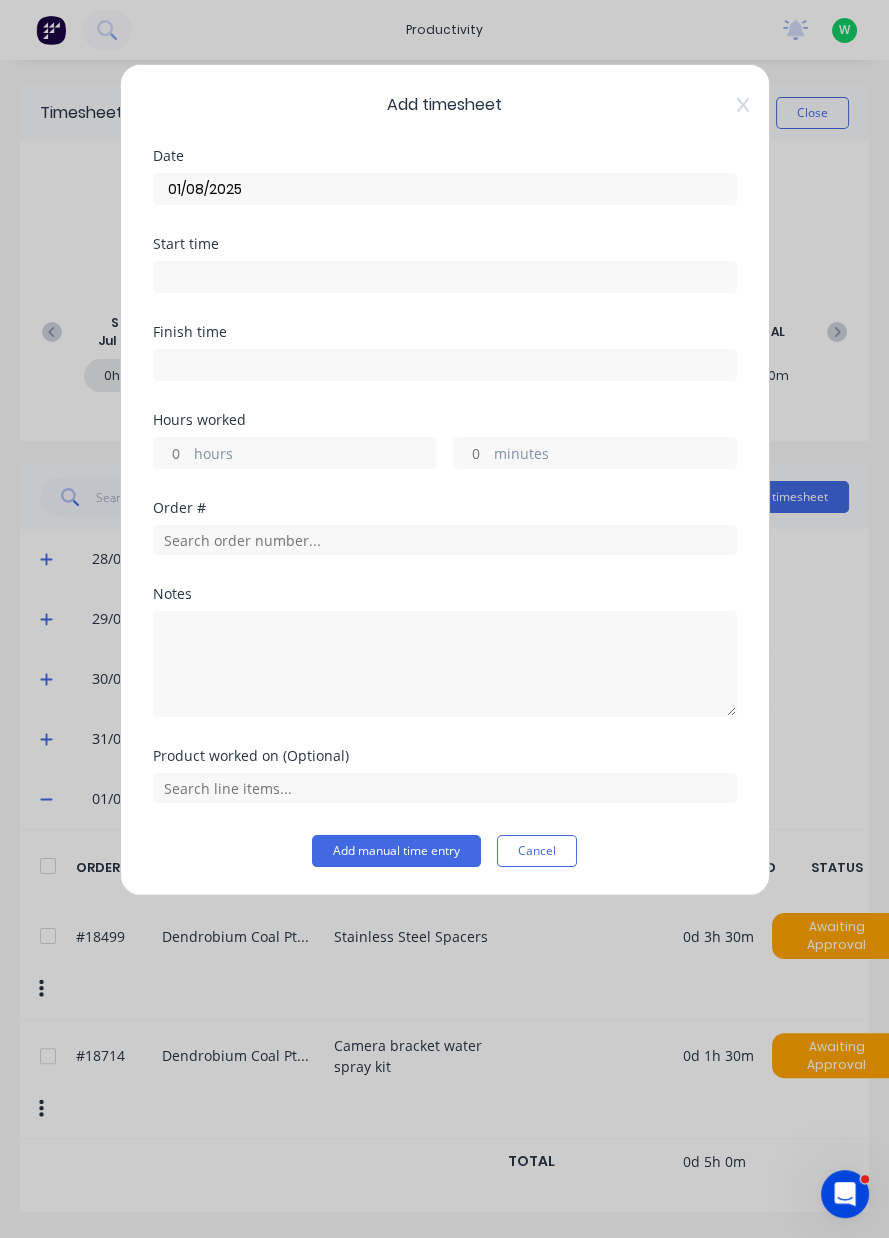 type on "01/08/2025" 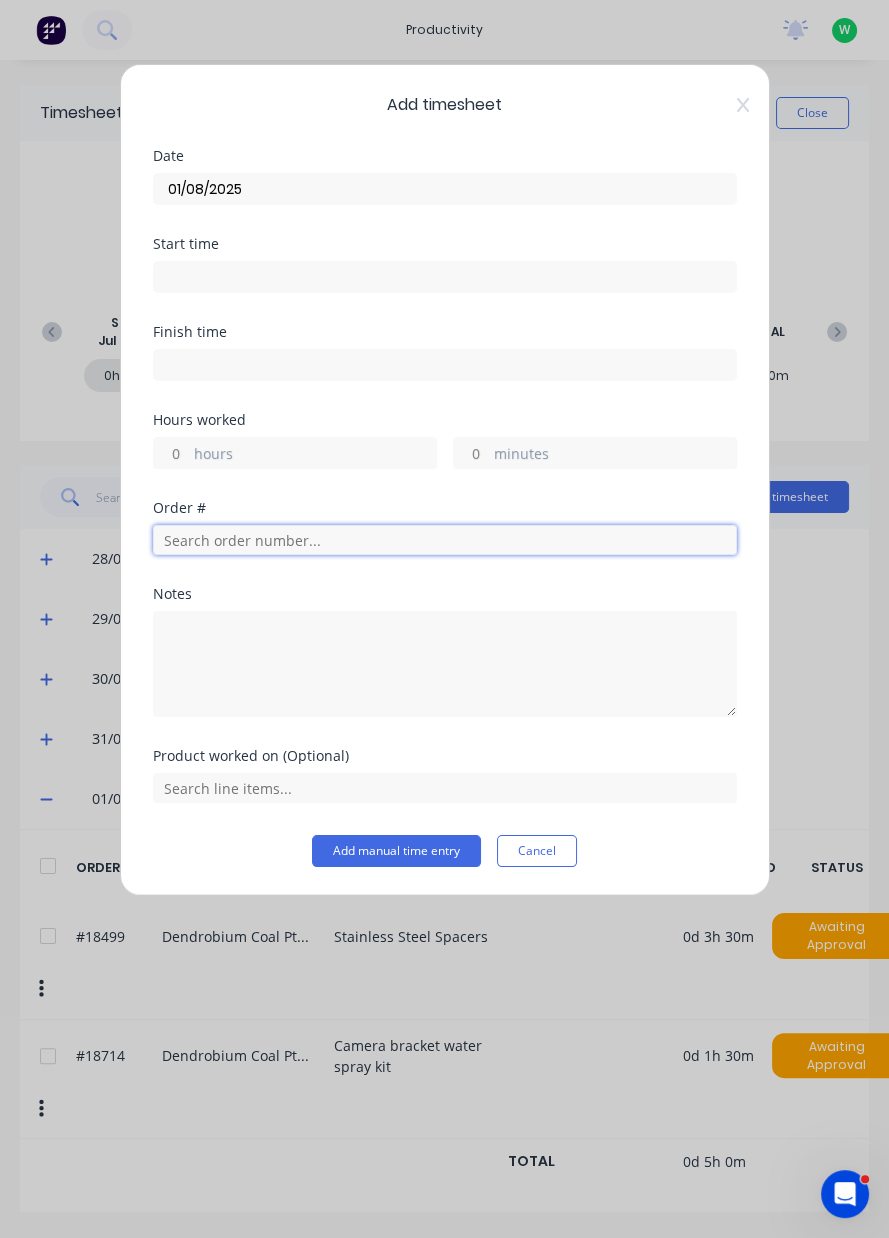 click at bounding box center (445, 540) 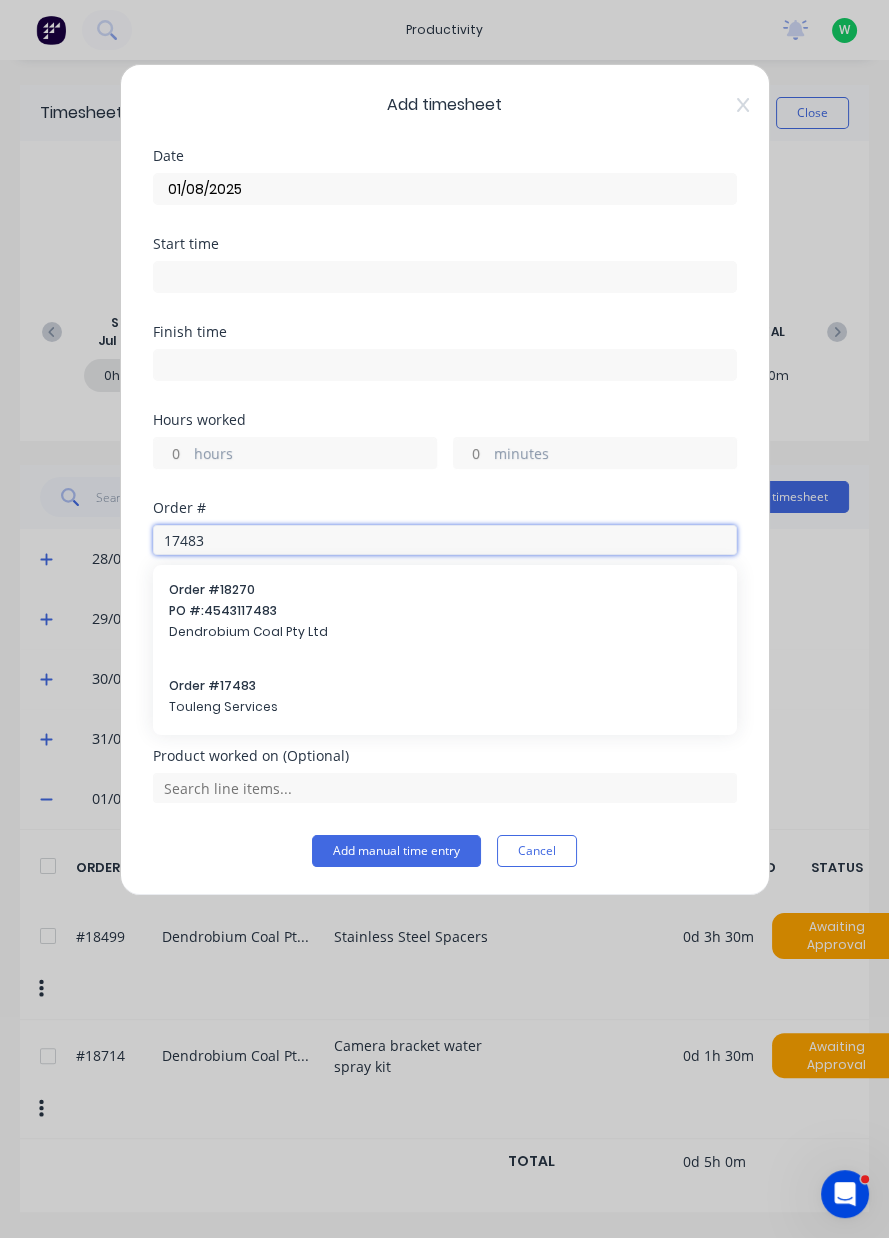 type on "17483" 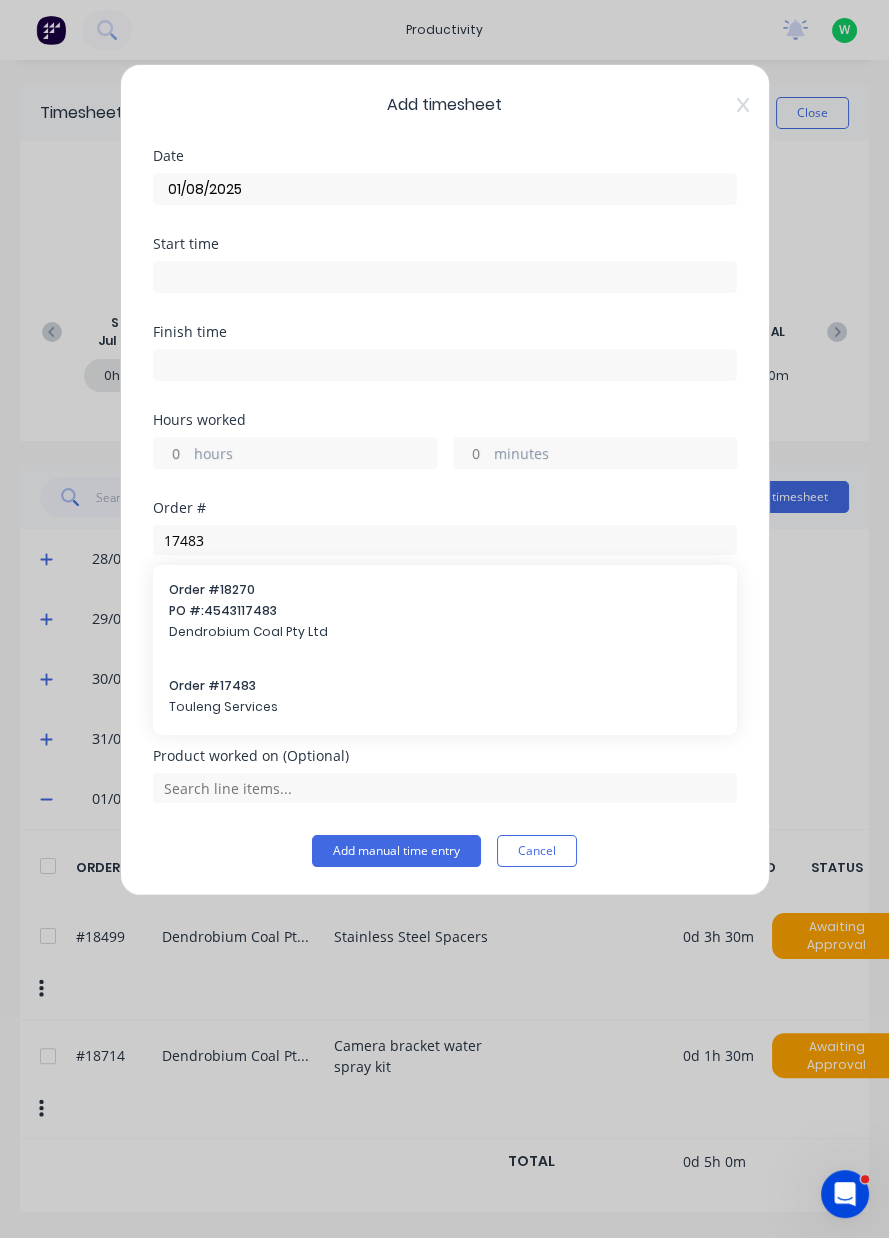 click on "Touleng Services" at bounding box center (445, 707) 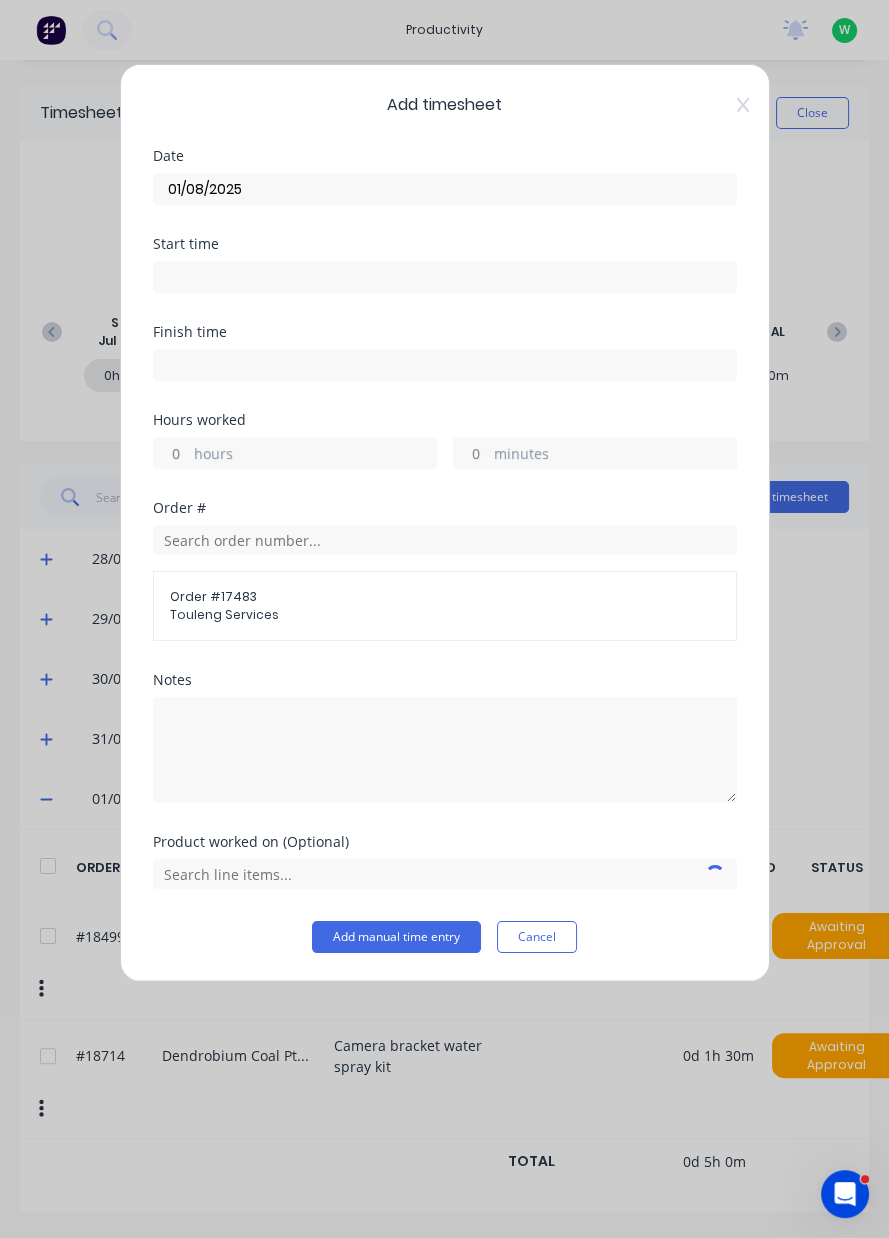 click on "hours" at bounding box center [315, 455] 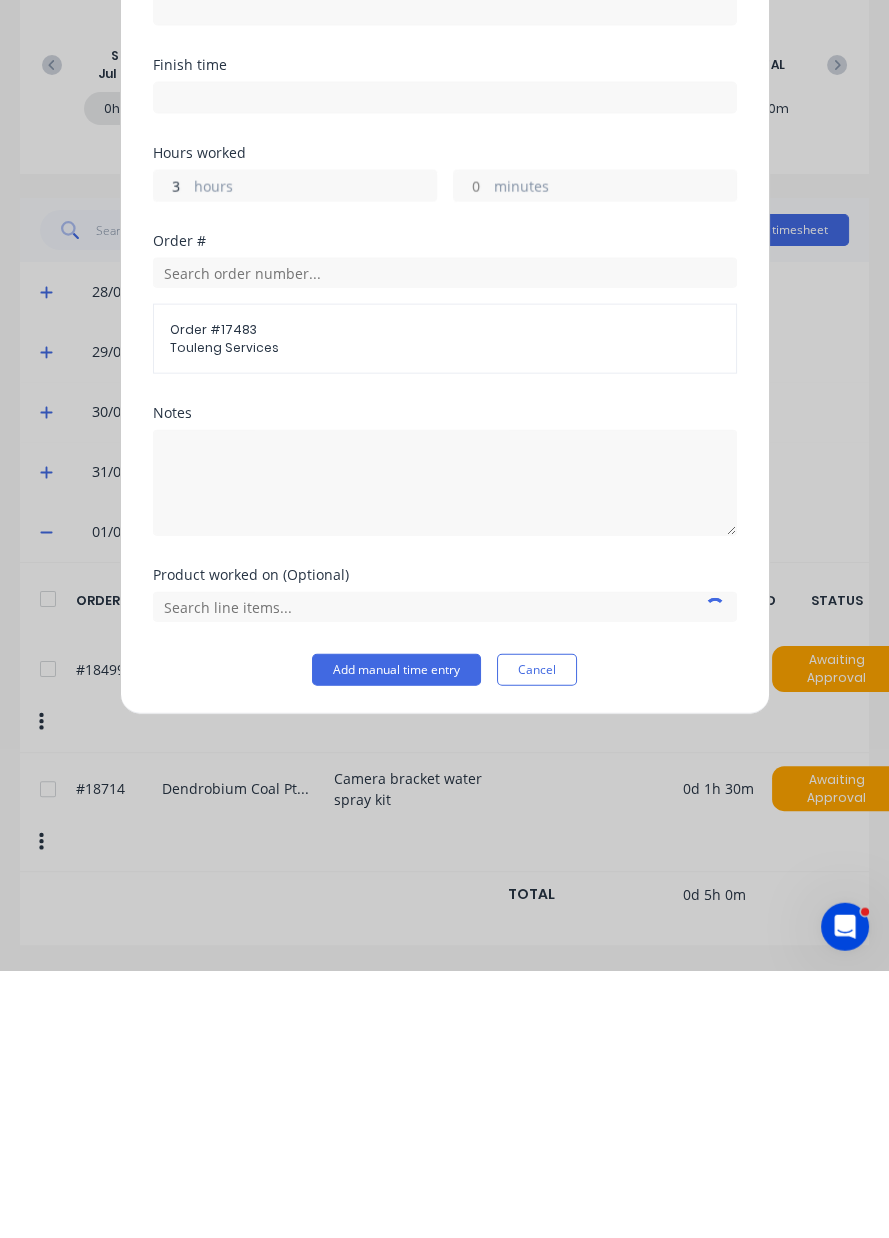 type on "3" 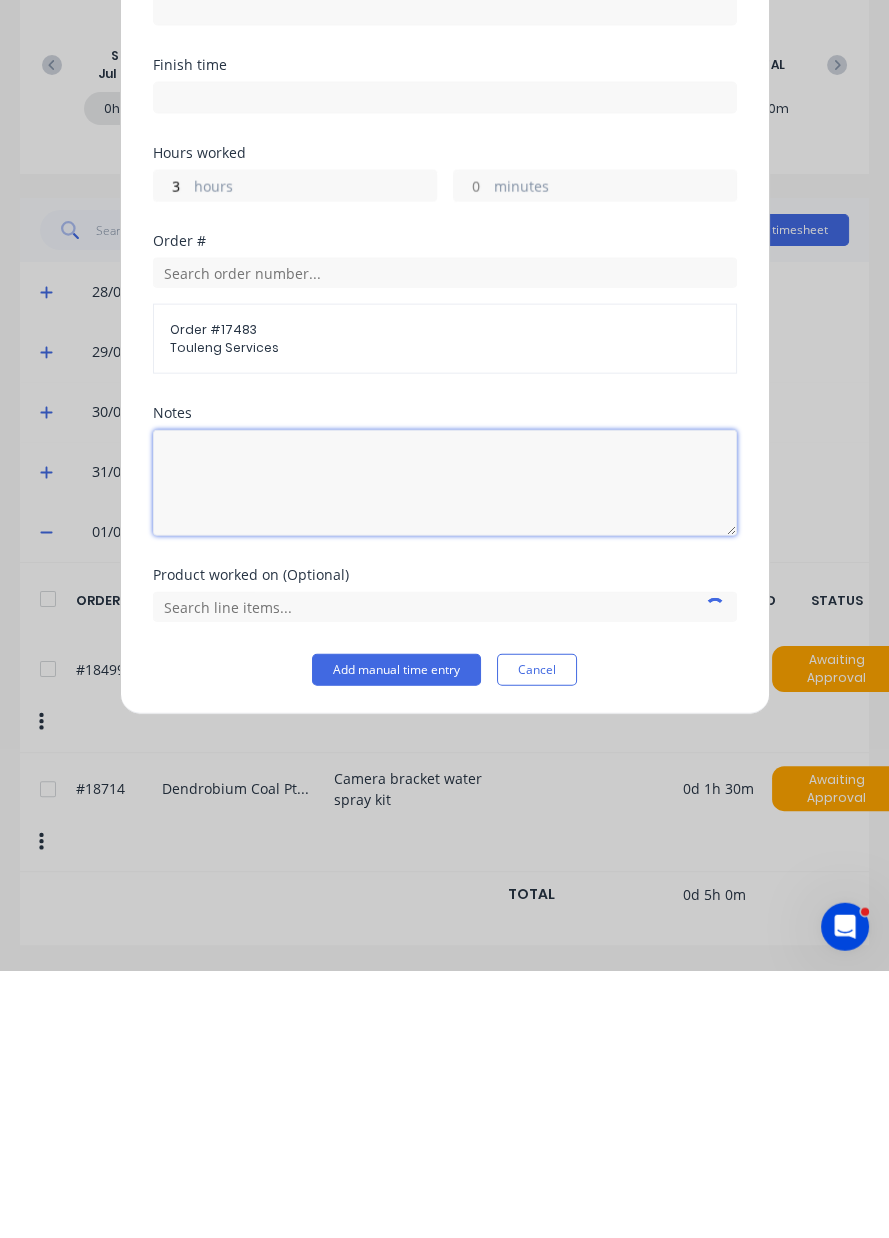 click at bounding box center [445, 750] 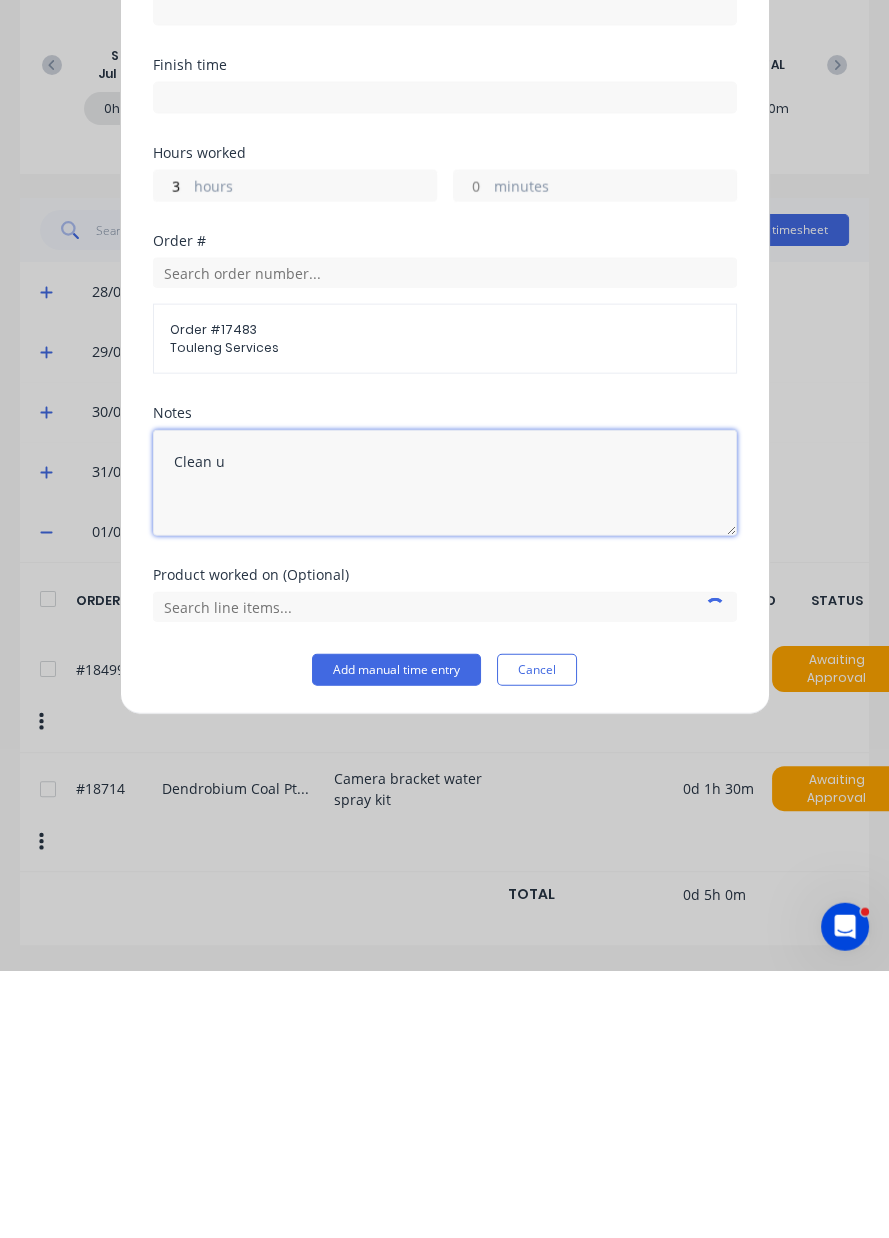 type on "Clean up" 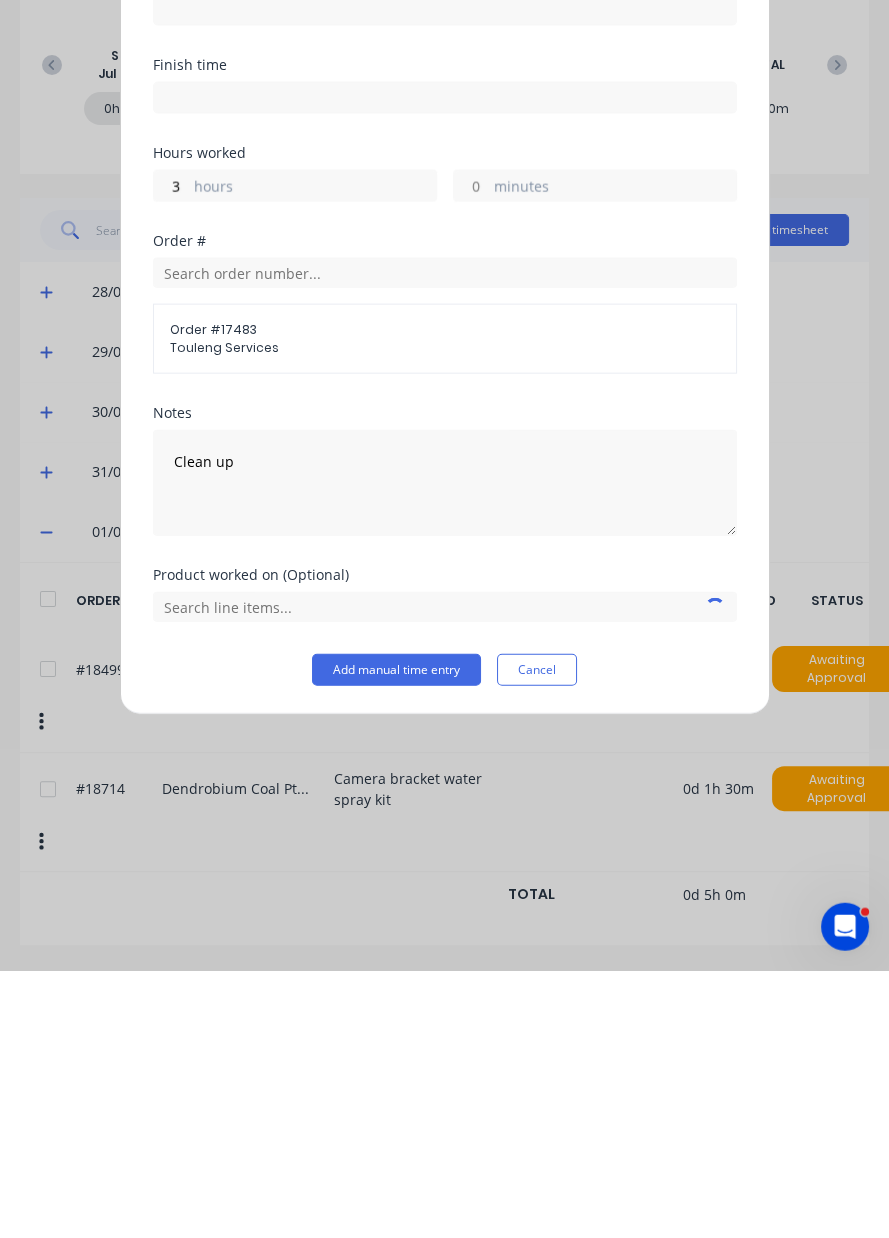 click on "Add manual time entry" at bounding box center [396, 937] 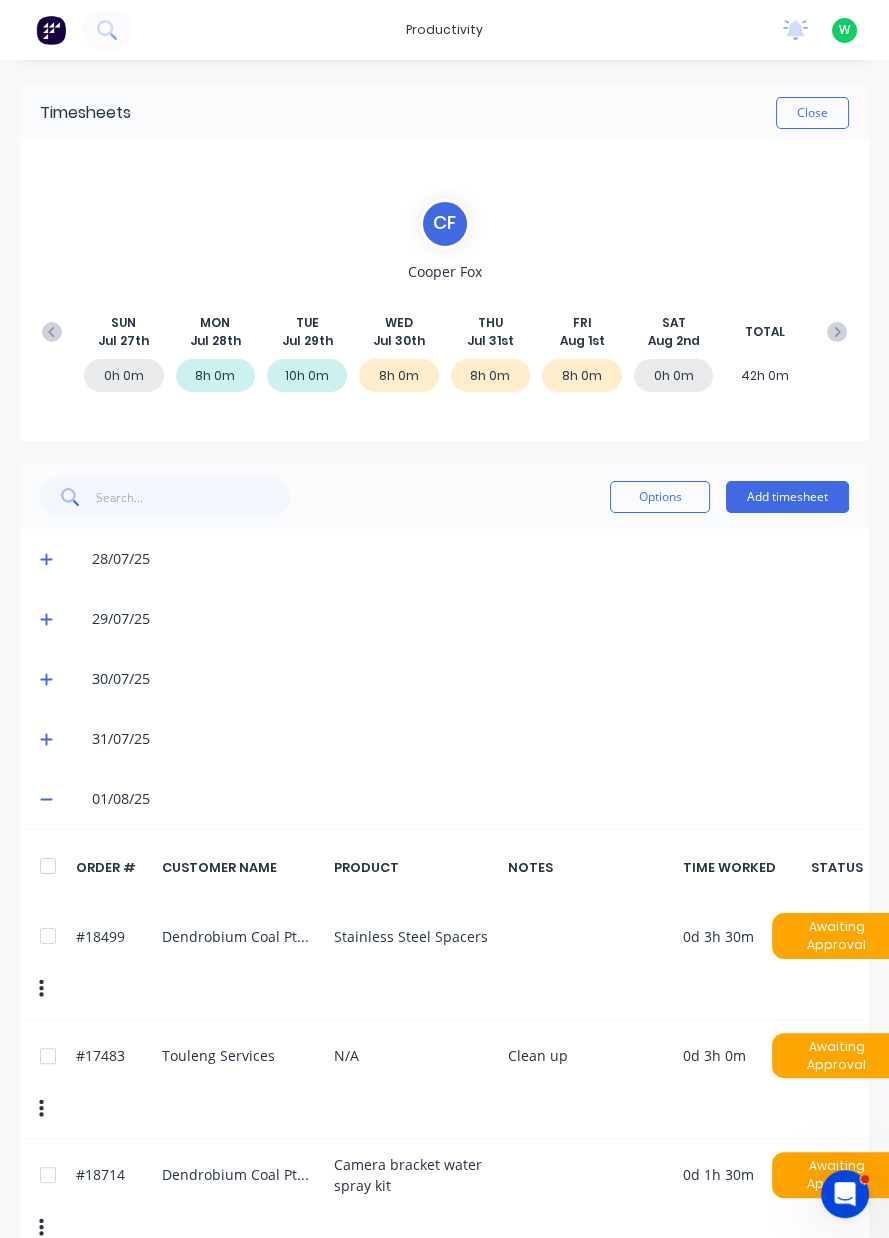 click on "Add timesheet" at bounding box center (787, 497) 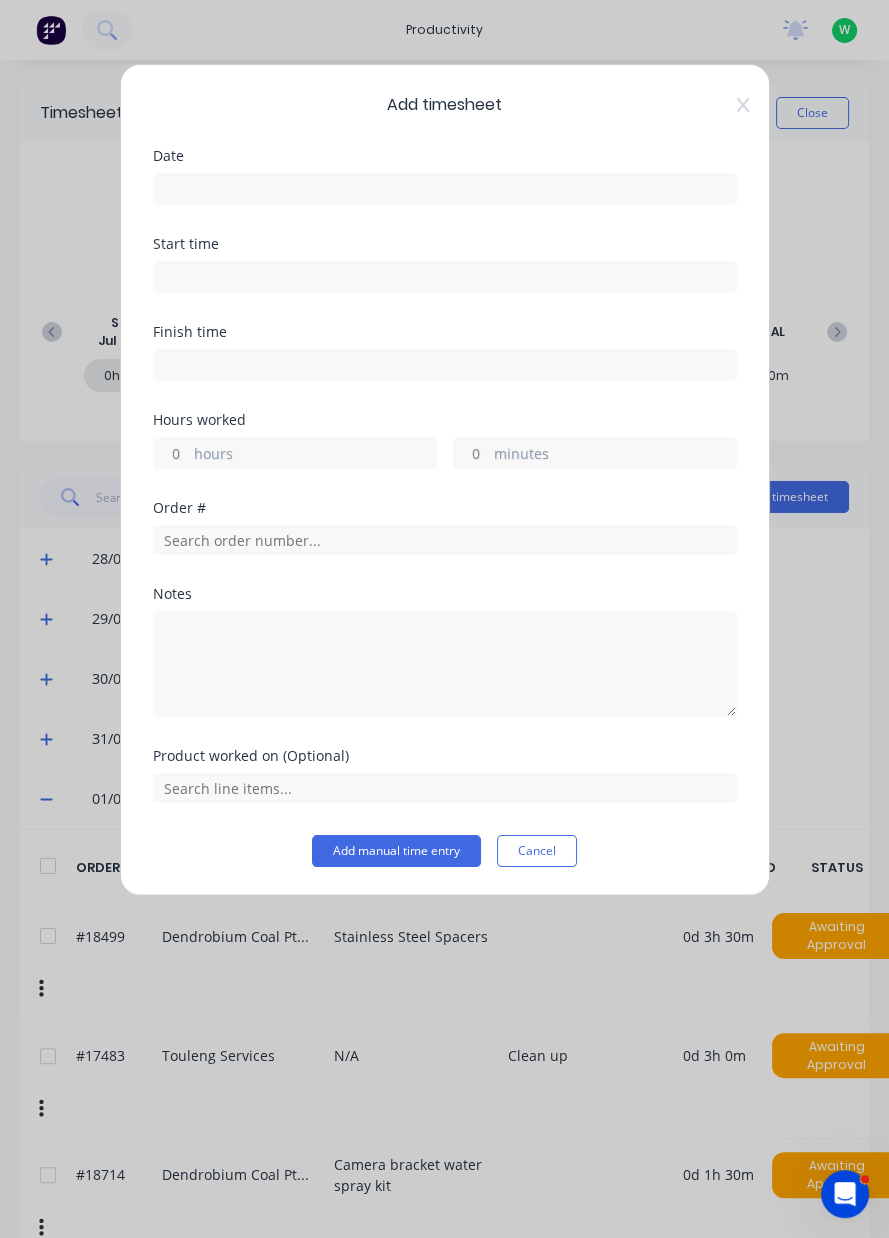 click at bounding box center [445, 189] 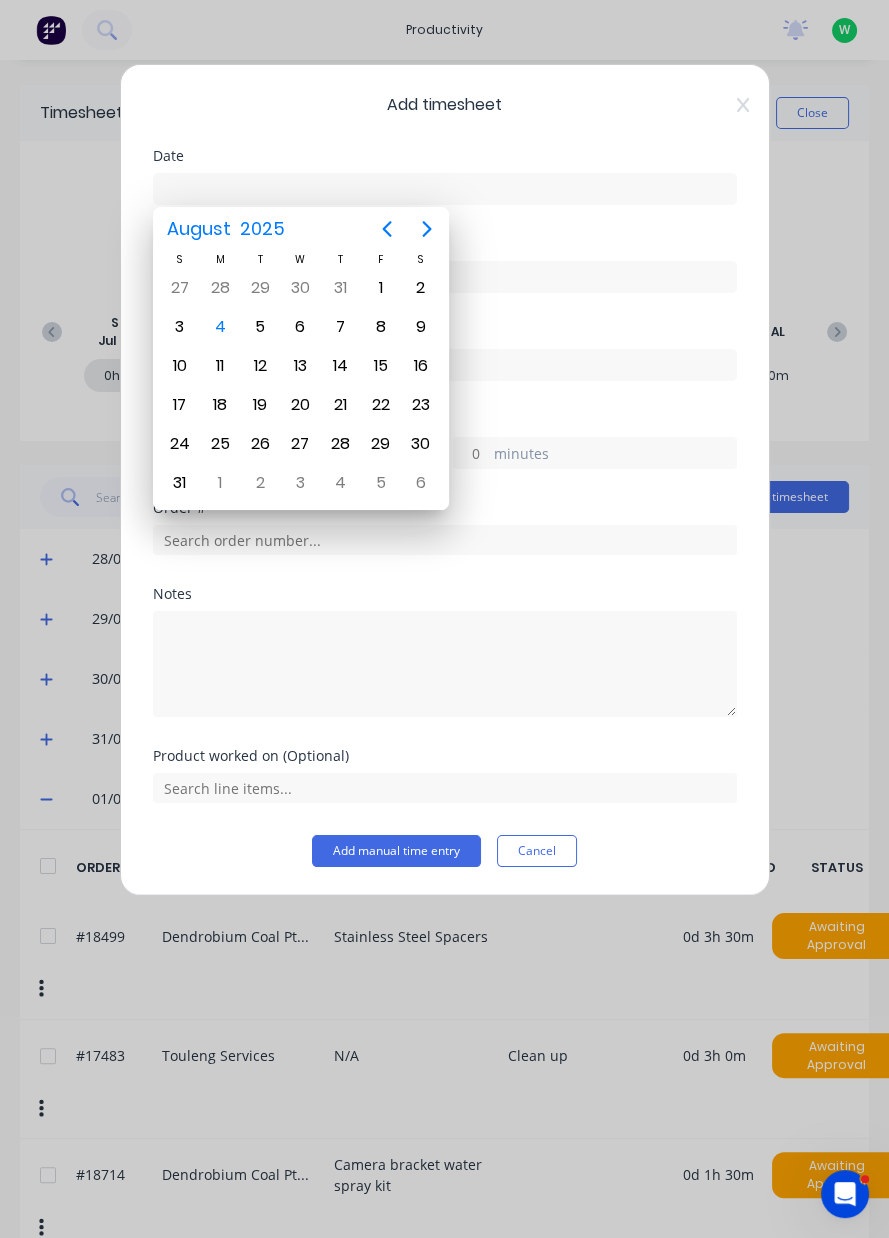 click on "4" at bounding box center [220, 327] 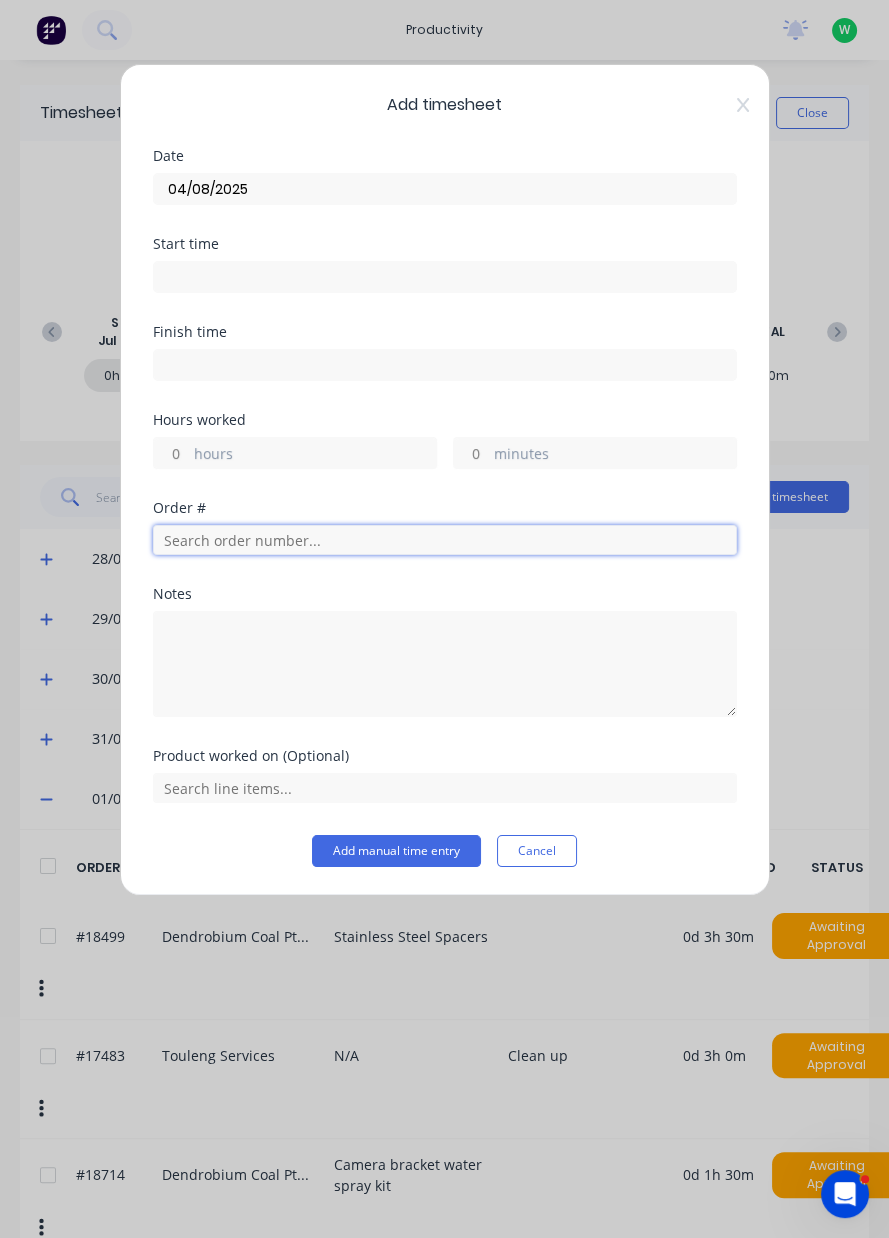 click at bounding box center [445, 540] 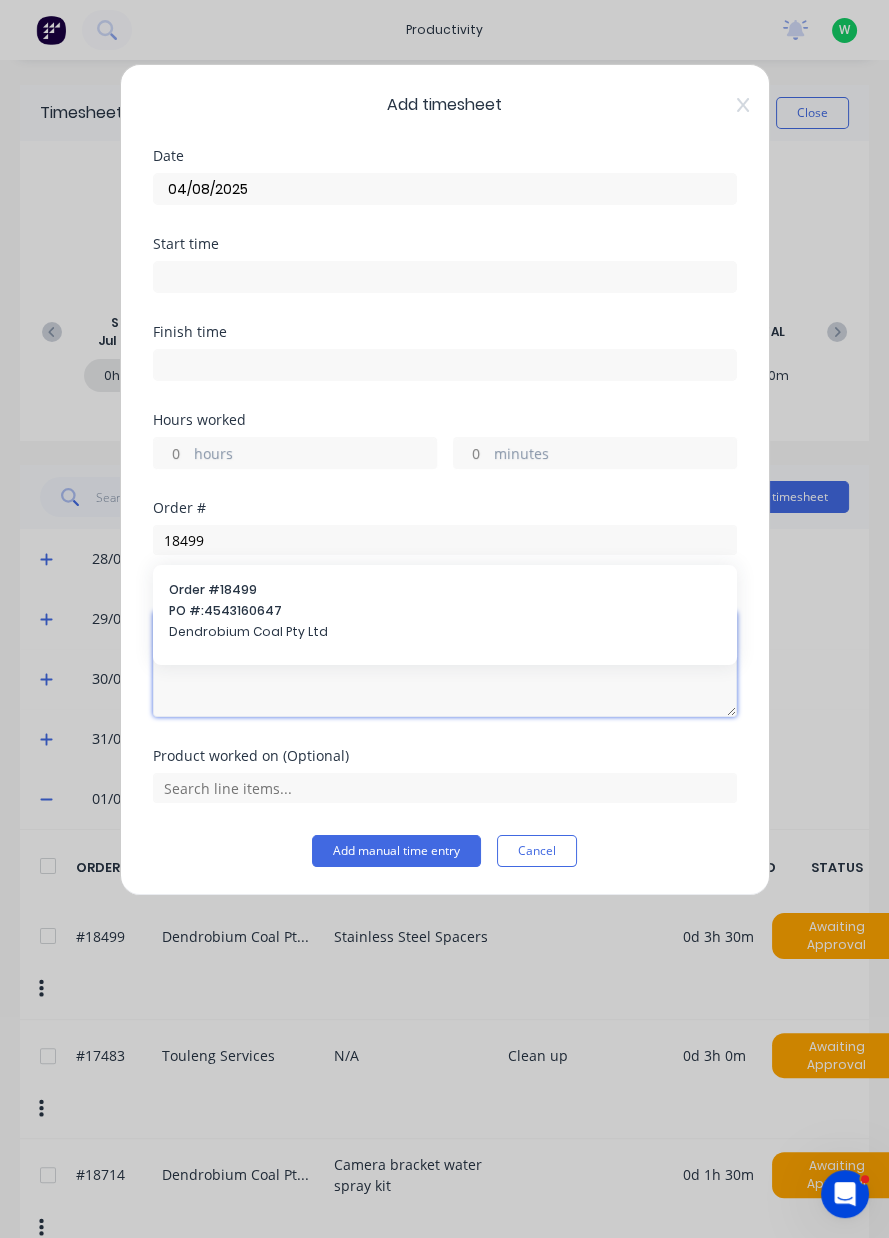 click at bounding box center (445, 664) 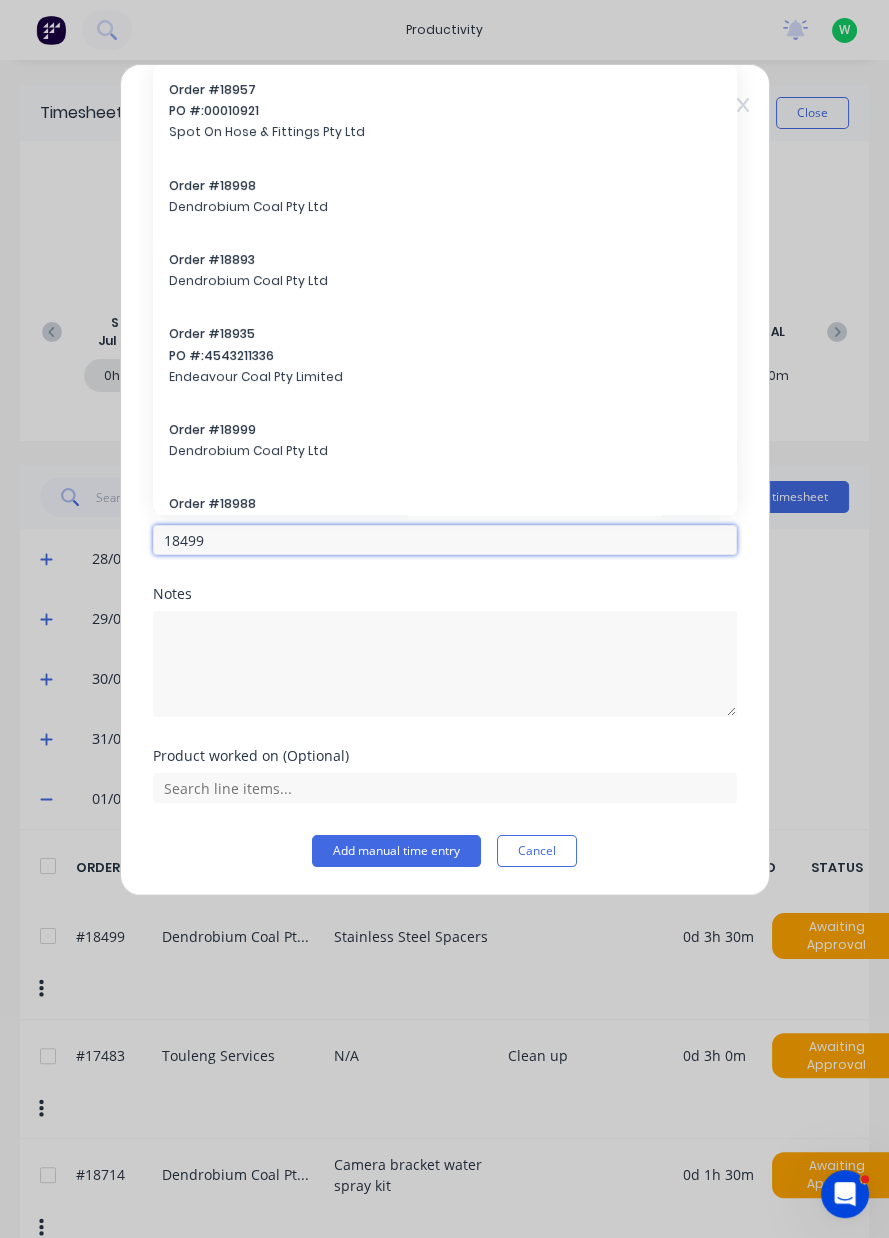 click on "18499" at bounding box center (445, 540) 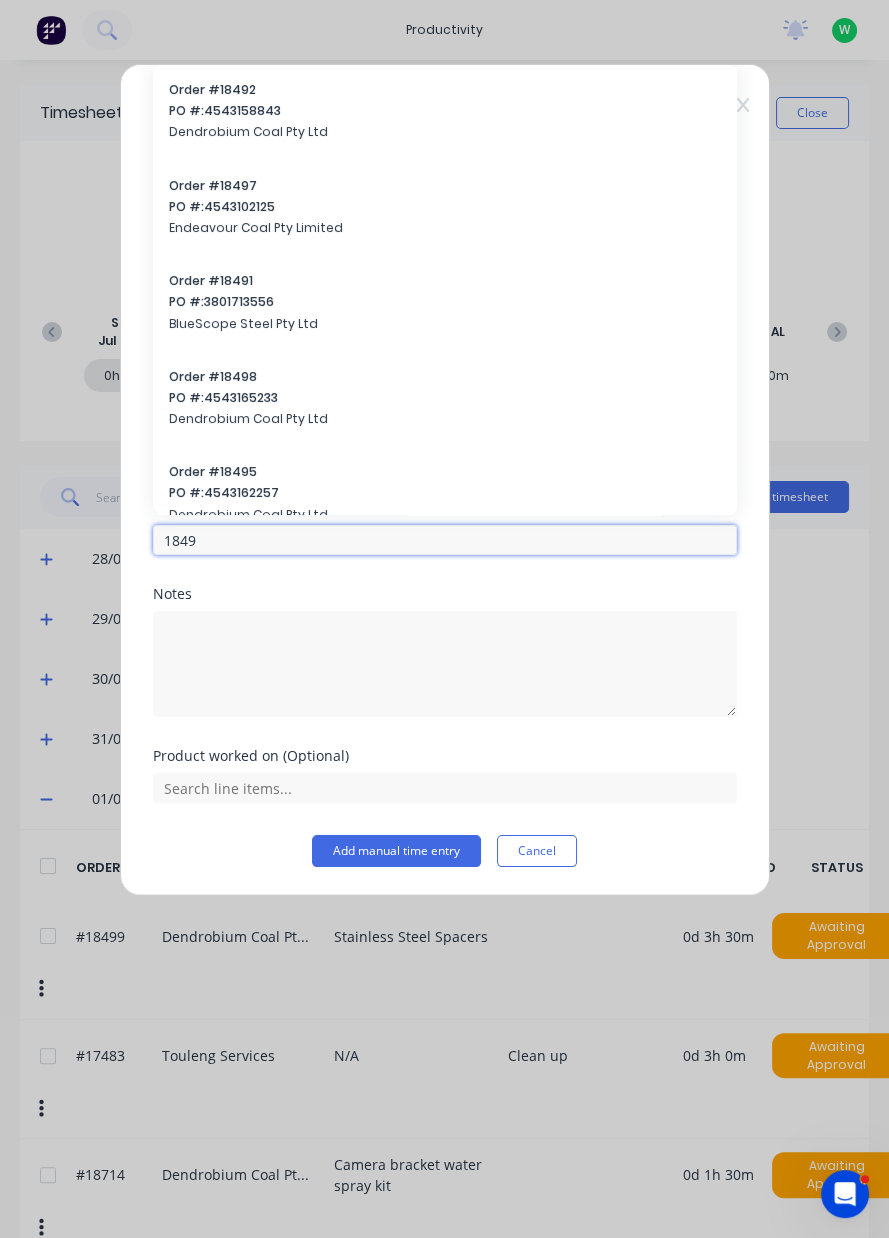 type on "18499" 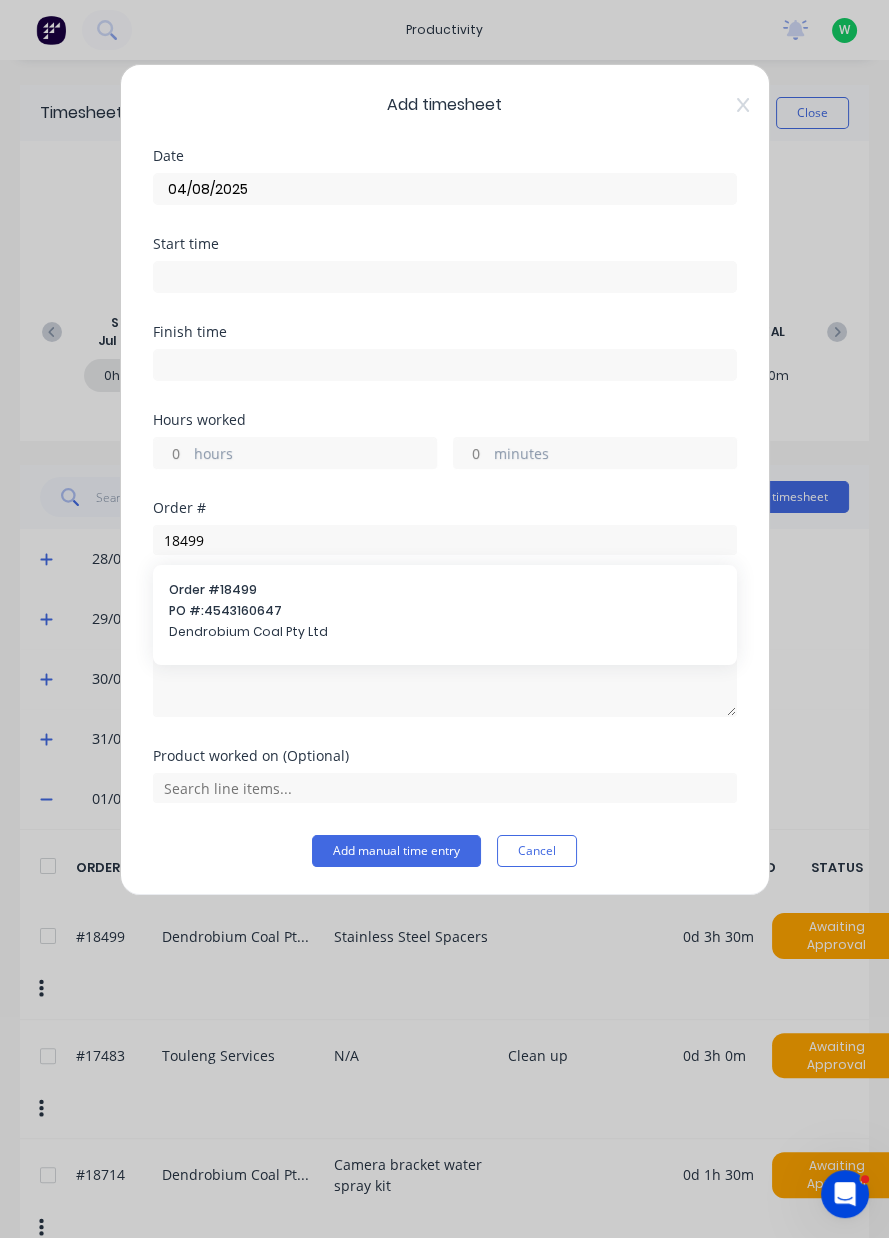 click on "PO #:  [NUMBER]" at bounding box center (445, 611) 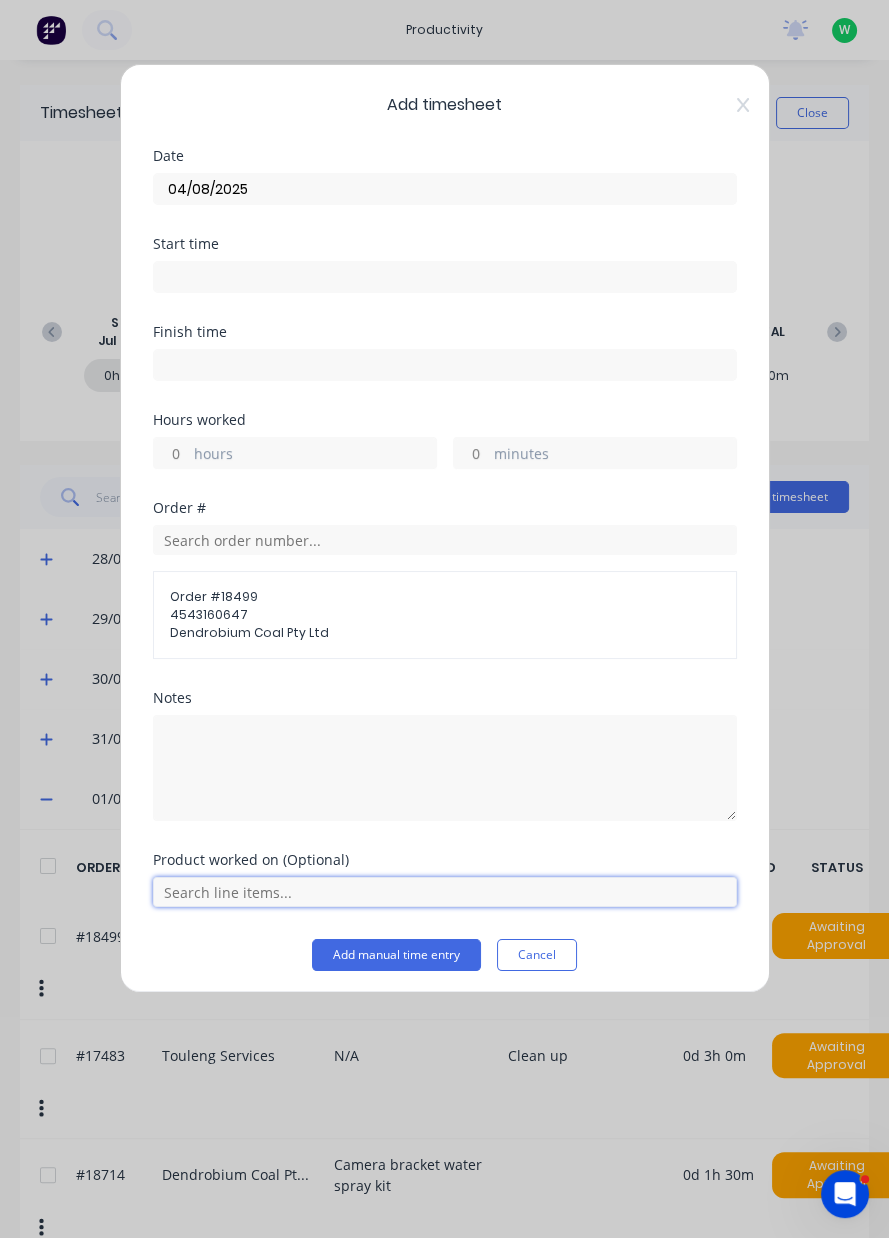 click at bounding box center [445, 892] 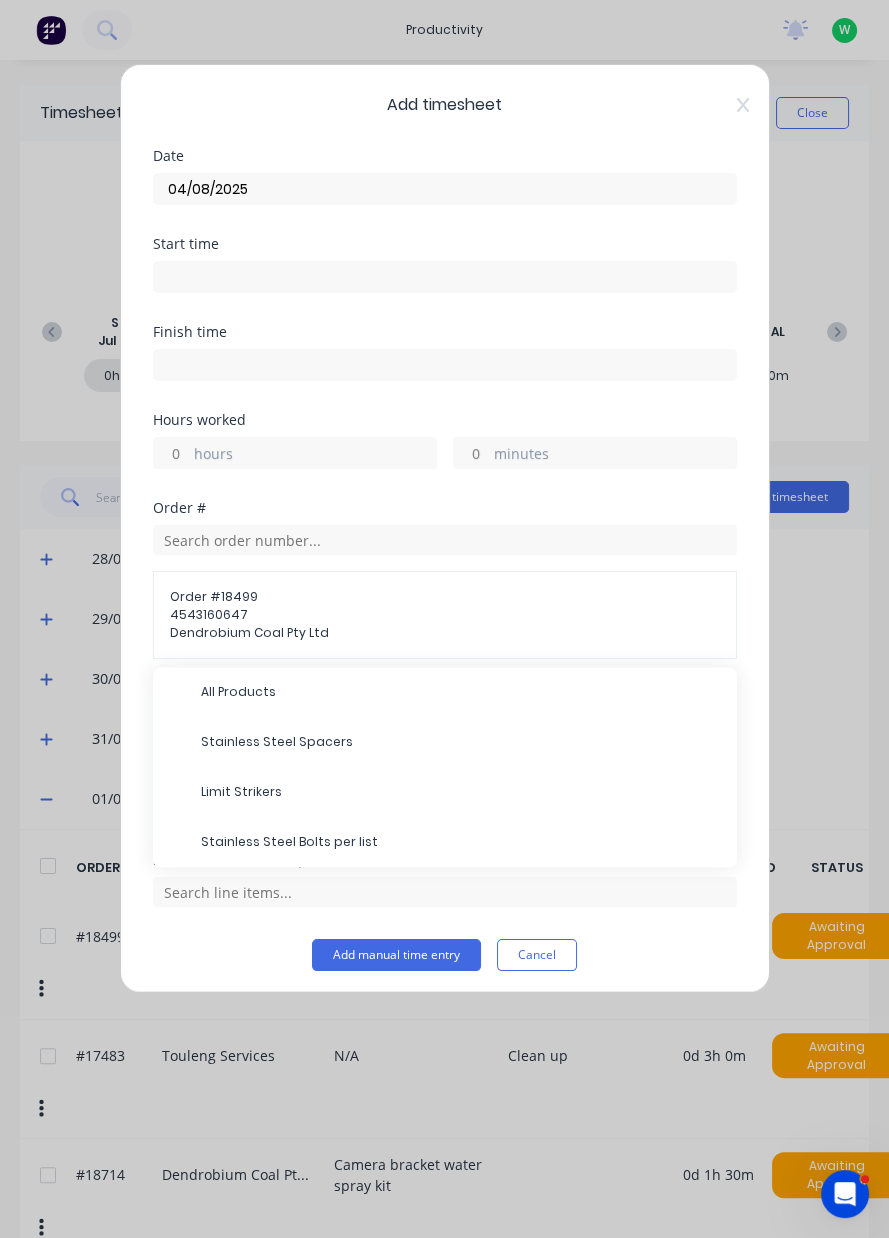 click on "Stainless Steel Spacers" at bounding box center (461, 742) 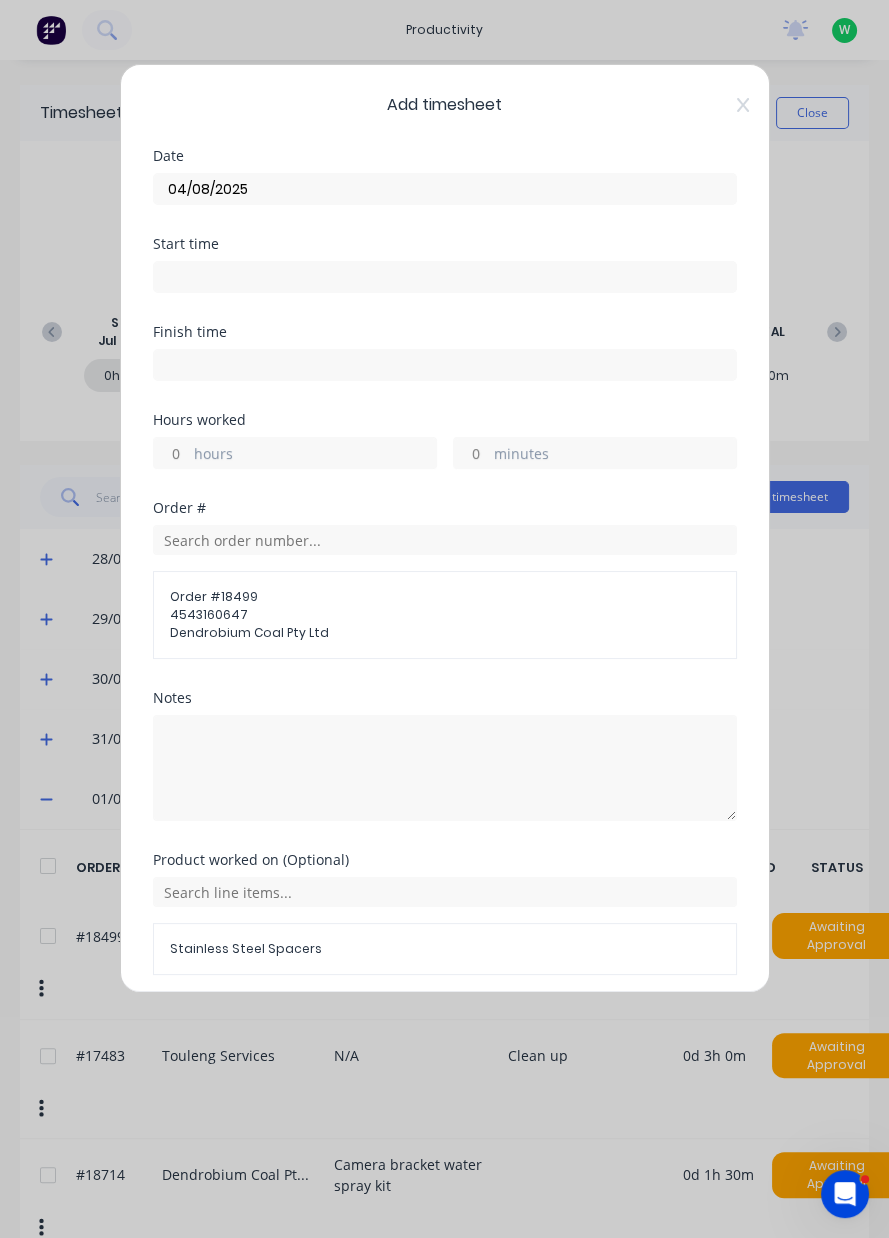 click on "hours" at bounding box center (315, 455) 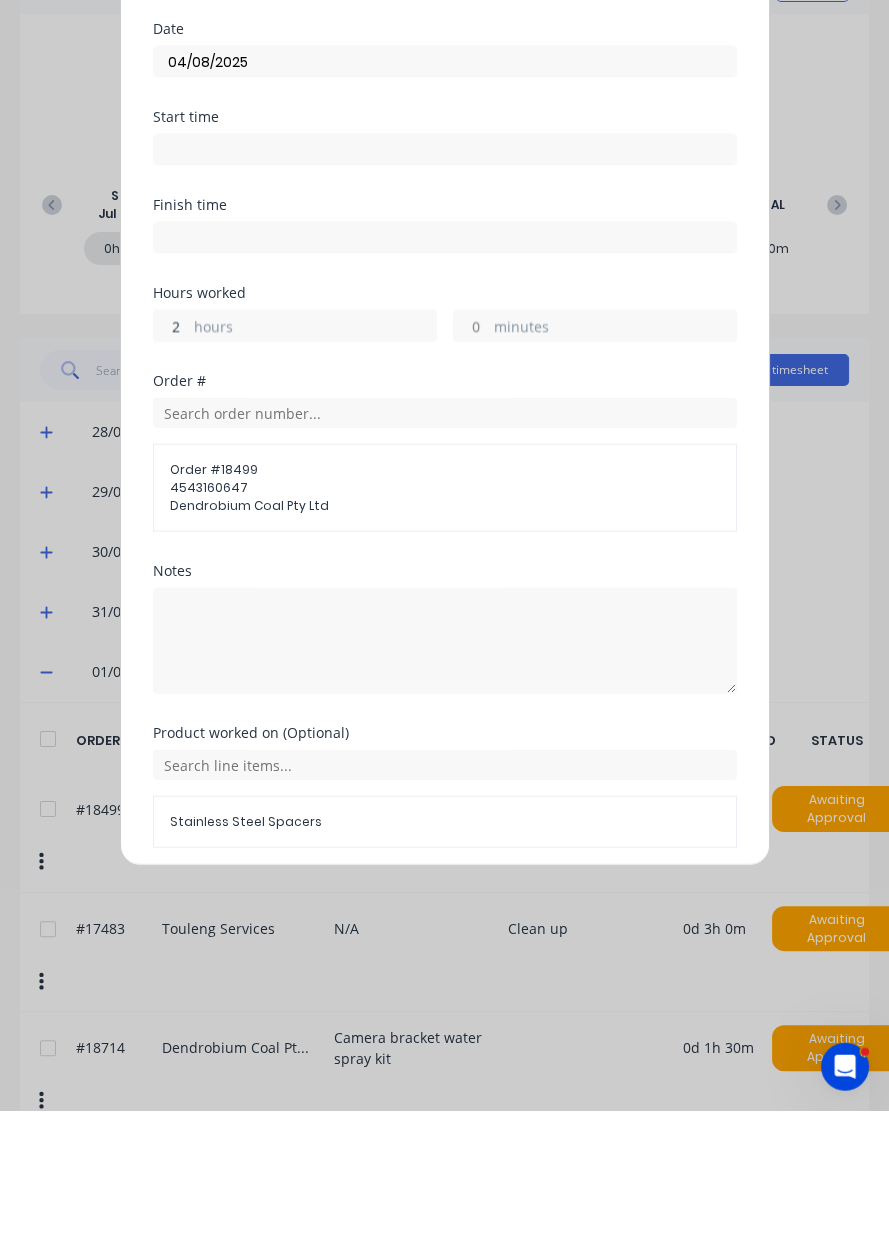 type on "2" 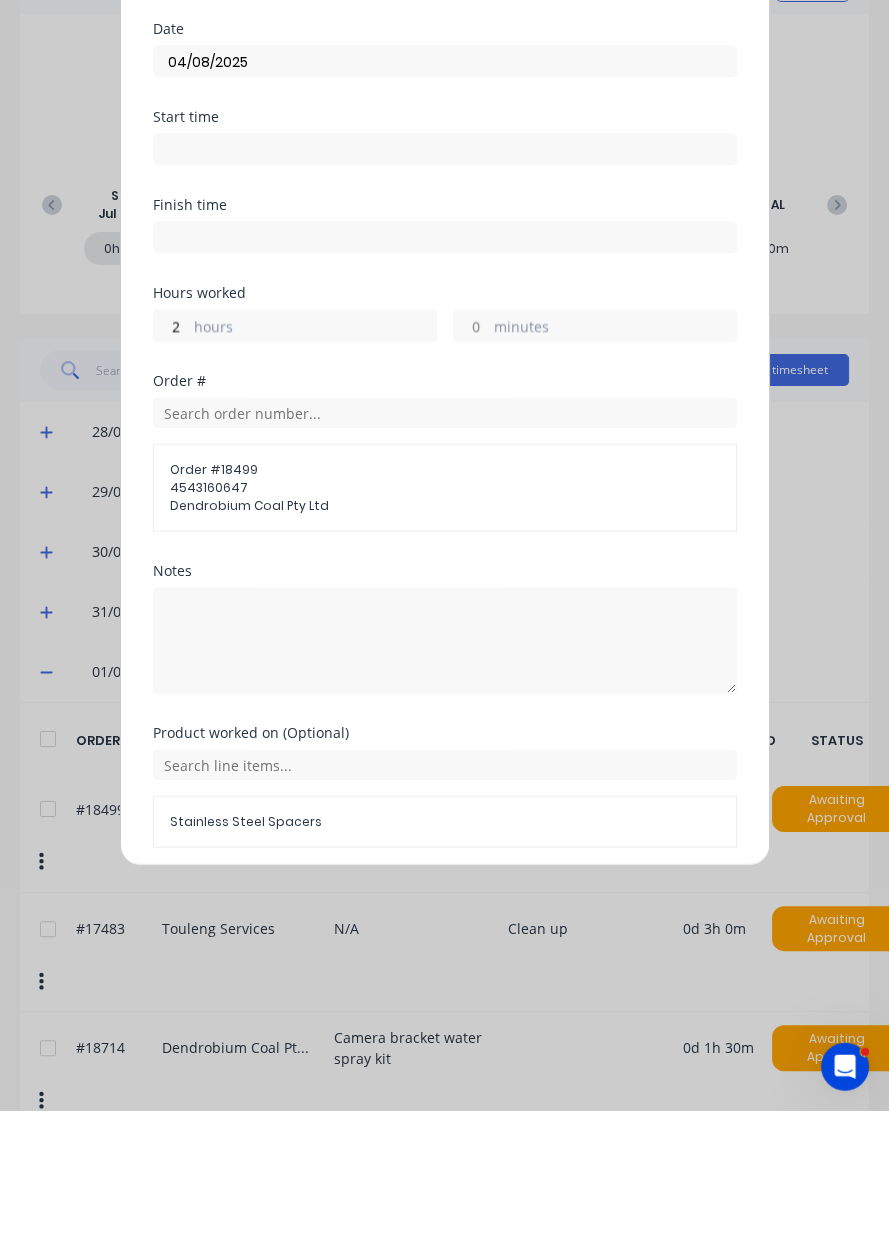 click on "Add manual time entry" at bounding box center [396, 1023] 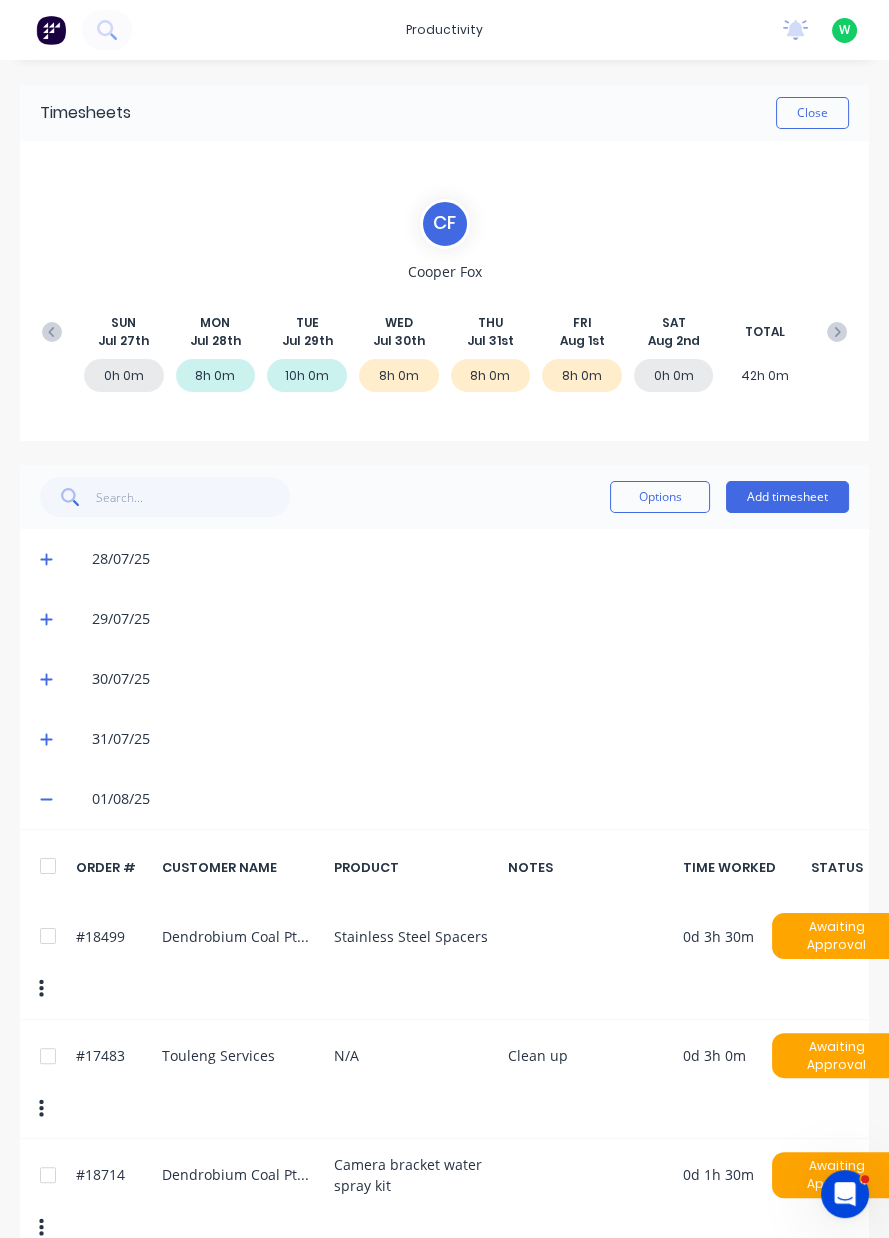 click at bounding box center [837, 332] 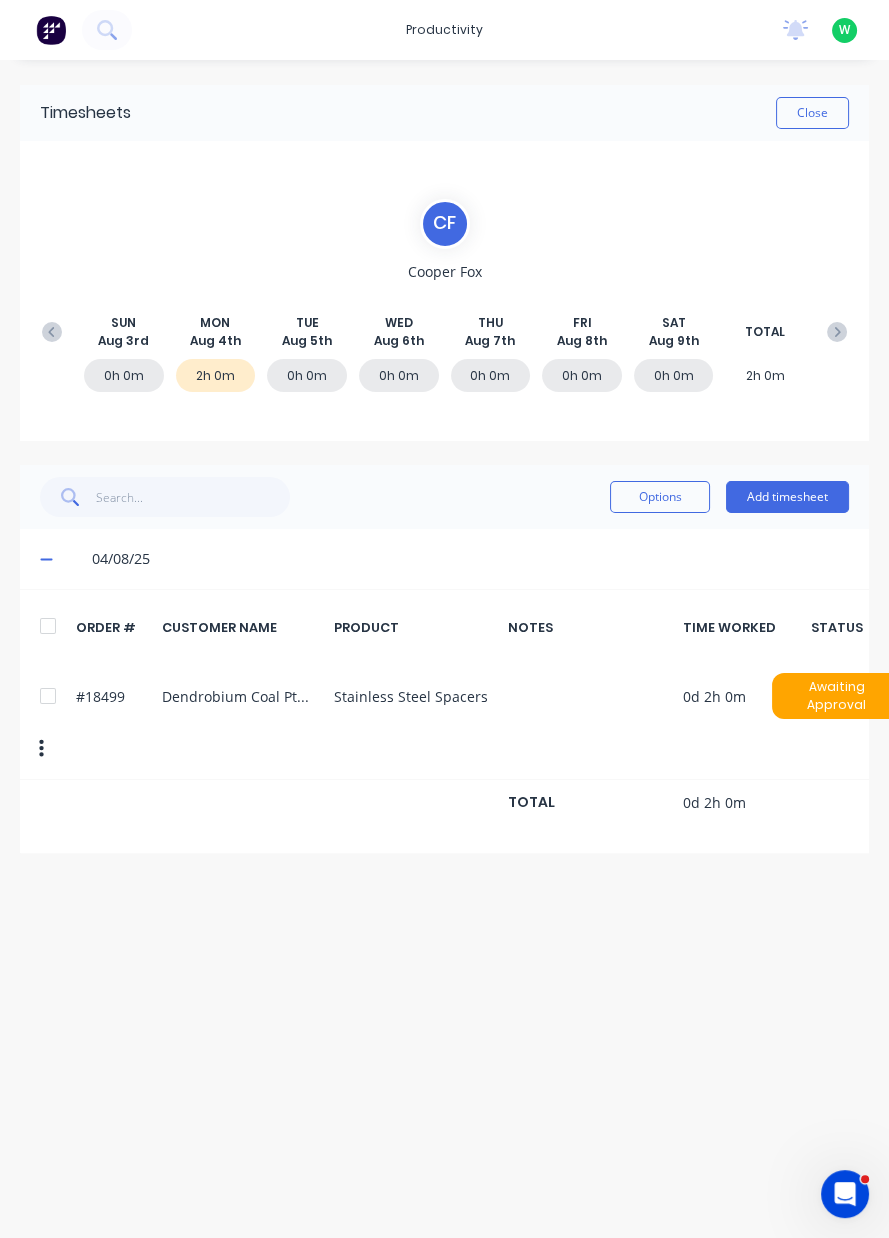 click 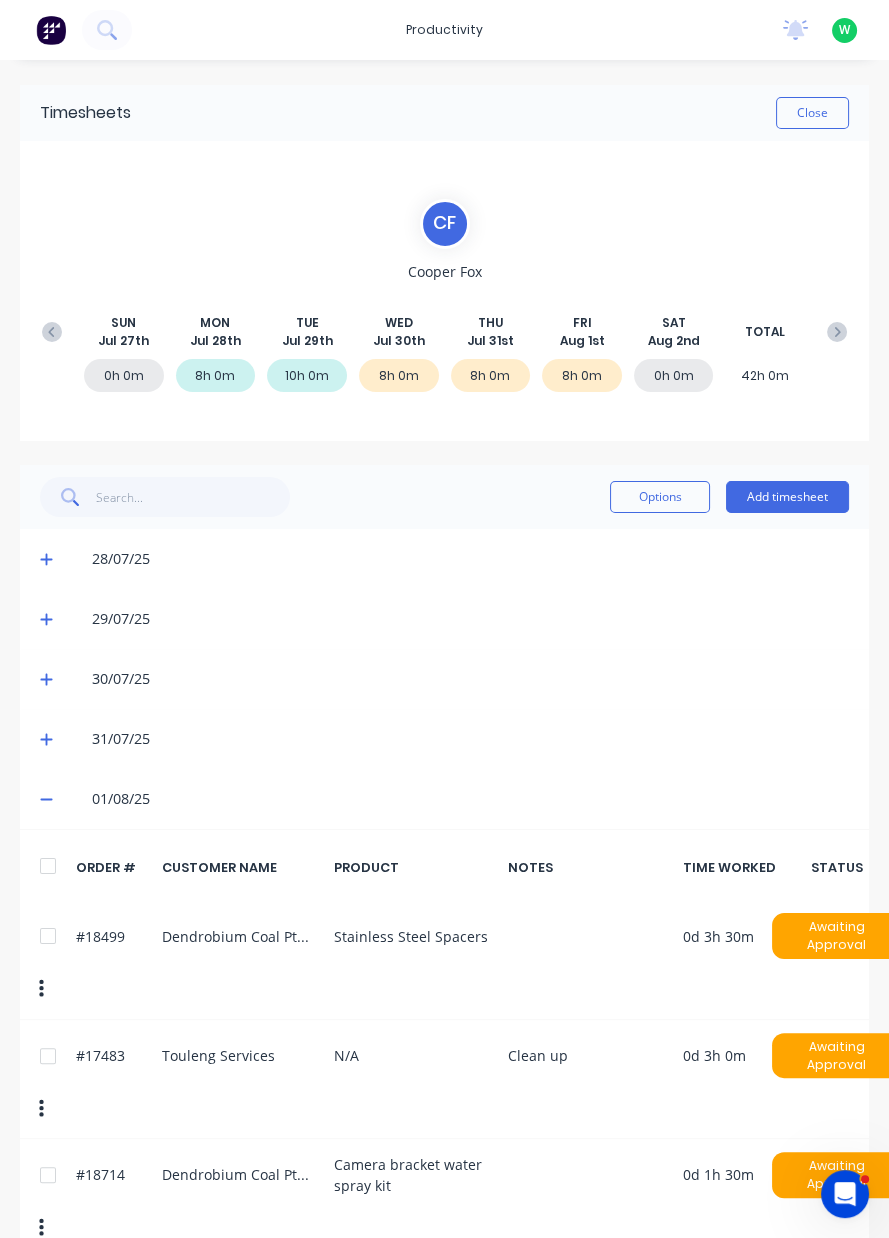 click at bounding box center [837, 332] 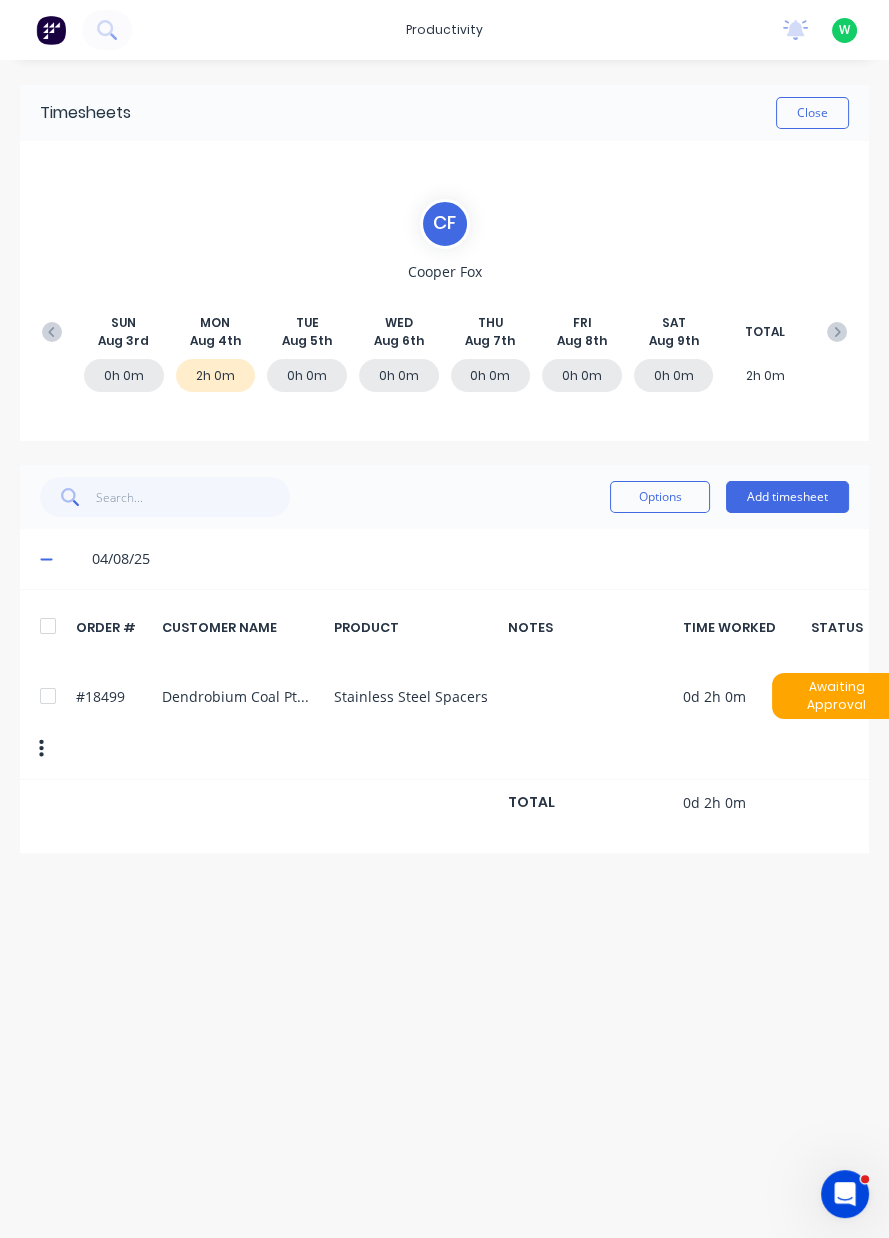 click on "Add timesheet" at bounding box center (787, 497) 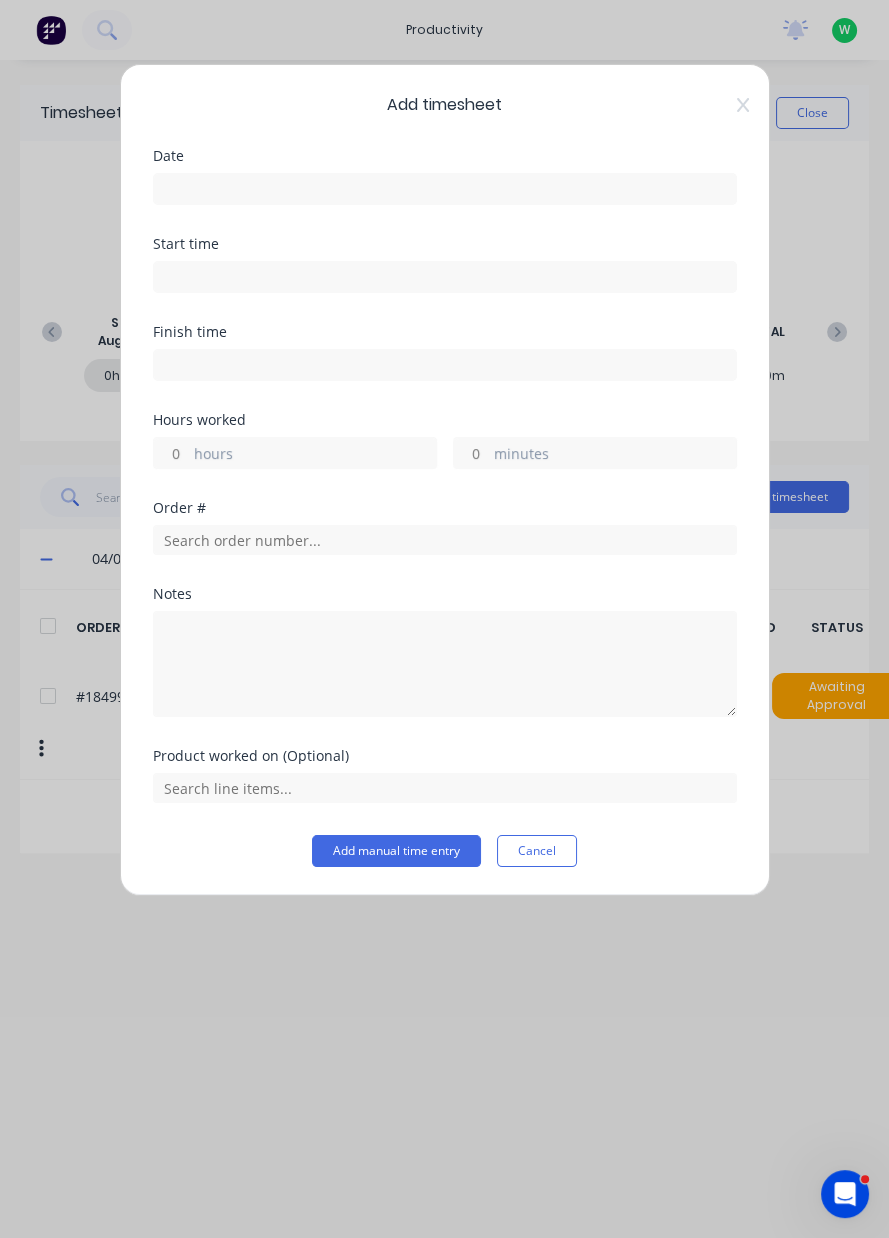 click at bounding box center [445, 189] 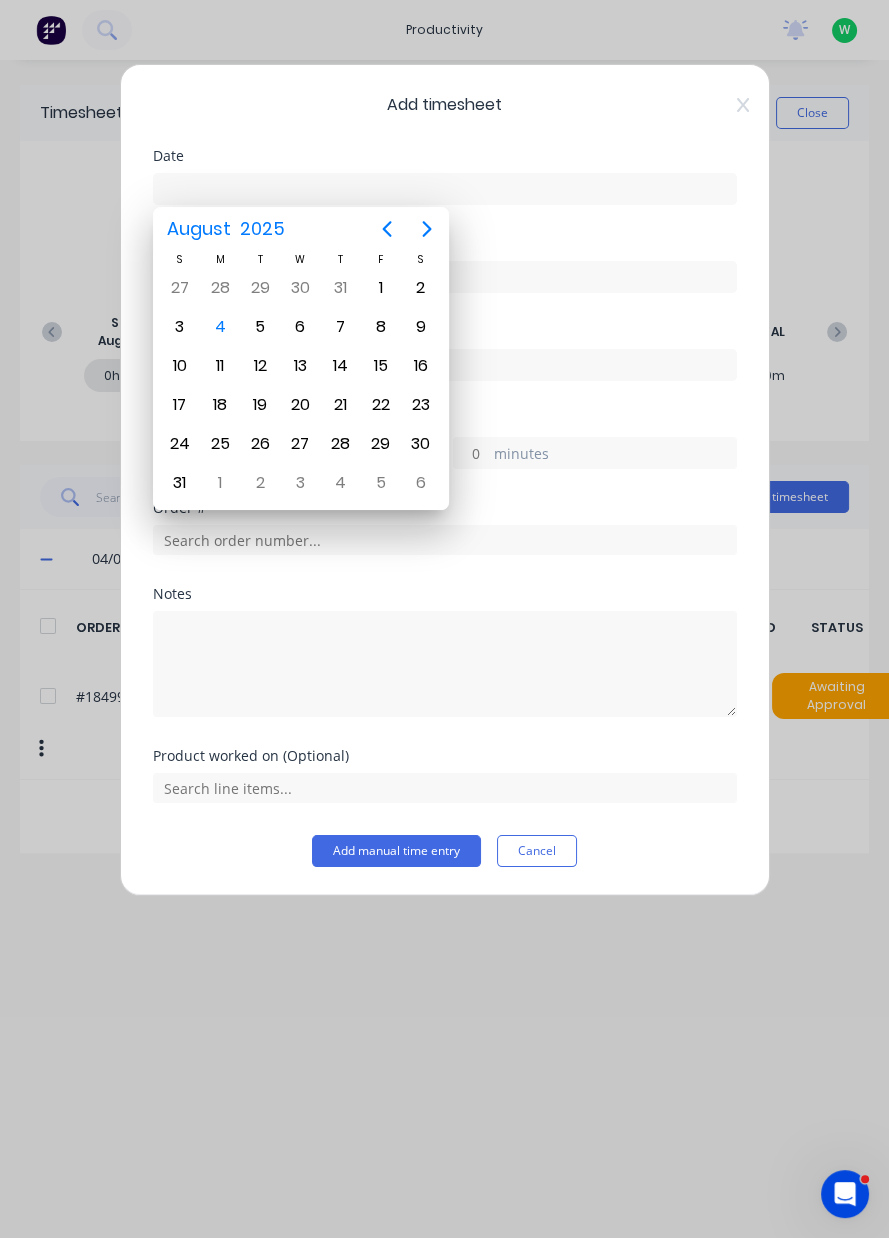 click on "4" at bounding box center [220, 327] 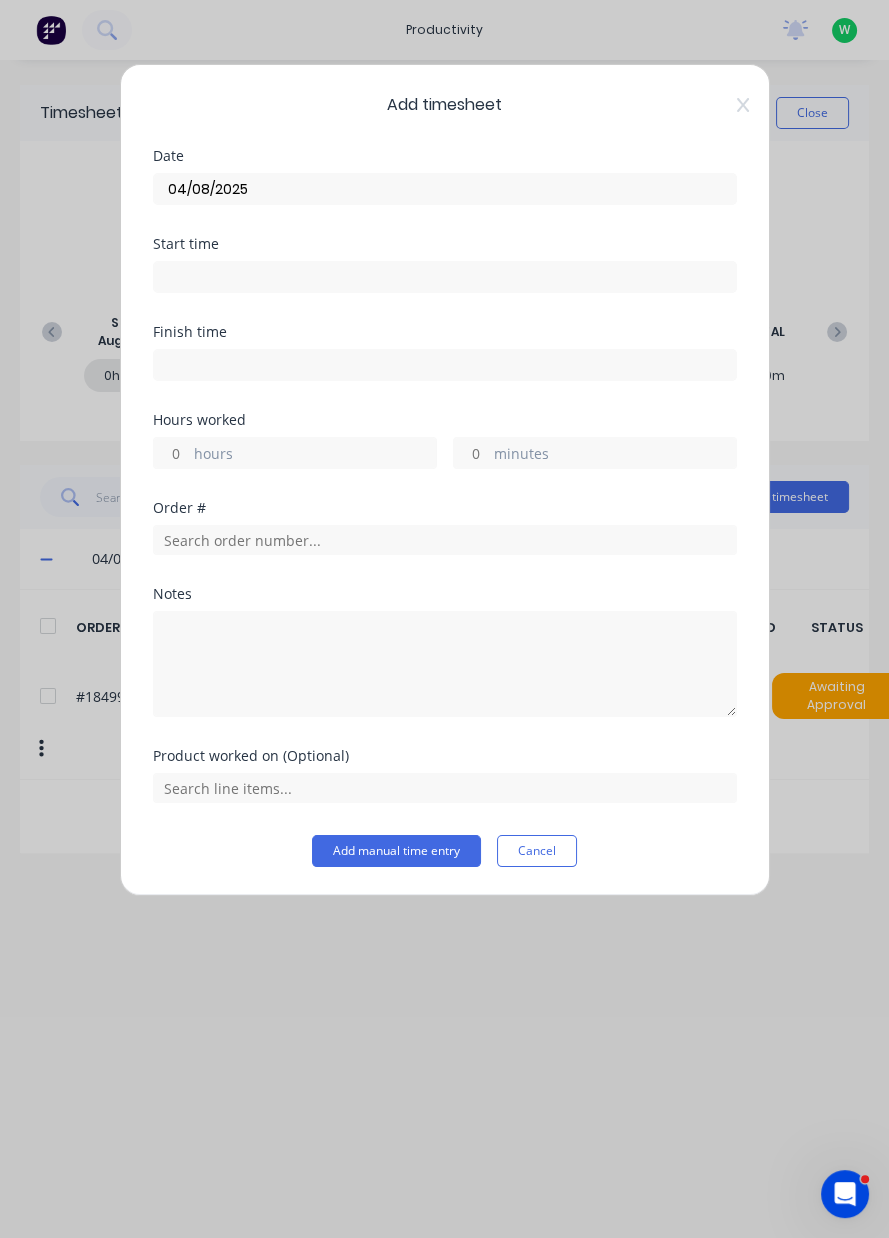 type on "04/08/2025" 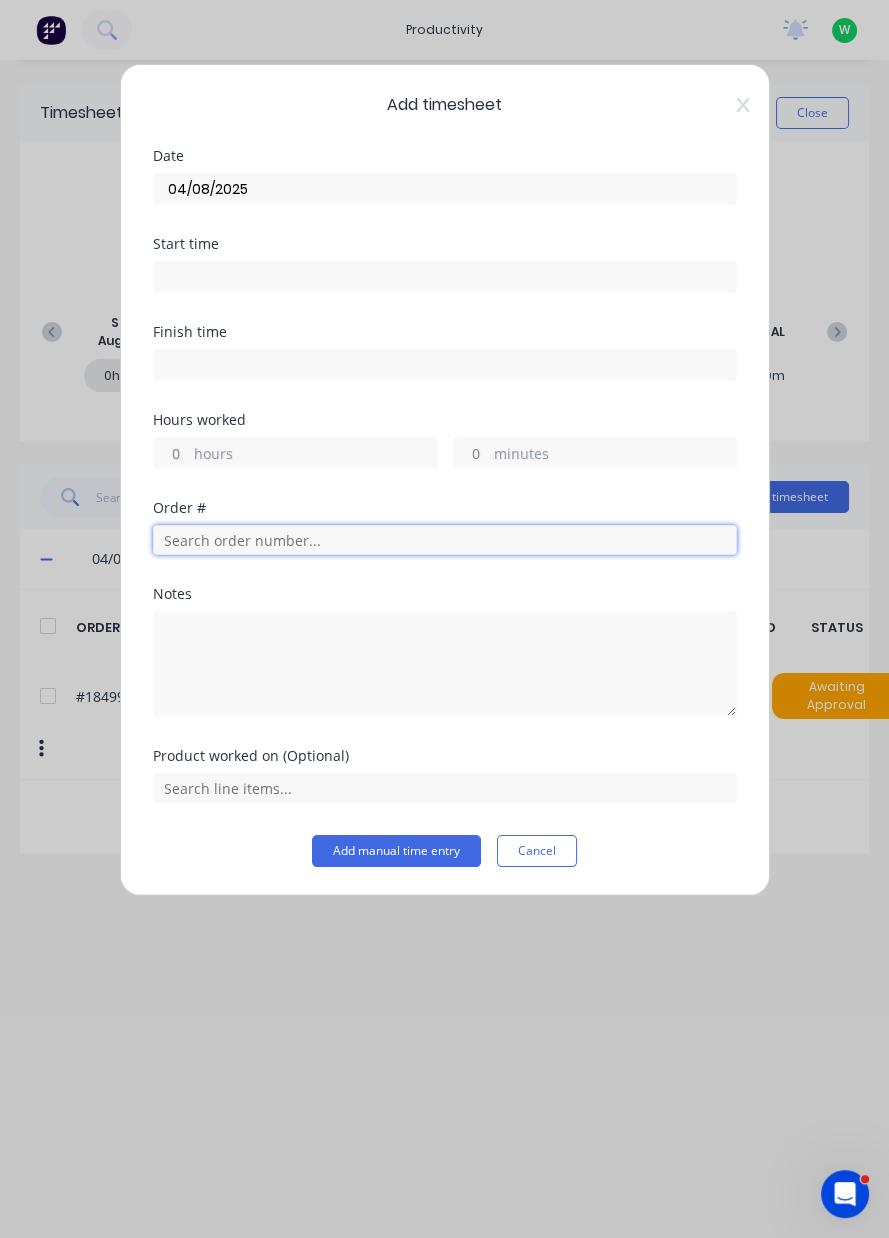 click at bounding box center (445, 540) 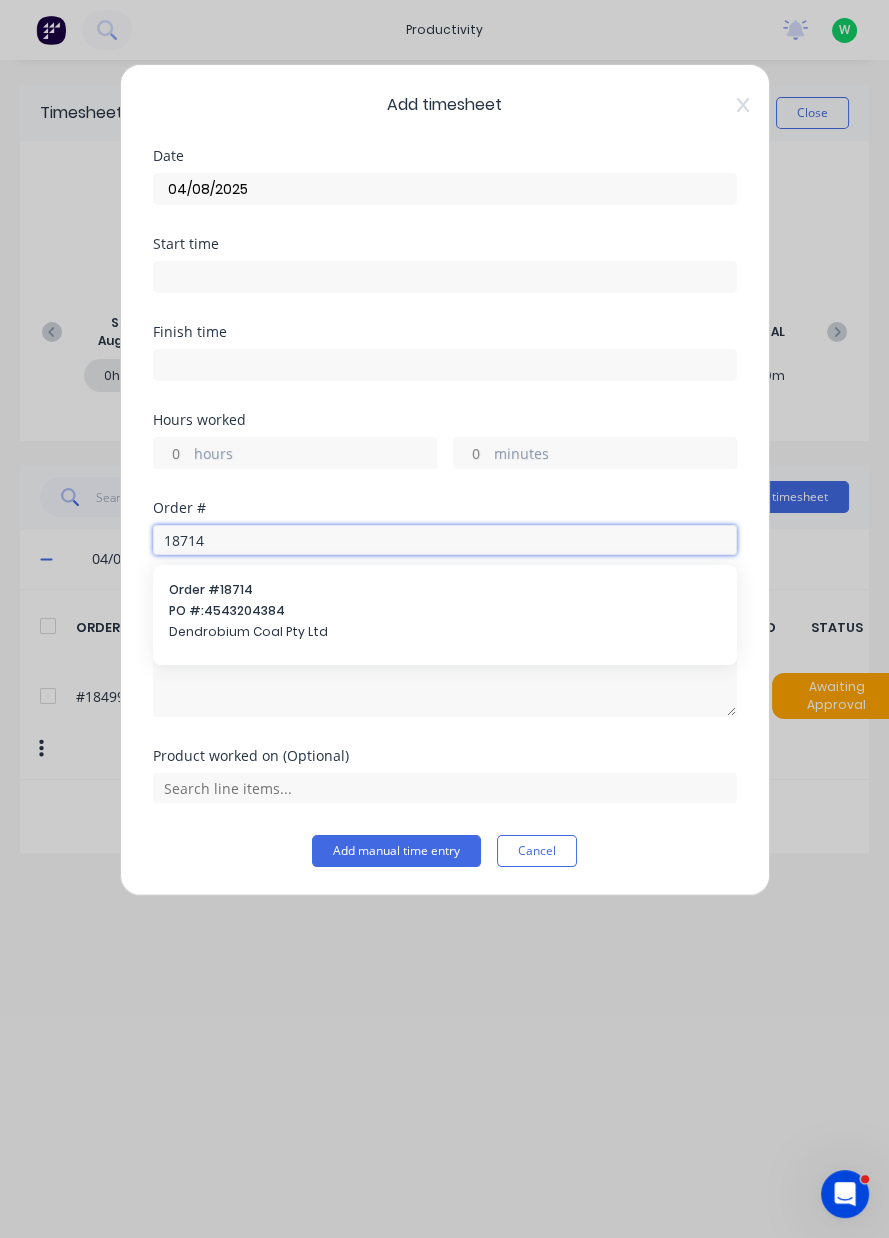 type on "18714" 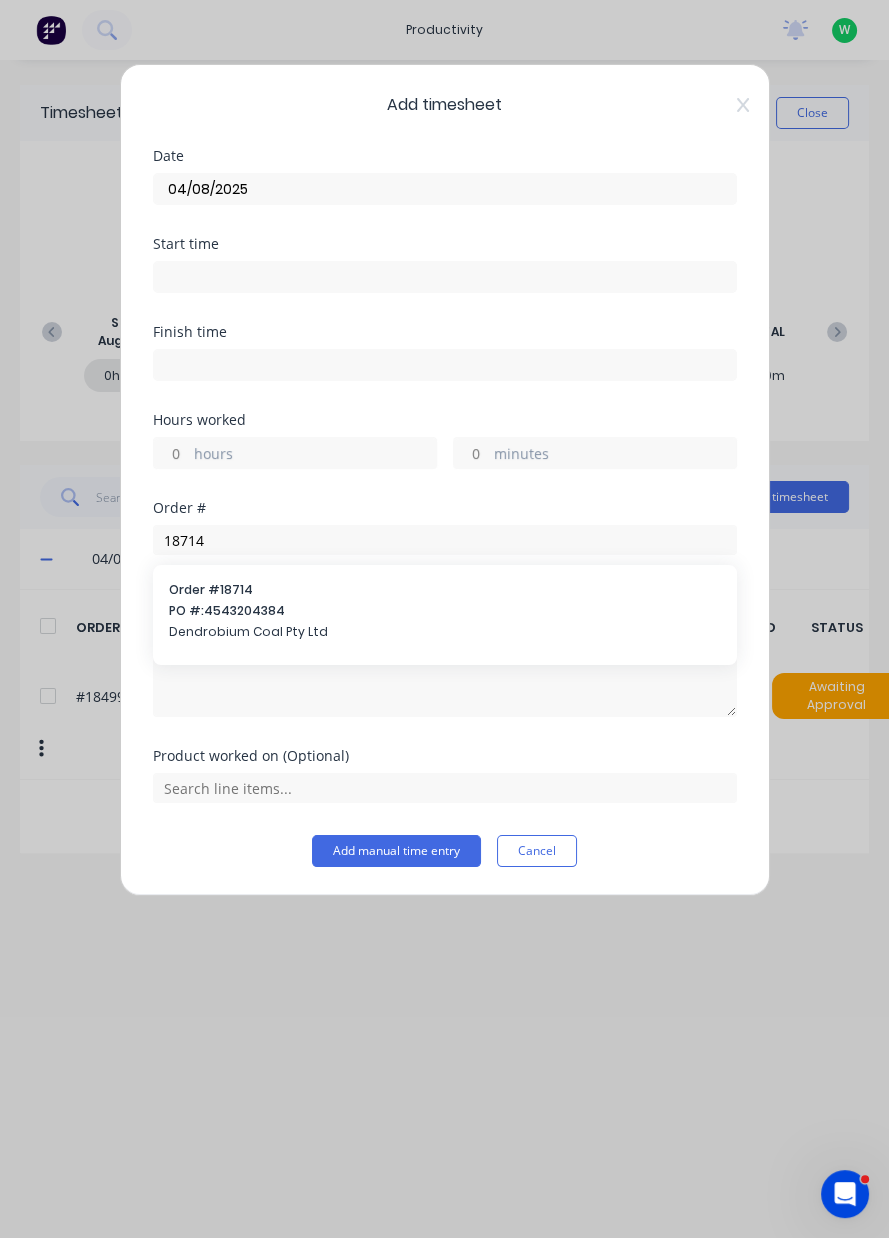 click on "PO #:  [NUMBER]" at bounding box center [445, 611] 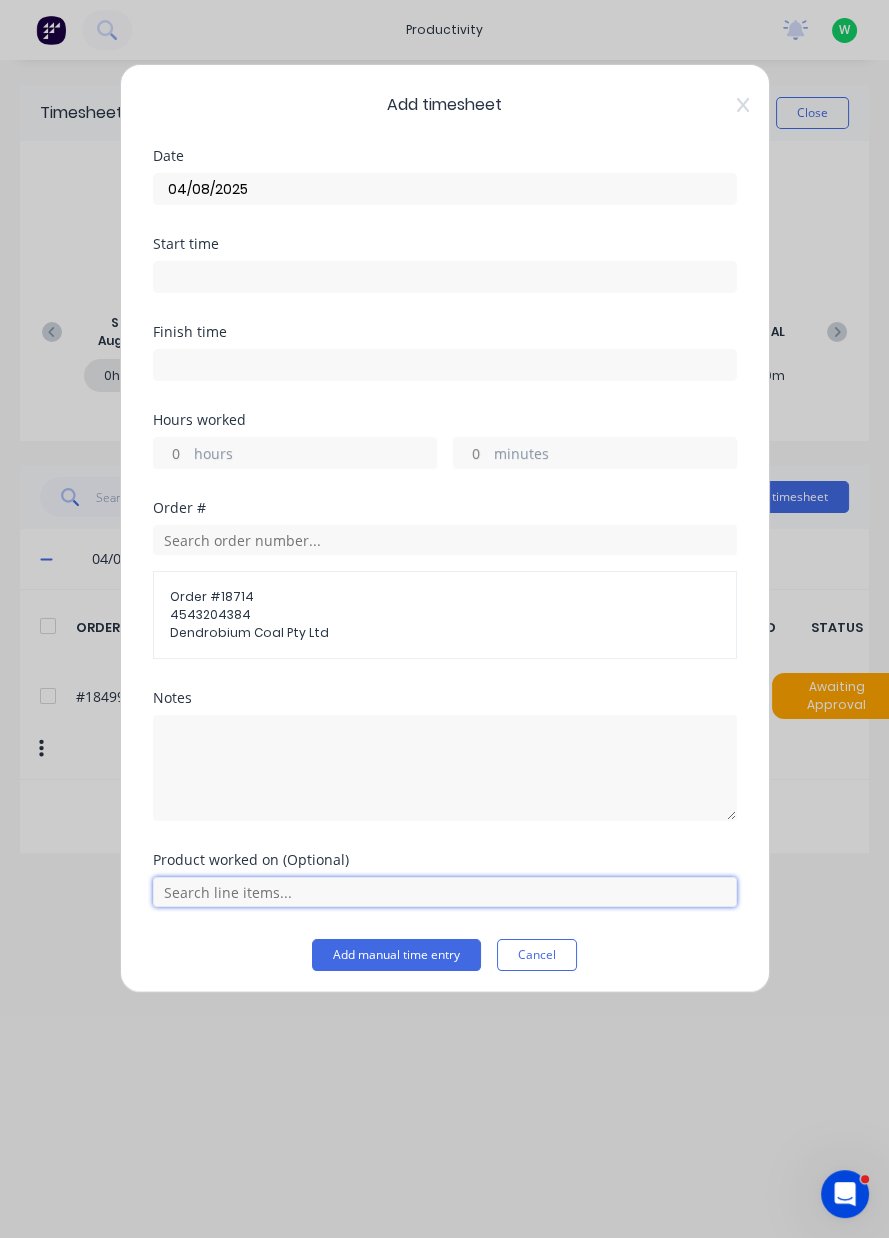 click at bounding box center [445, 892] 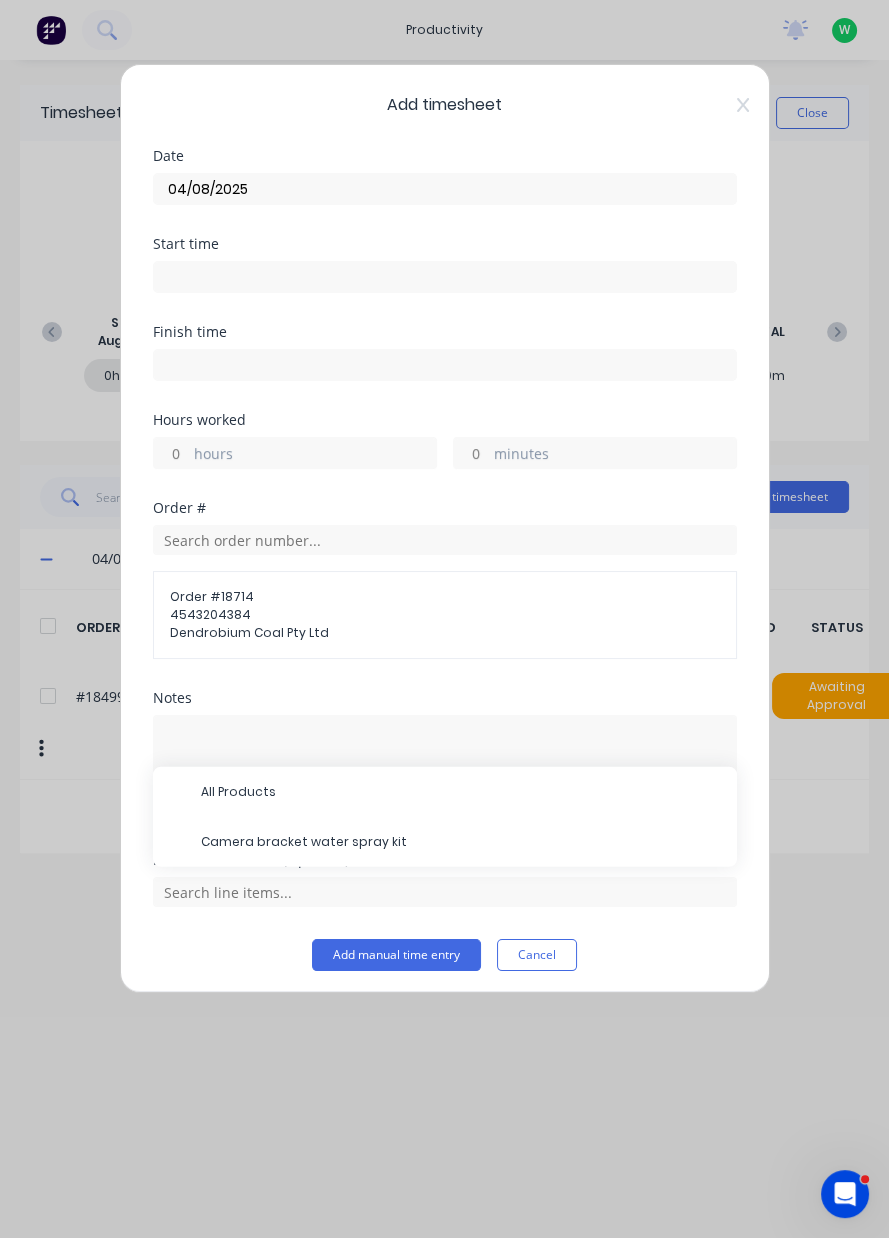 click on "Camera bracket water spray kit" at bounding box center [461, 842] 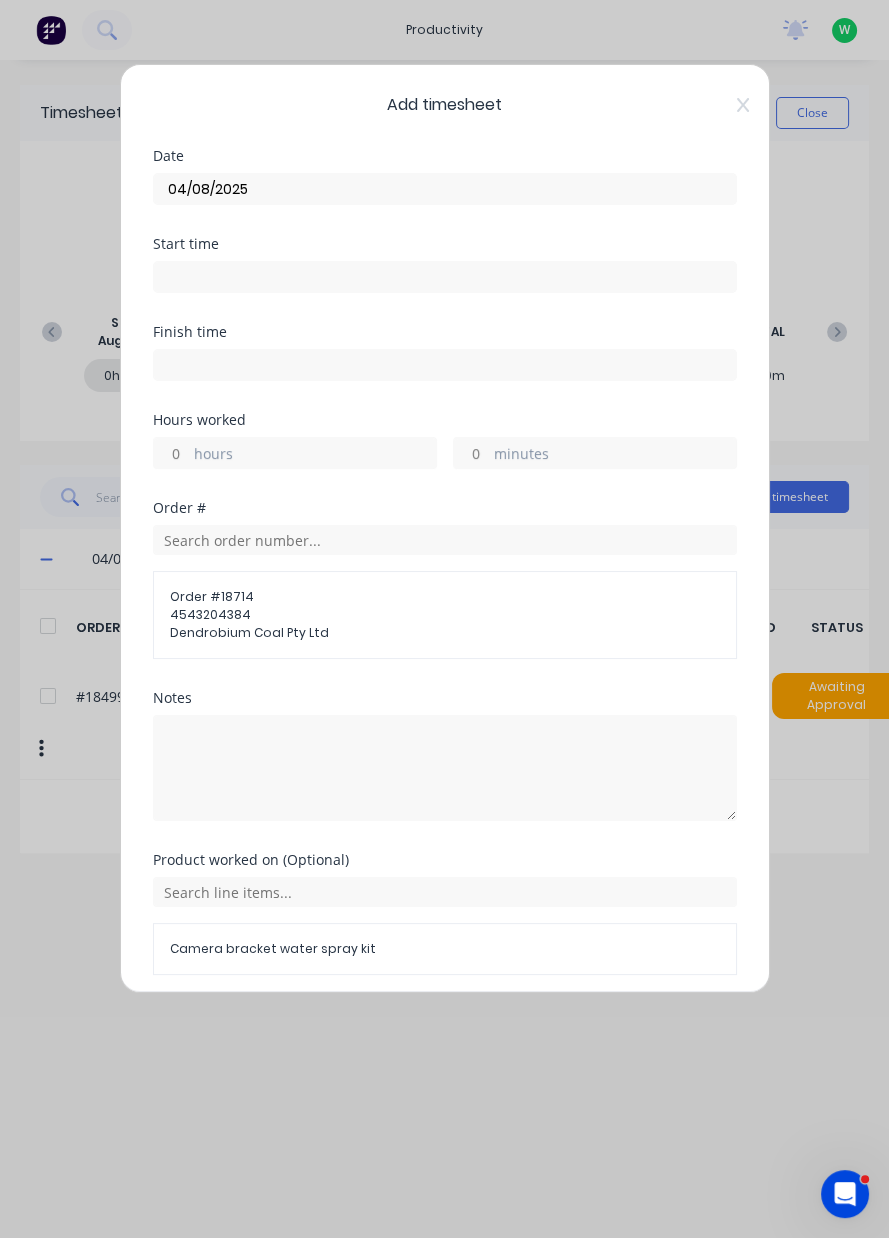 click on "hours" at bounding box center (315, 455) 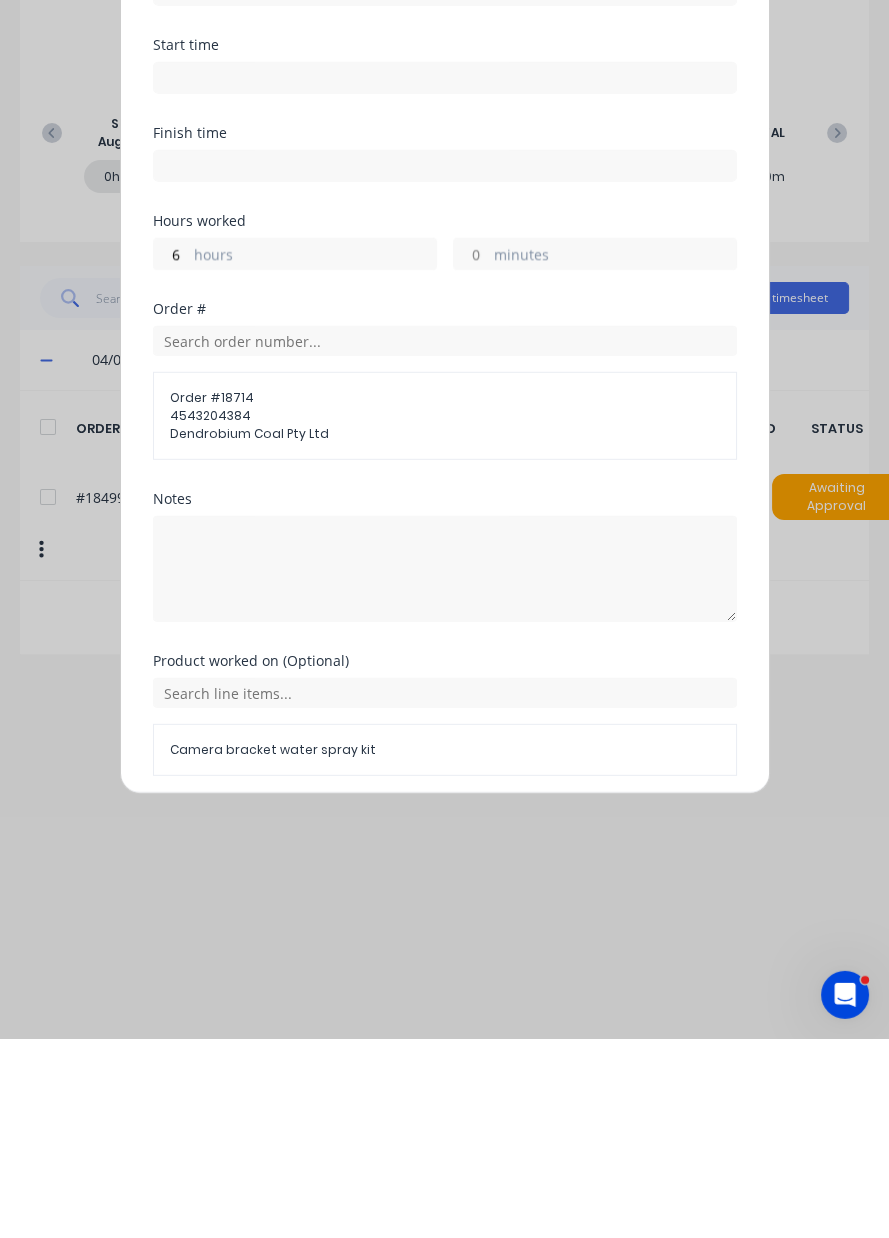 click on "Add manual time entry" at bounding box center [396, 1023] 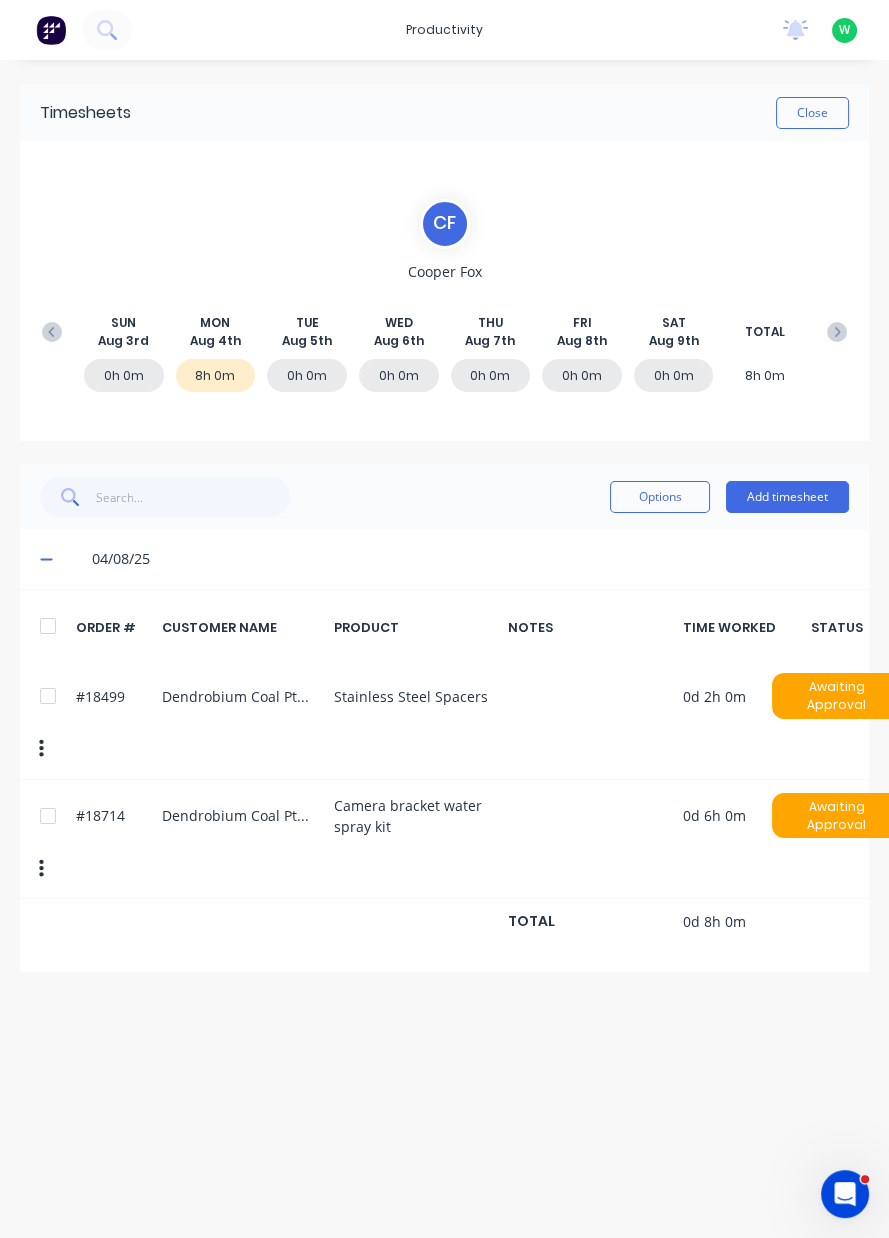 click on "Add timesheet" at bounding box center (787, 497) 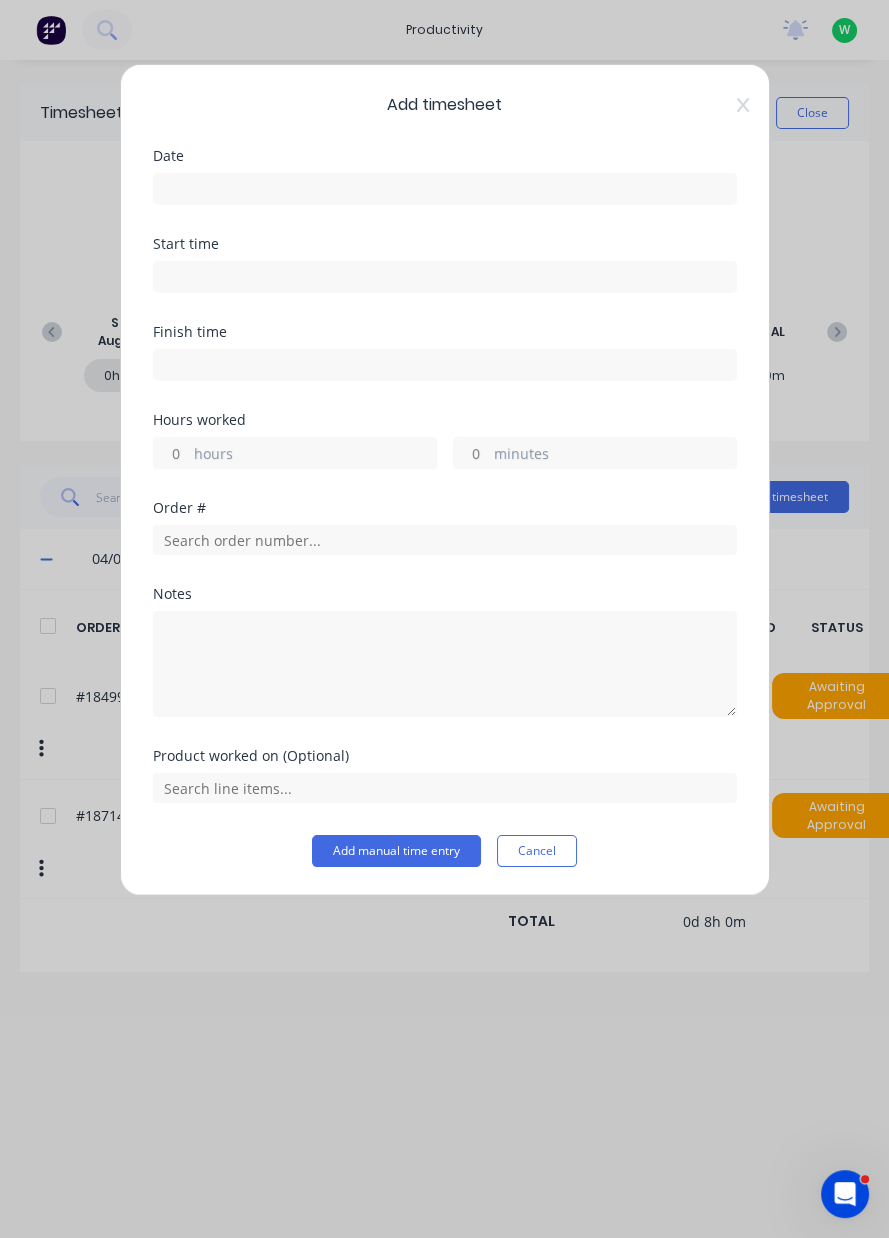 click at bounding box center [445, 189] 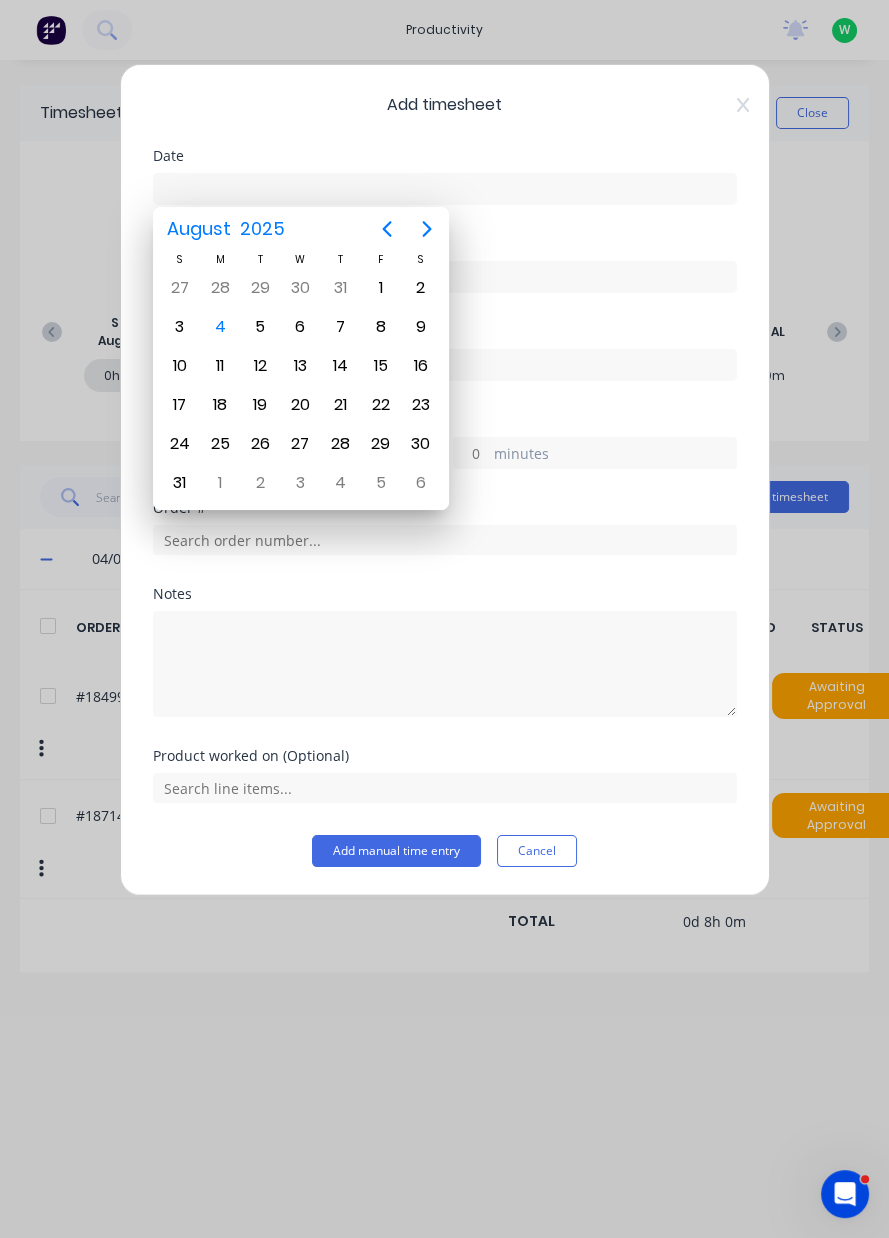 click on "4" at bounding box center [220, 327] 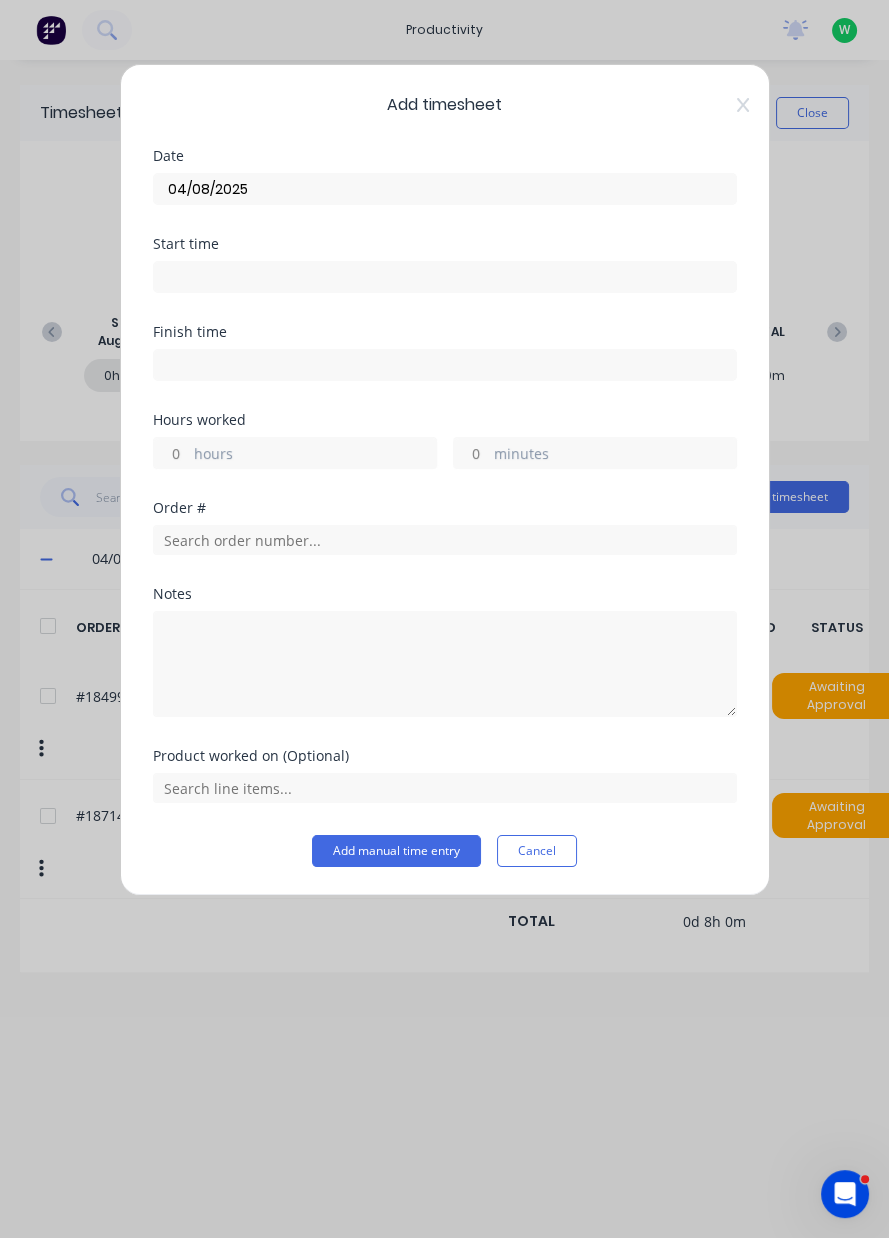 click 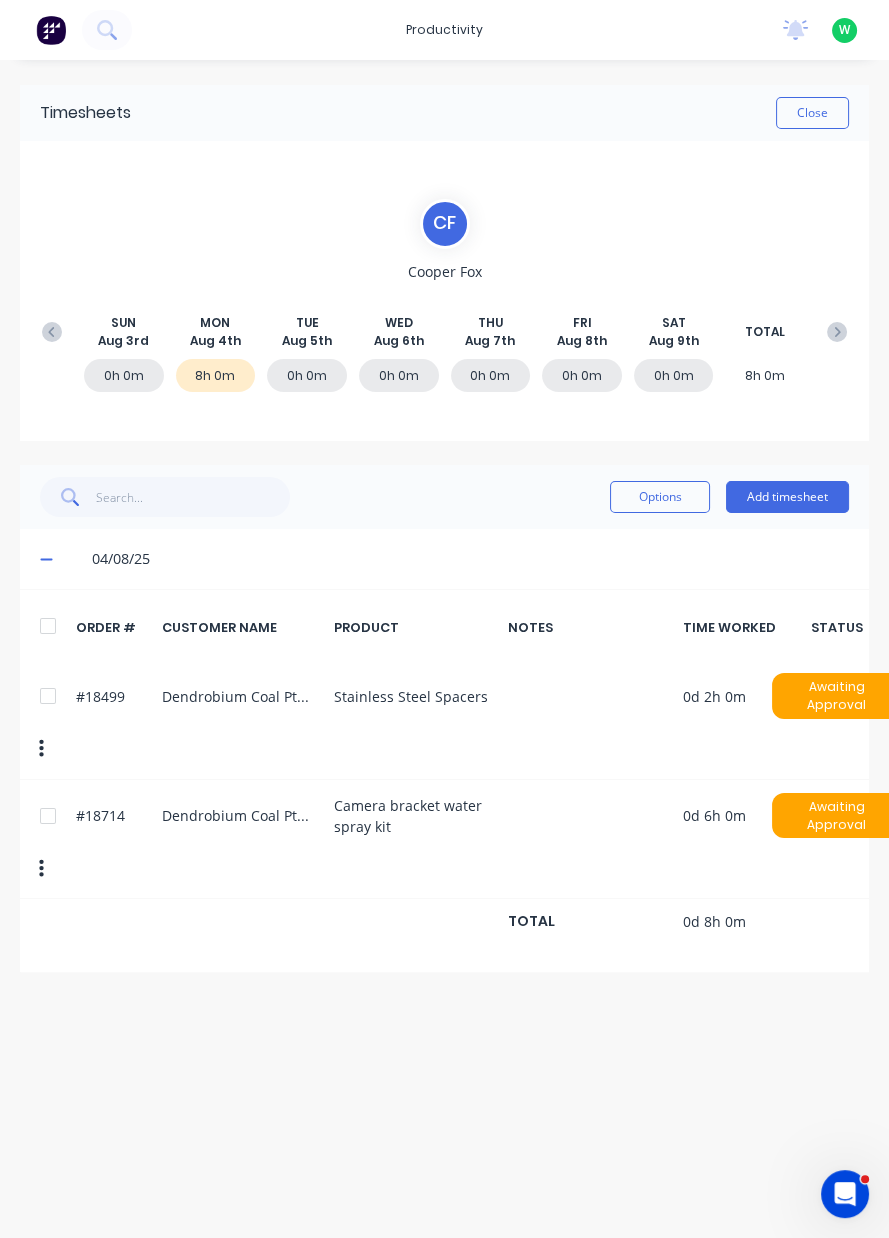 click at bounding box center (41, 869) 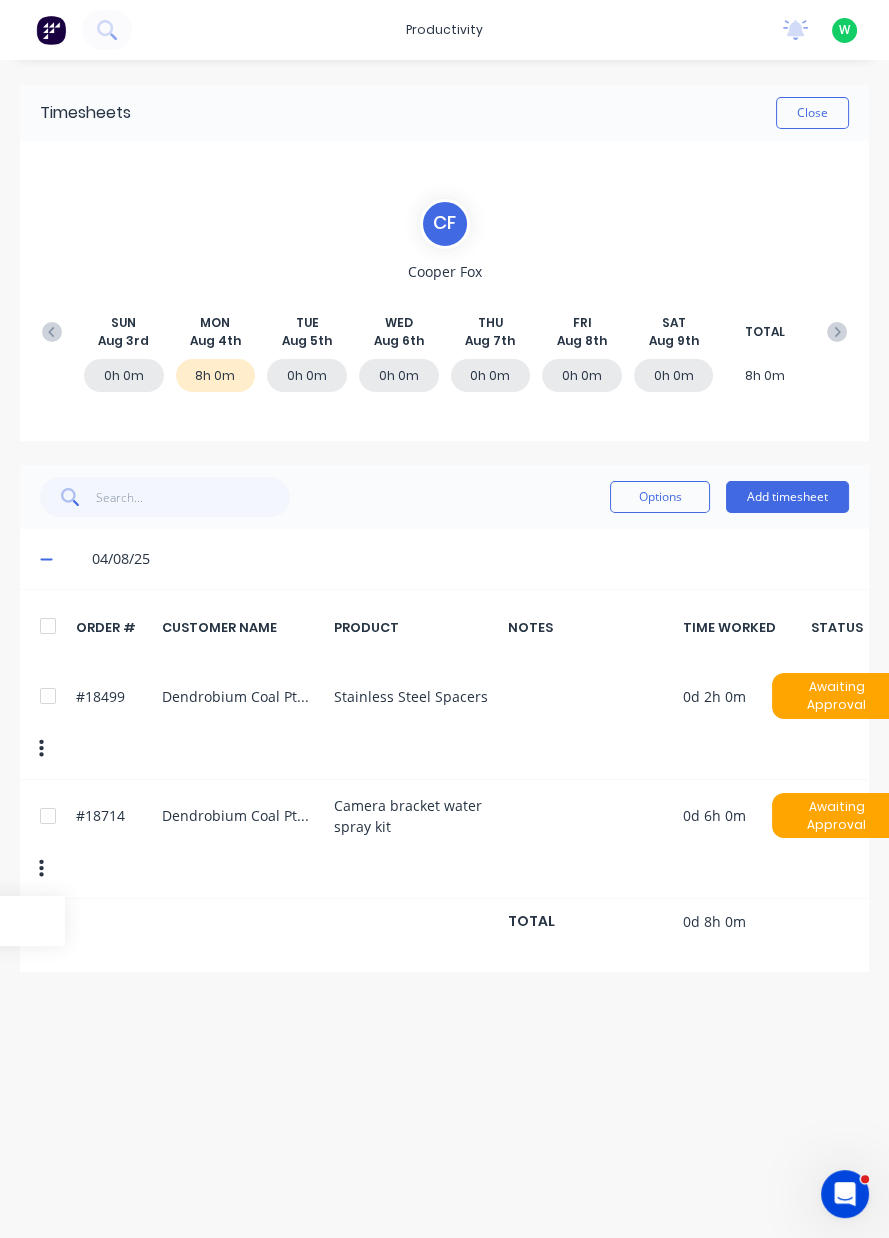 click on "Delete" at bounding box center (-30, 921) 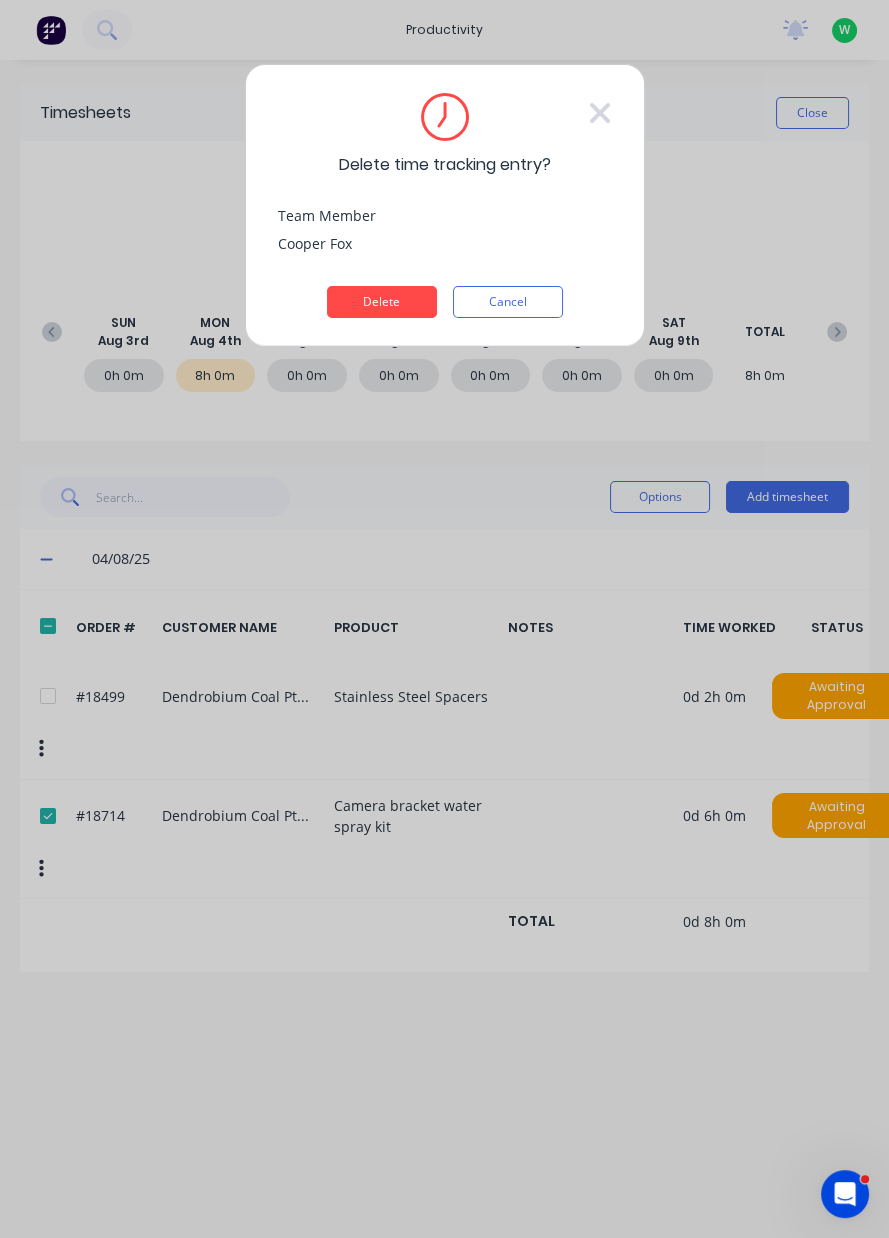click on "Delete" at bounding box center (382, 302) 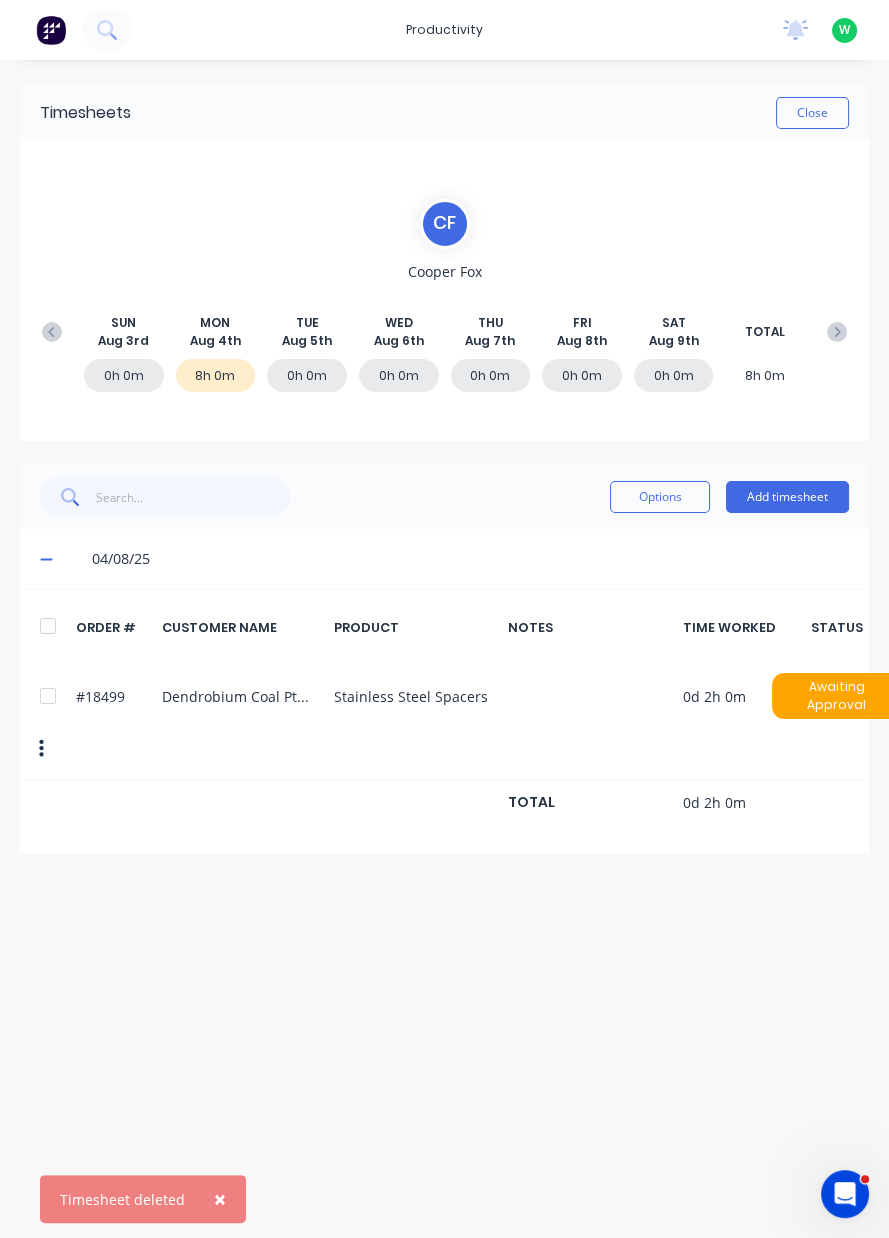click on "Add timesheet" at bounding box center [787, 497] 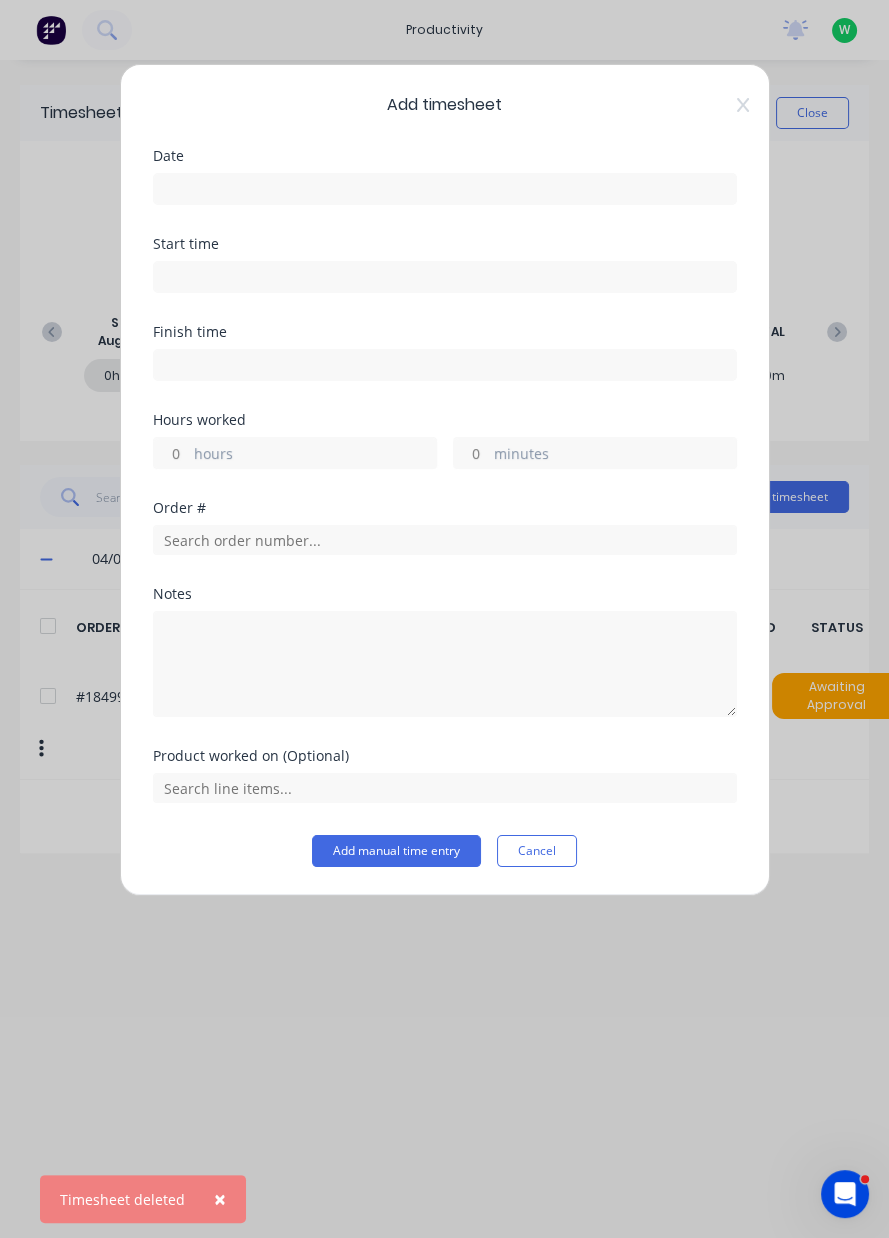 click at bounding box center [445, 189] 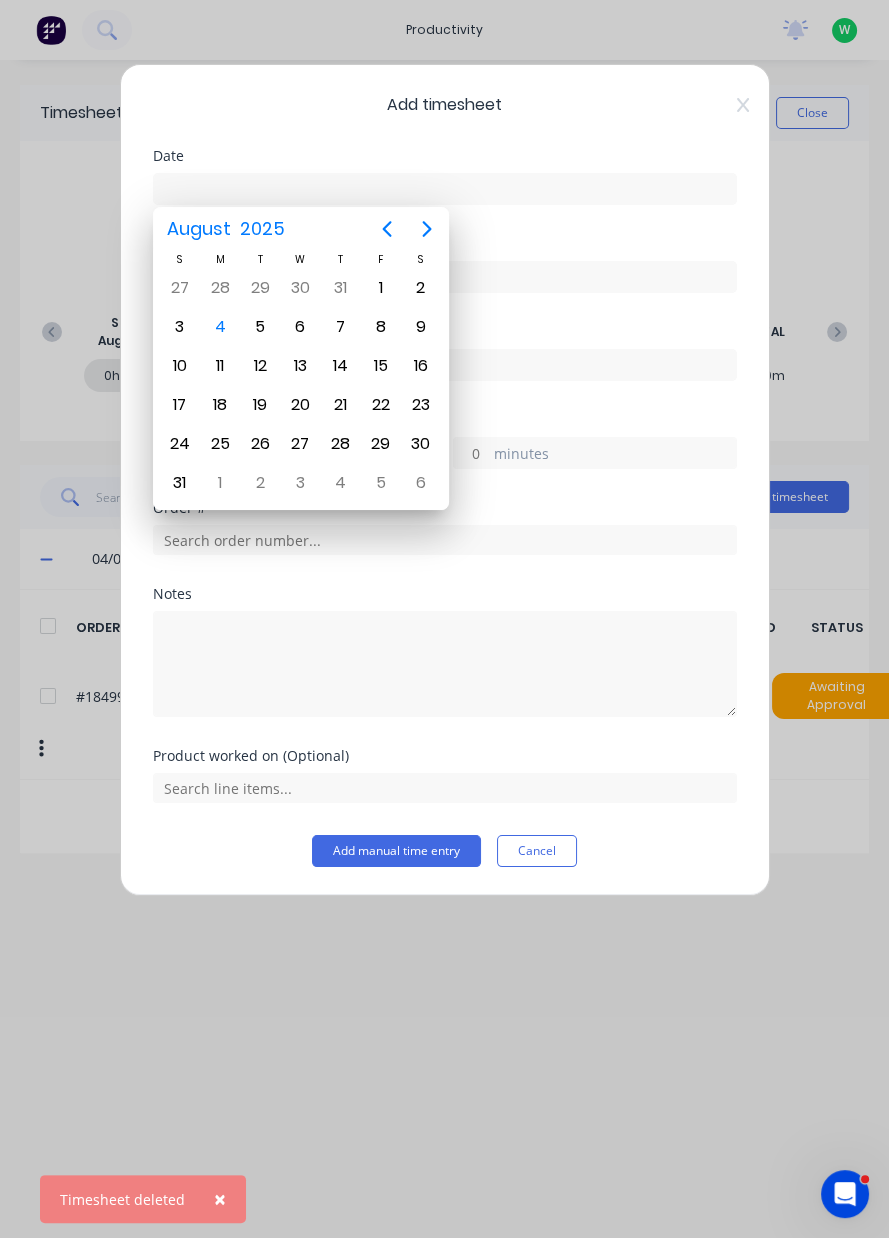click on "4" at bounding box center (220, 327) 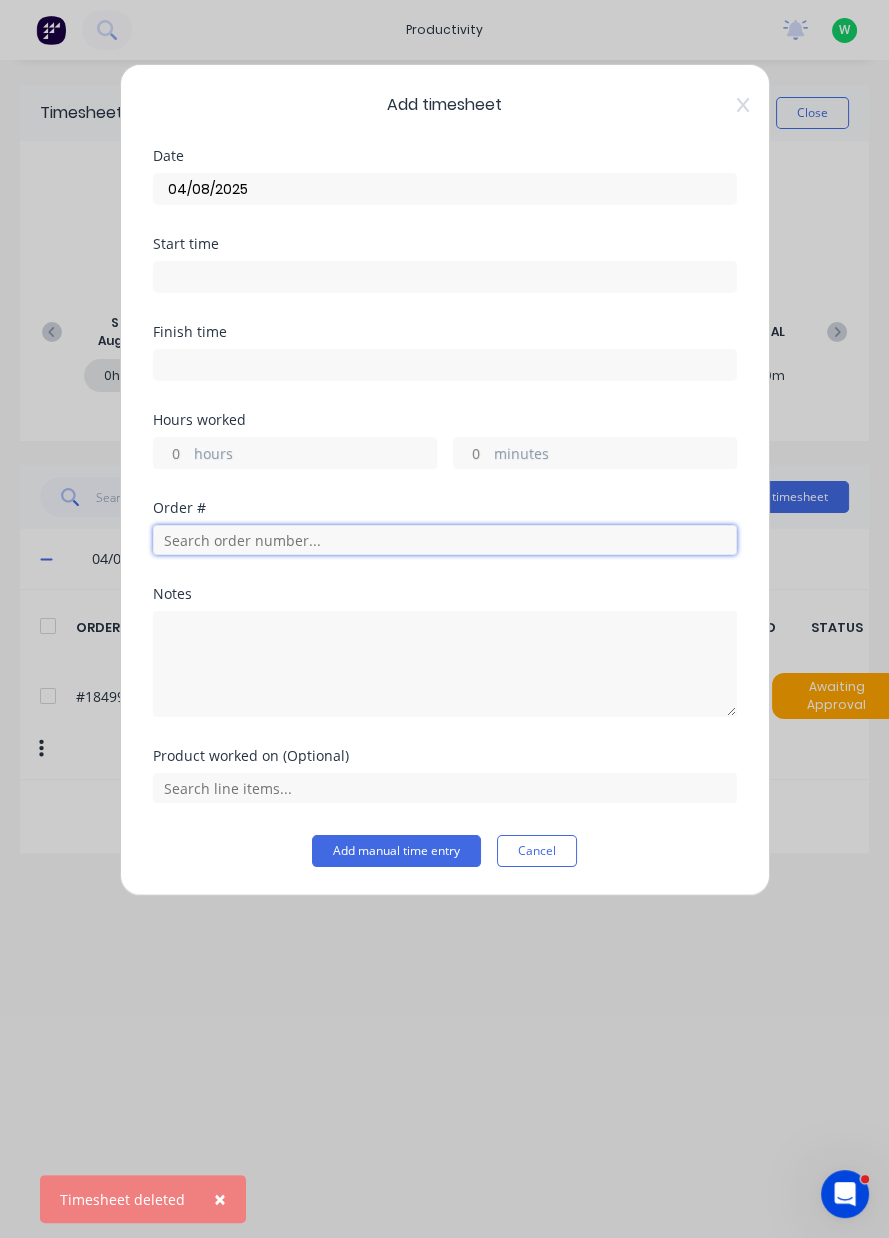 click at bounding box center [445, 540] 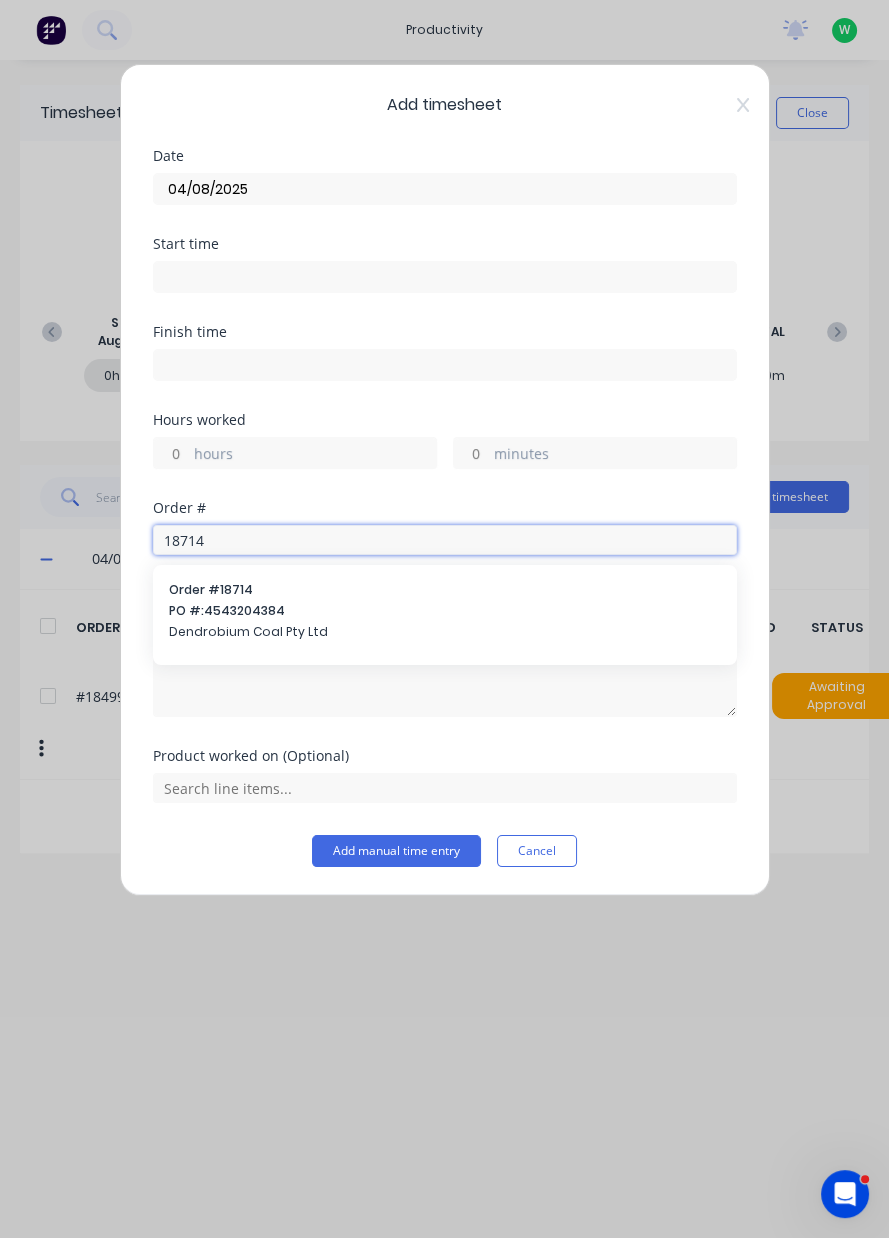 type on "18714" 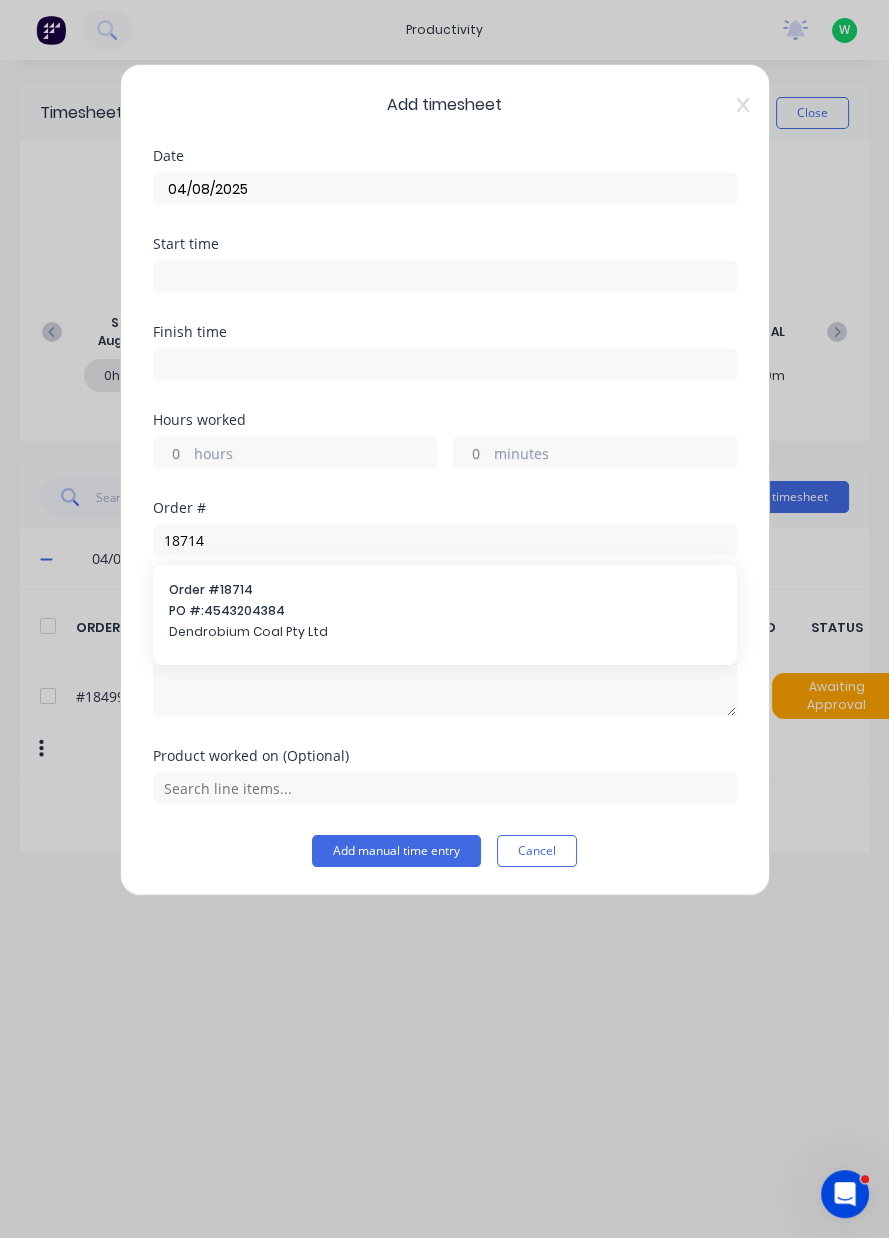 click on "PO #:  [NUMBER]" at bounding box center [445, 611] 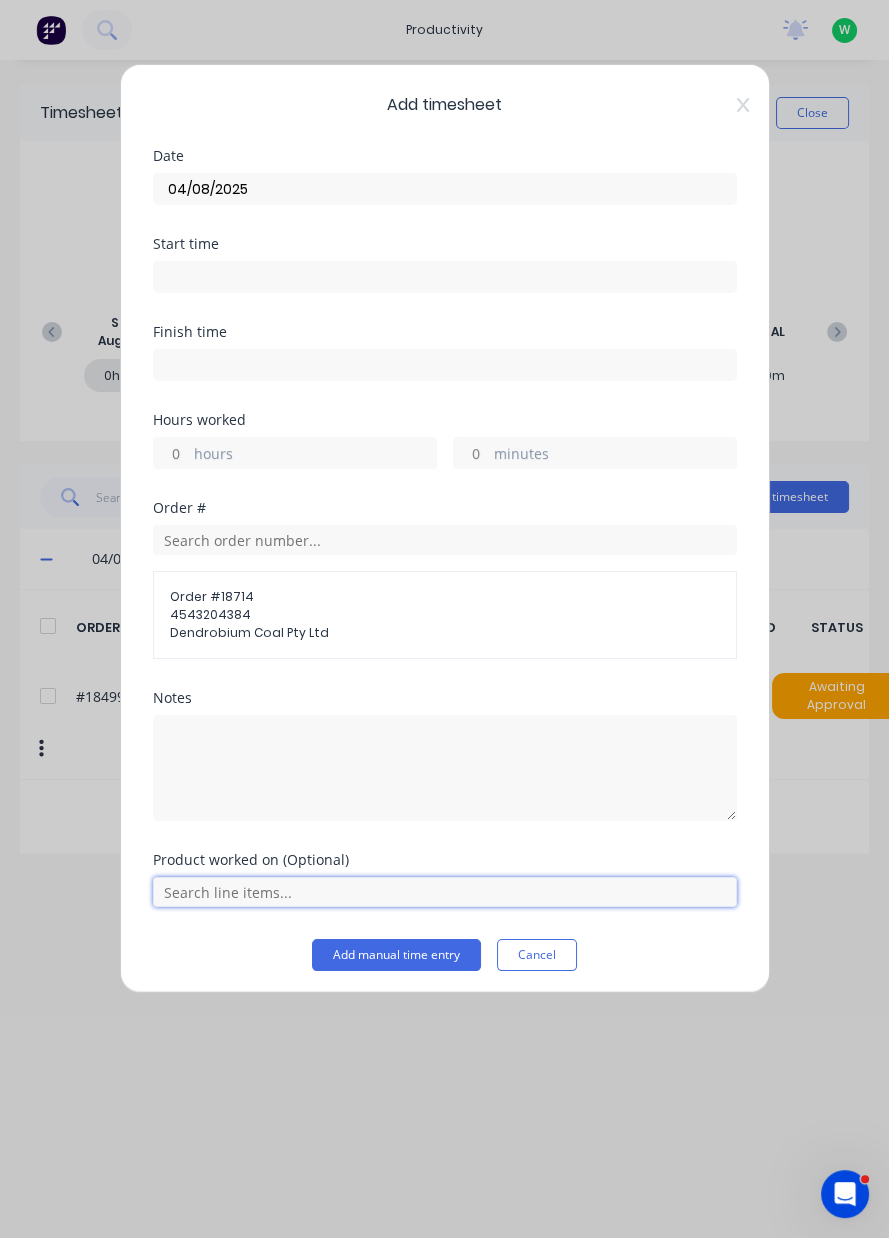 click at bounding box center [445, 892] 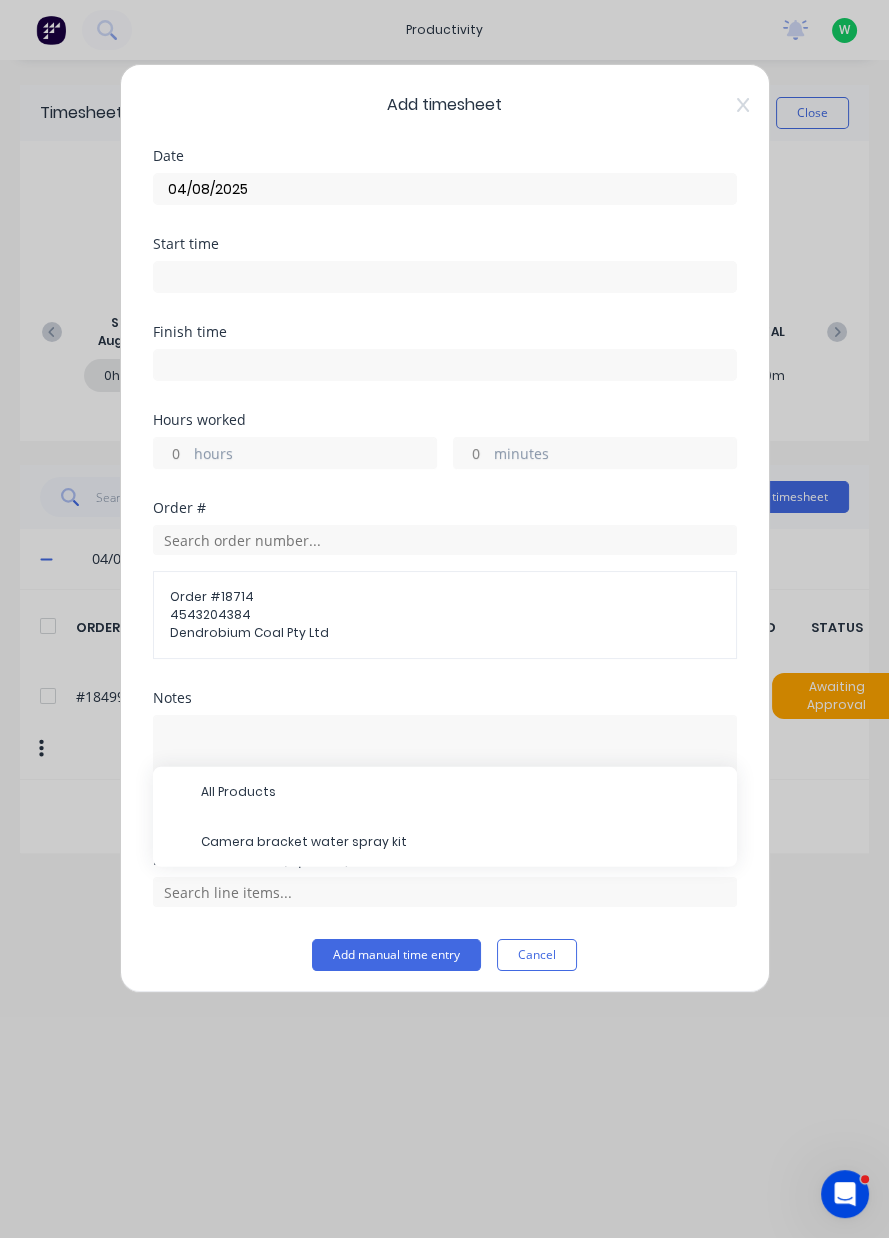 click on "Camera bracket water spray kit" at bounding box center [461, 842] 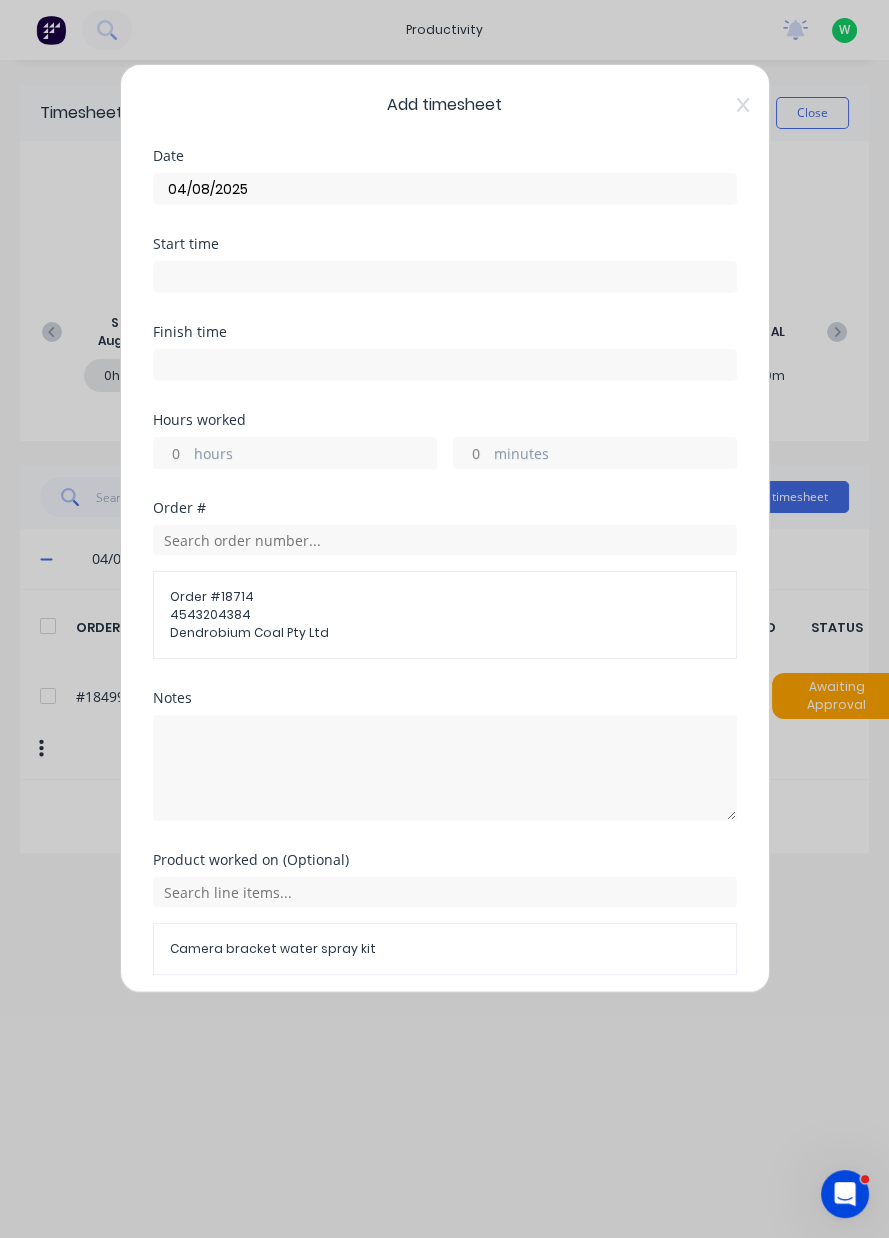 click on "hours" at bounding box center (315, 455) 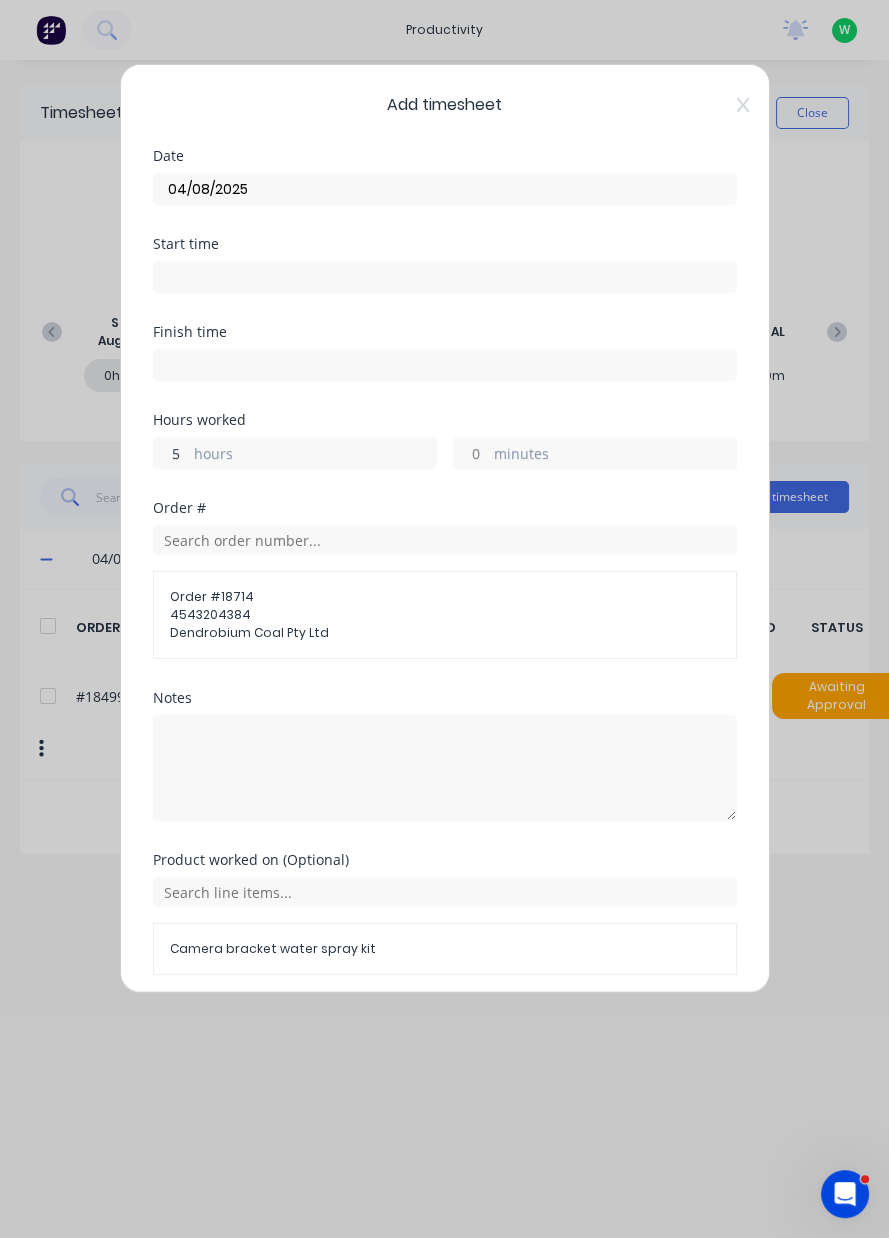 type on "5.5" 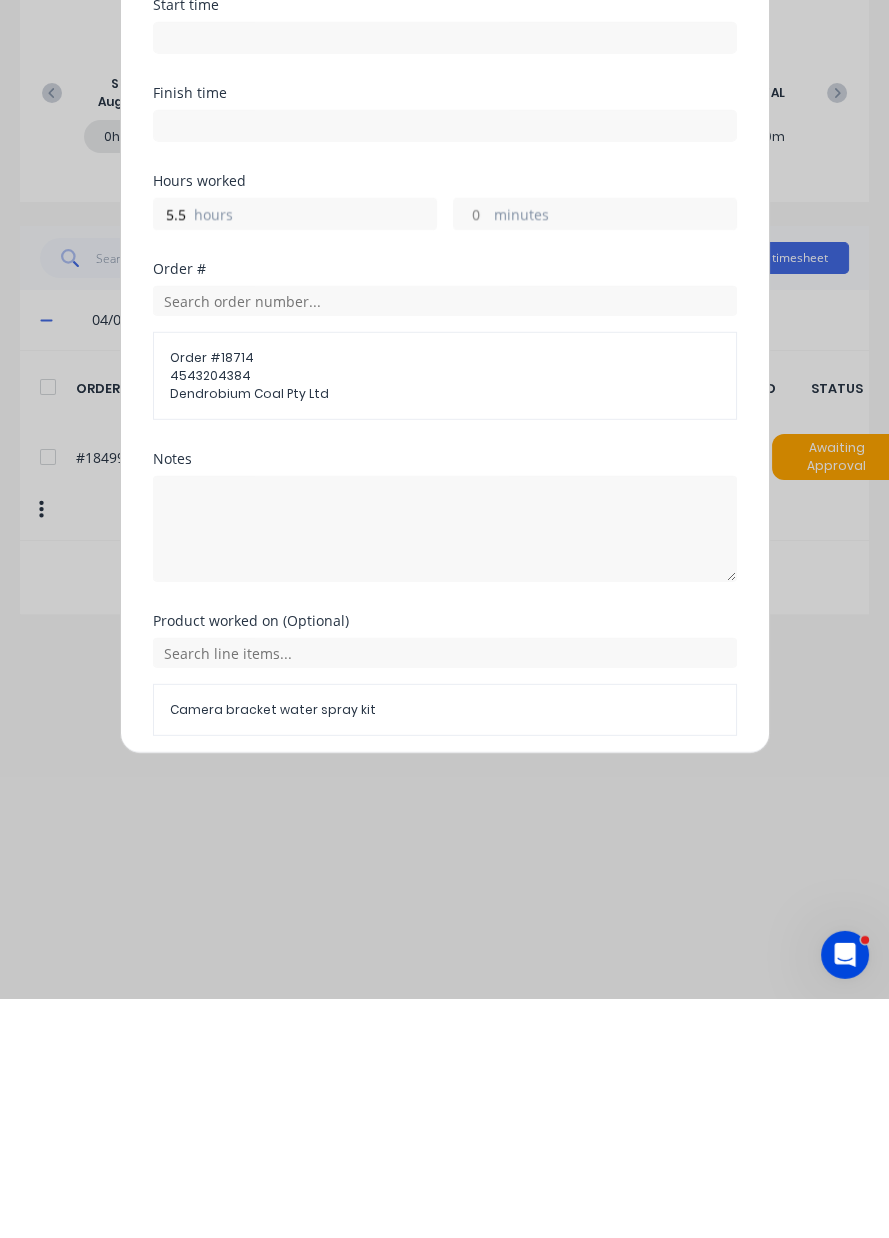 click on "Add manual time entry" at bounding box center [396, 1023] 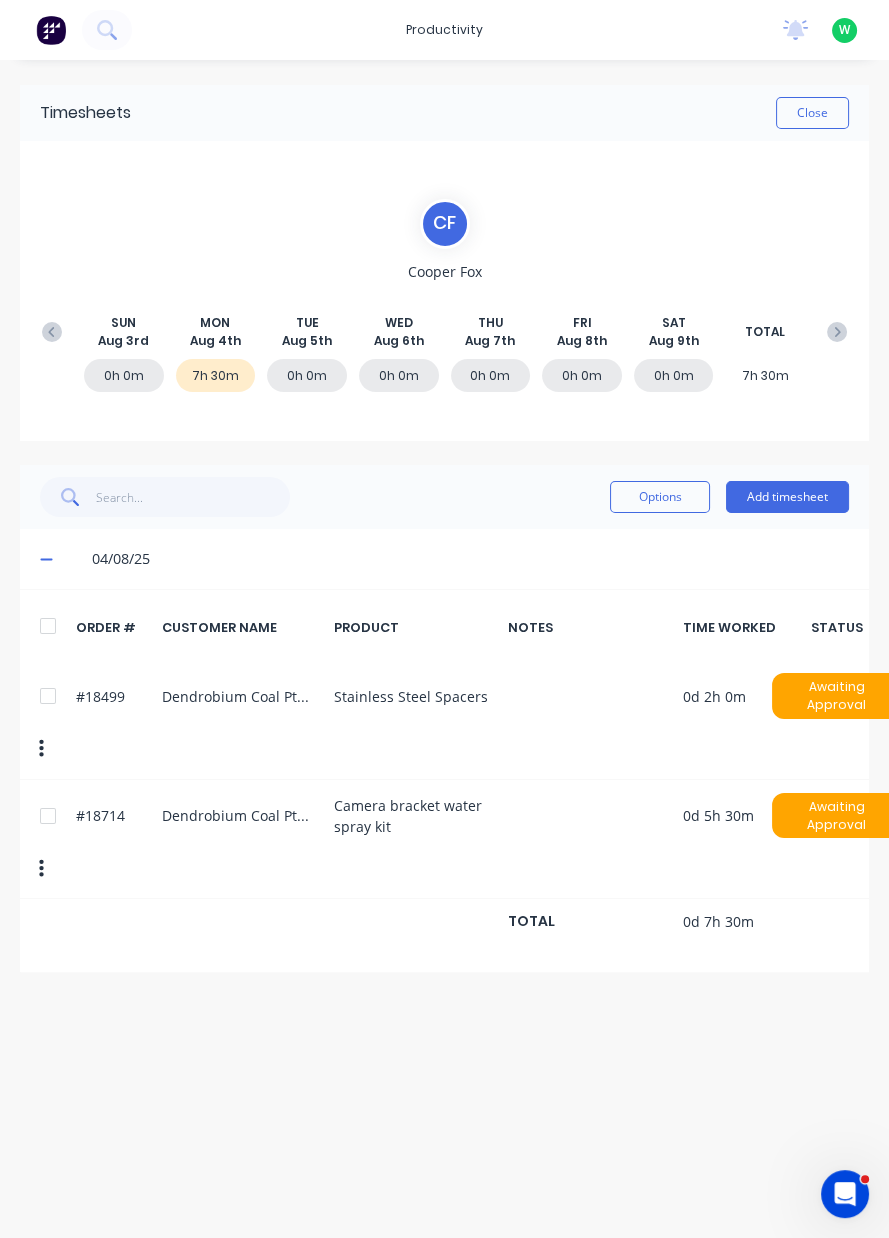 click on "Add timesheet" at bounding box center [787, 497] 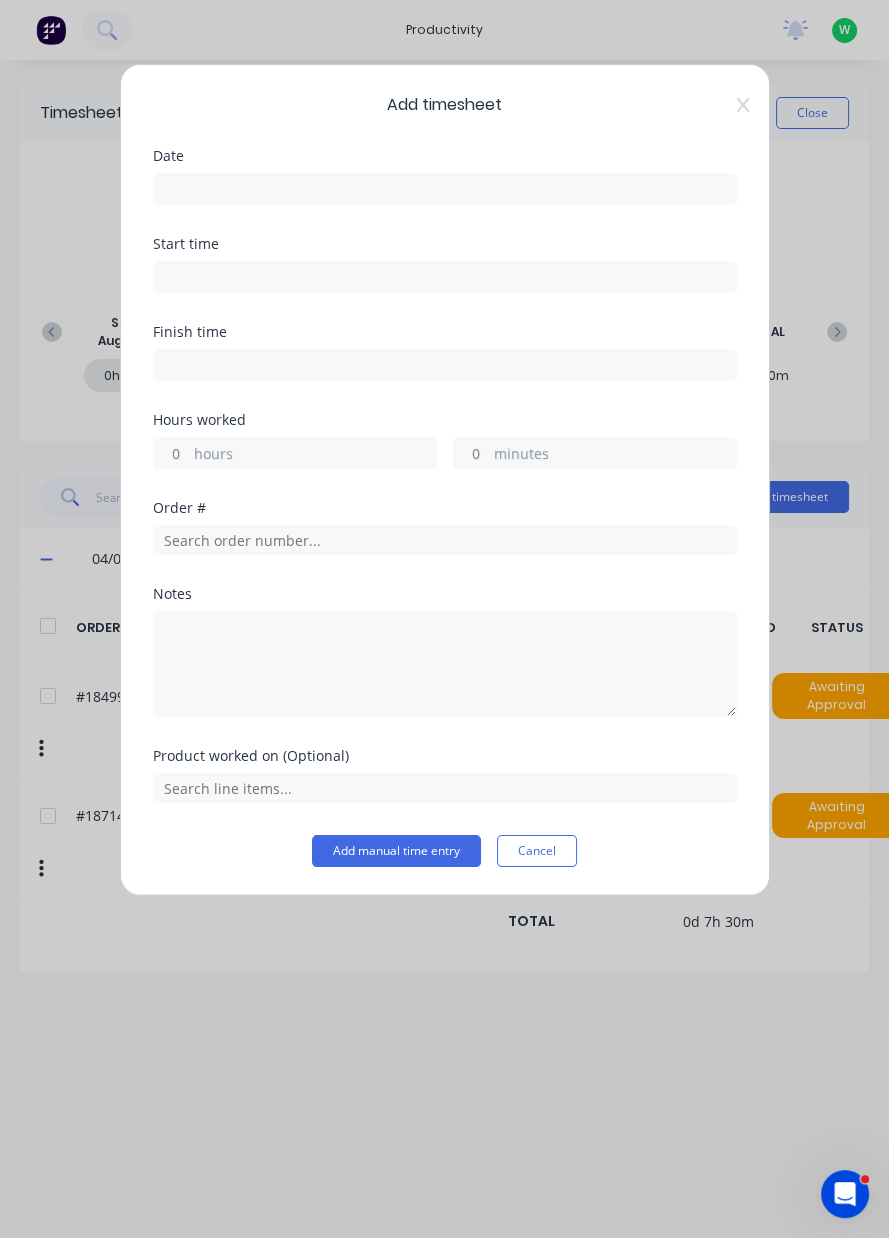 click at bounding box center (445, 189) 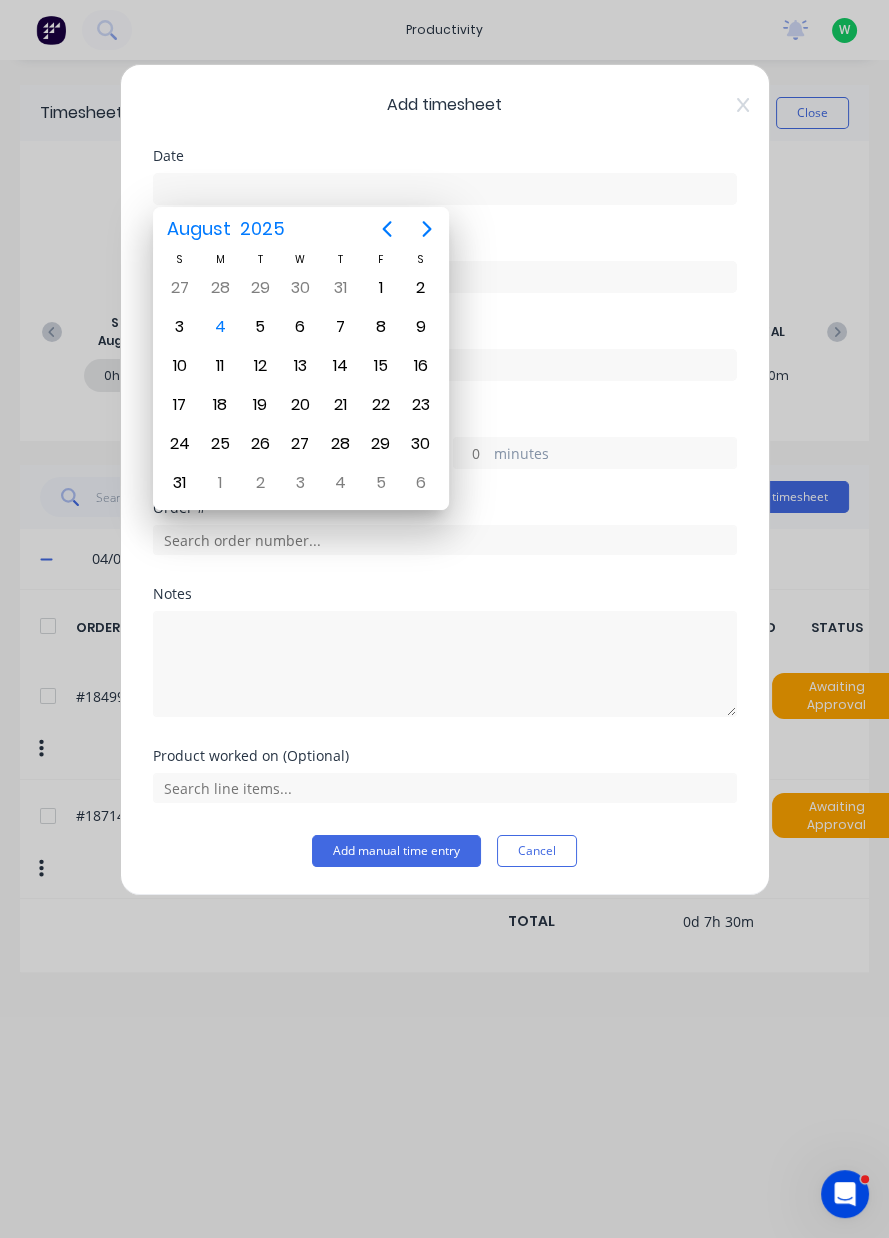 click on "4" at bounding box center (220, 327) 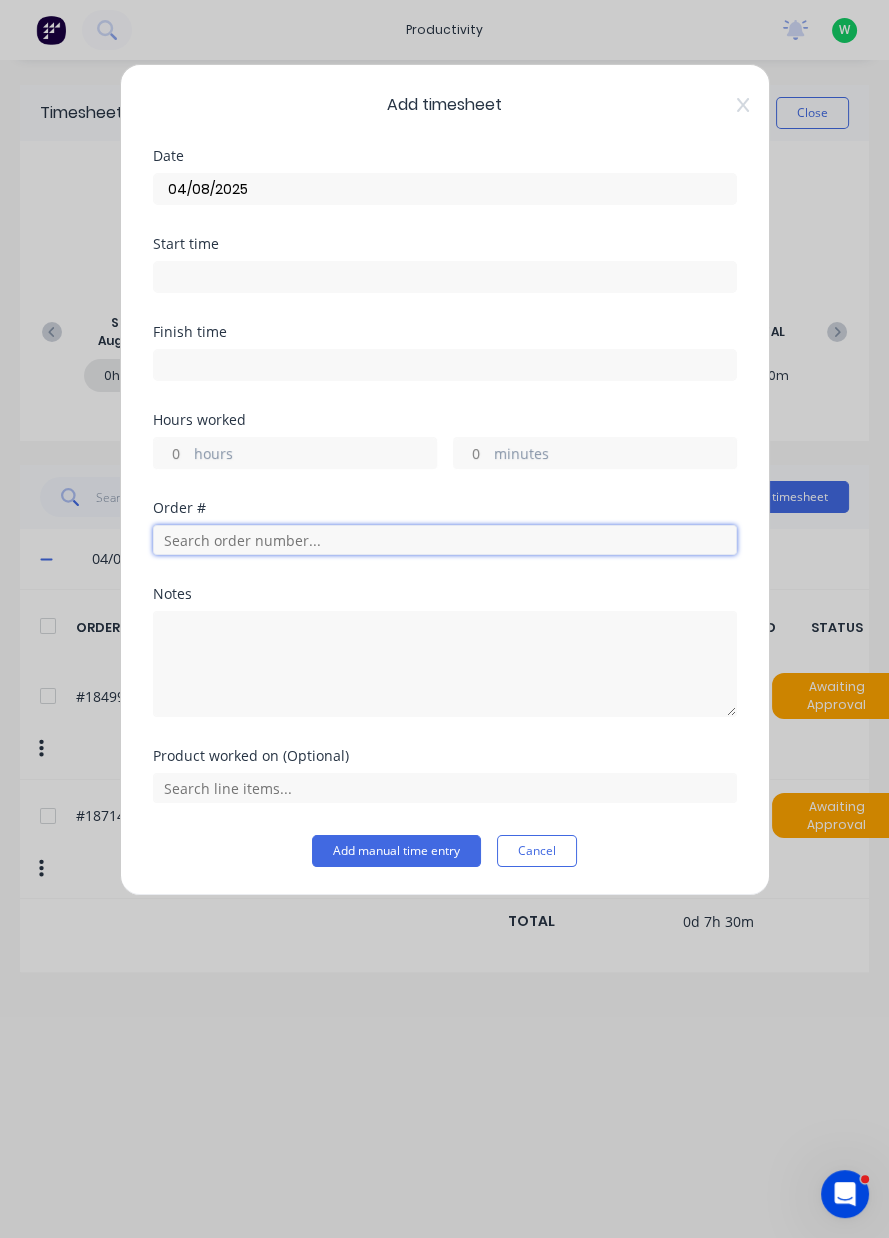 click at bounding box center (445, 540) 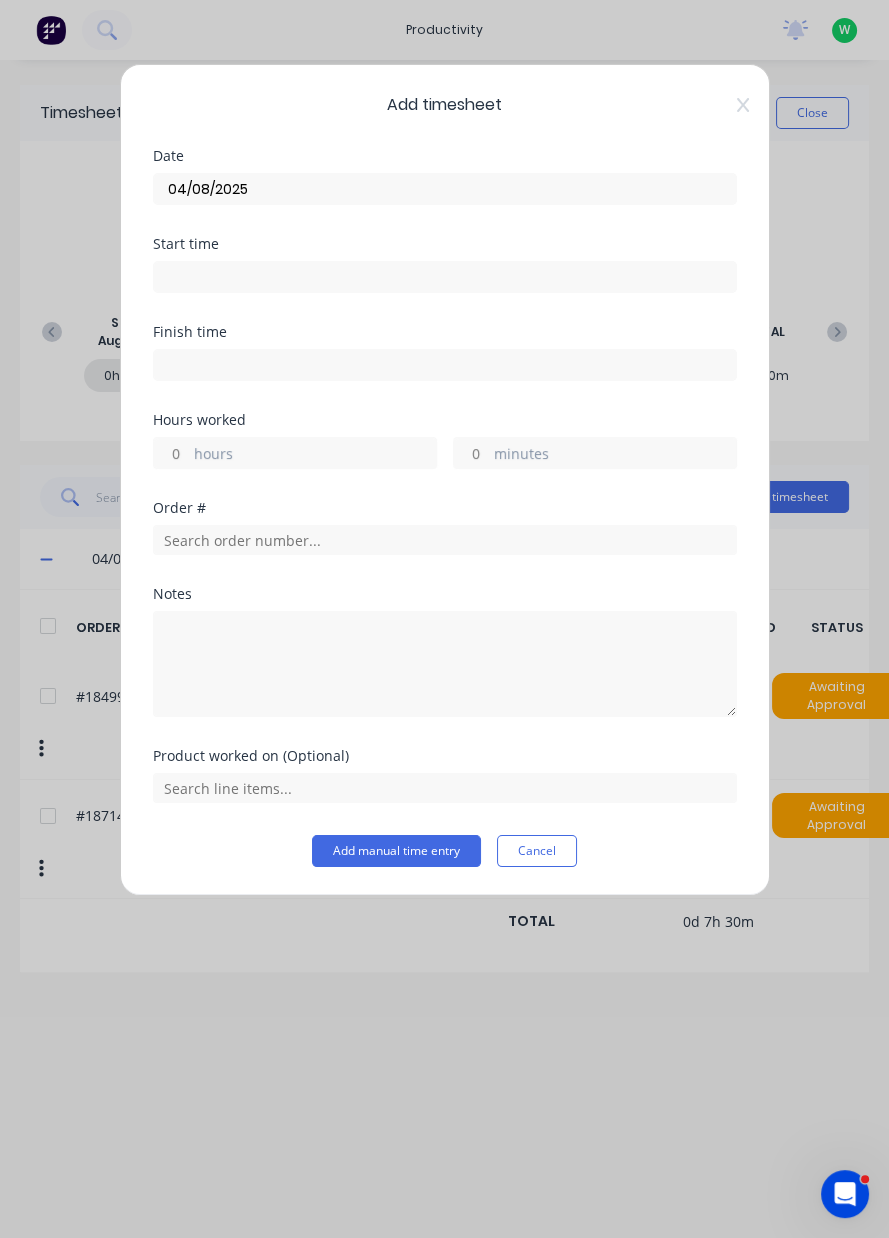 click on "hours" at bounding box center [315, 455] 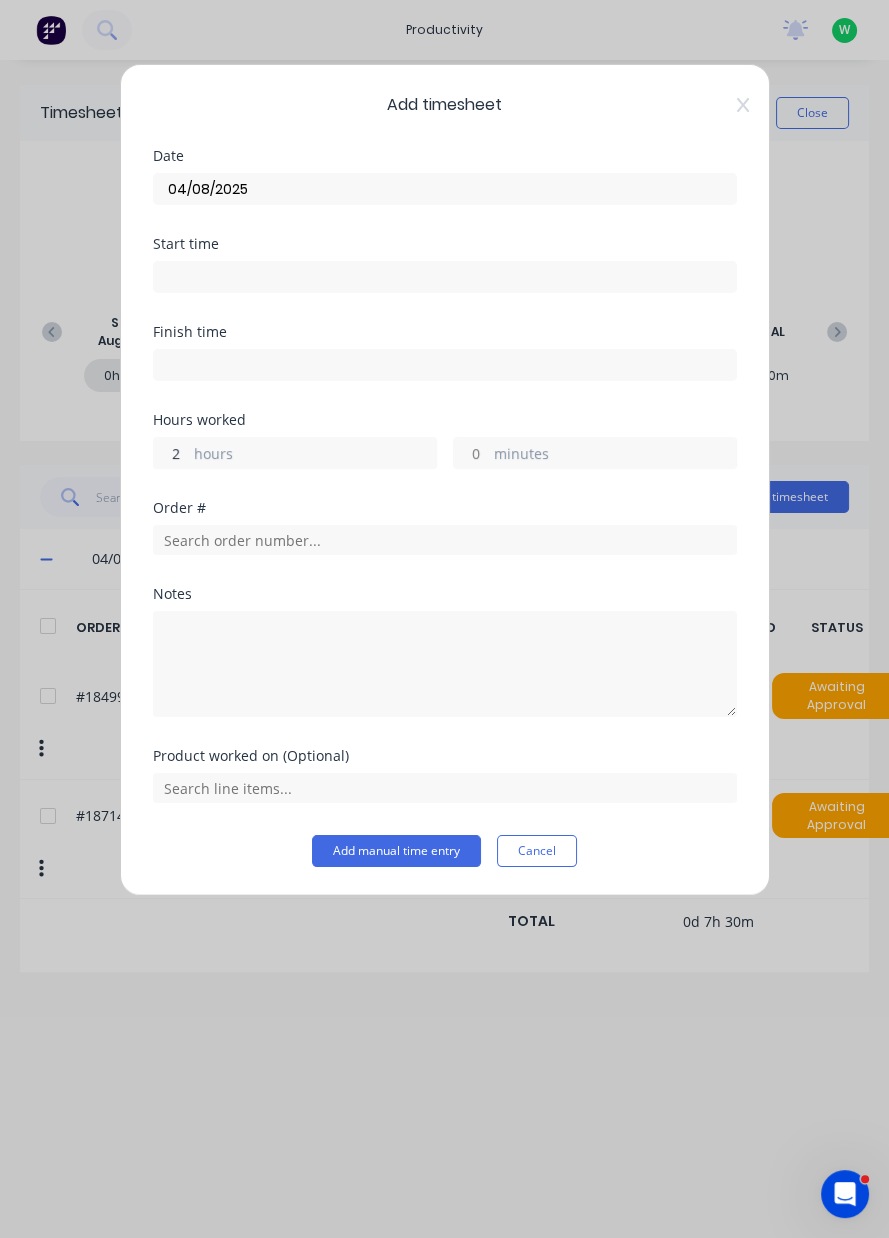 type on "2" 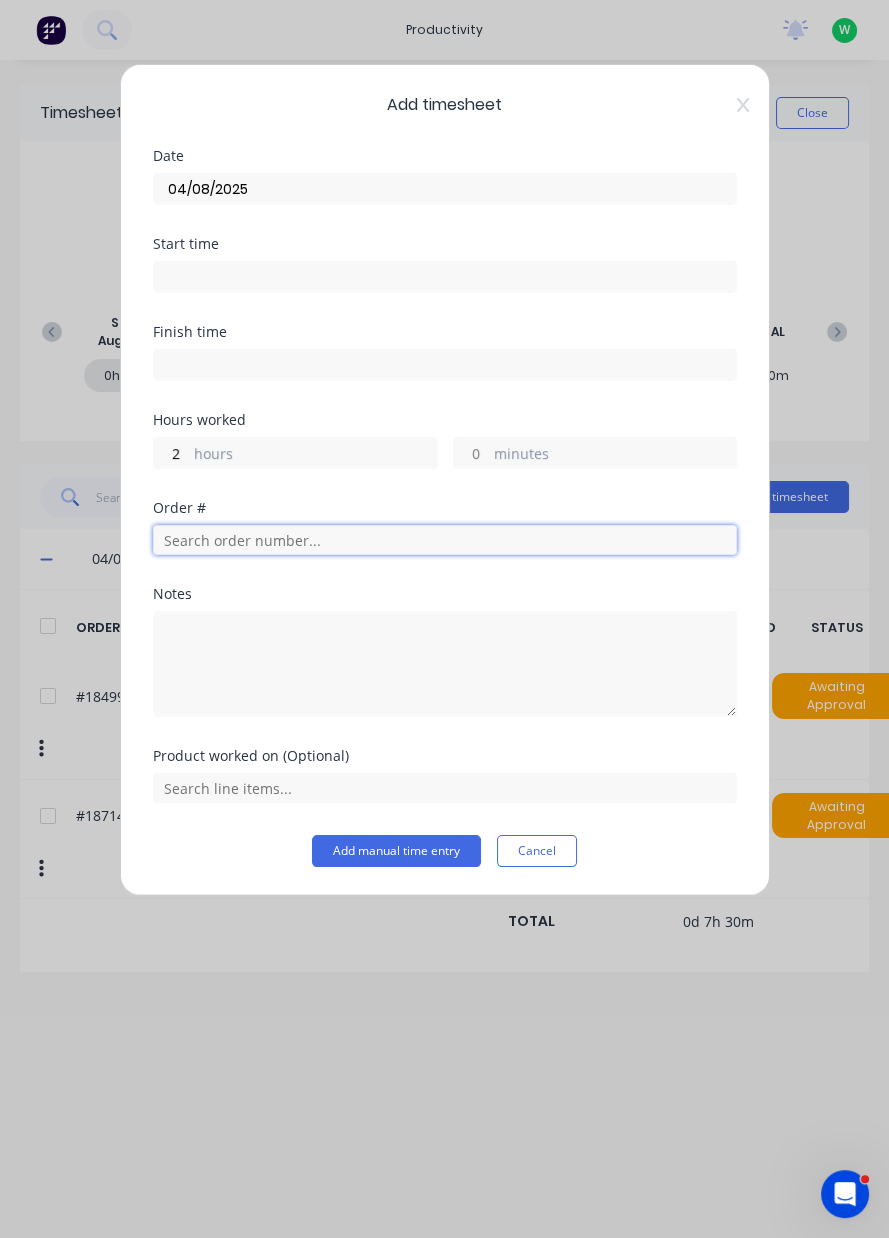 click at bounding box center (445, 540) 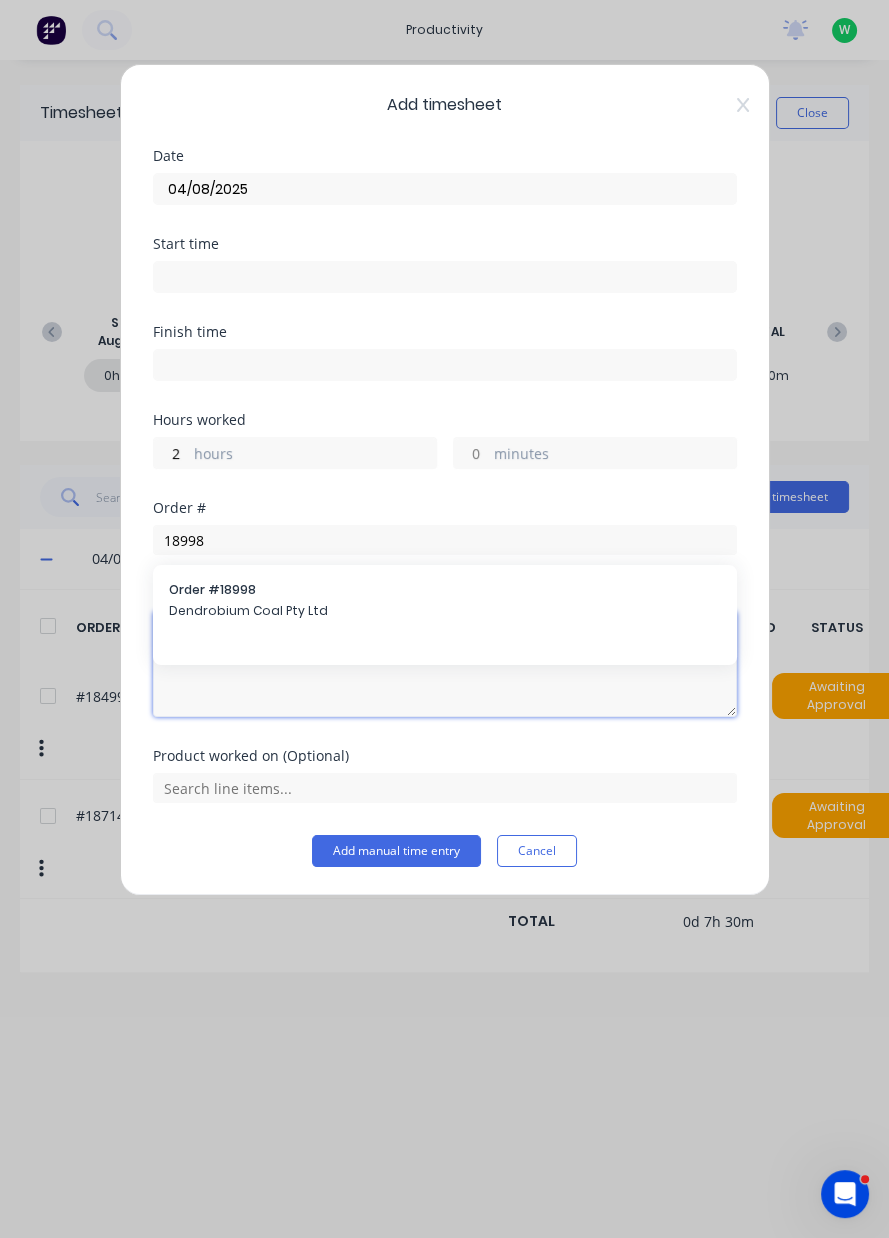 click at bounding box center (445, 664) 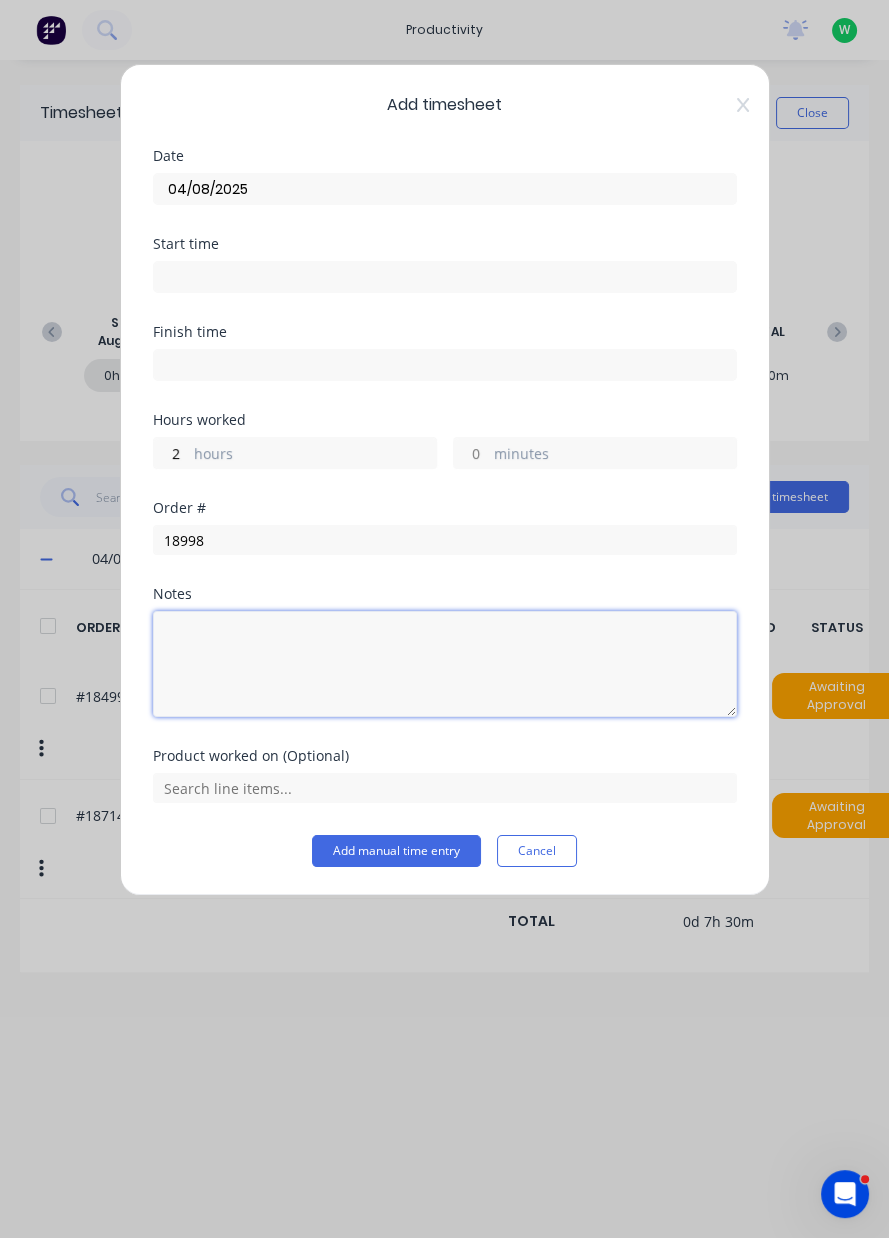 click at bounding box center [445, 664] 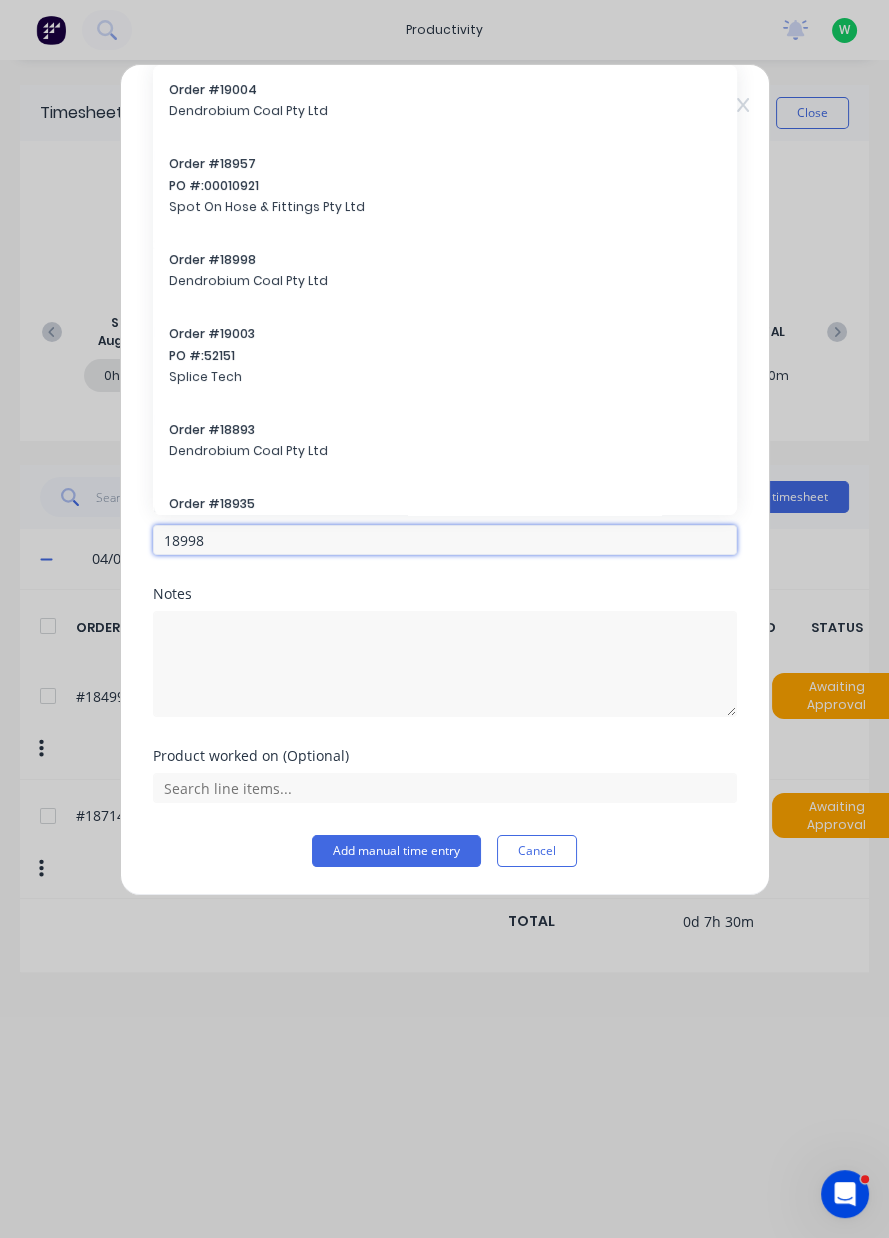 click on "18998" at bounding box center [445, 540] 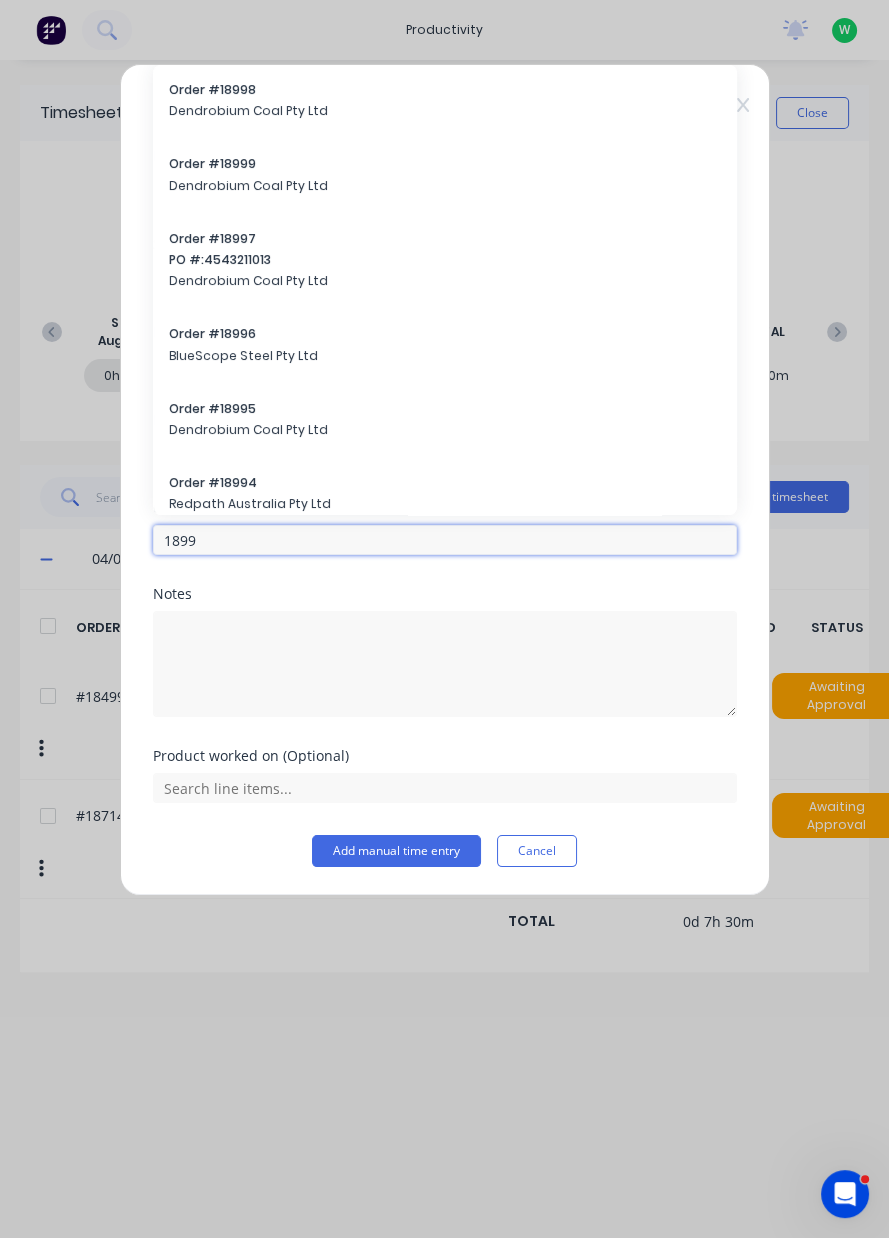 type on "18998" 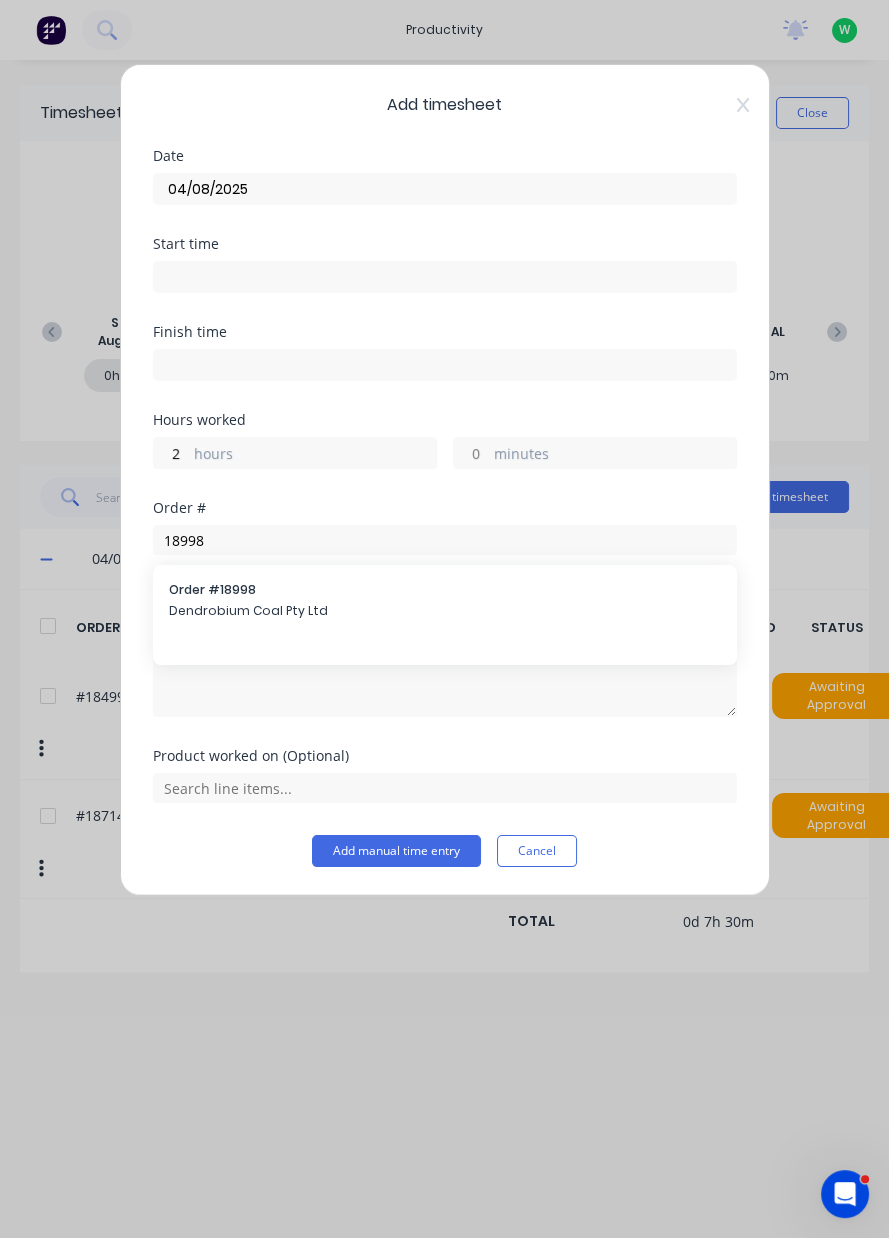 click on "Dendrobium Coal Pty Ltd" at bounding box center [445, 611] 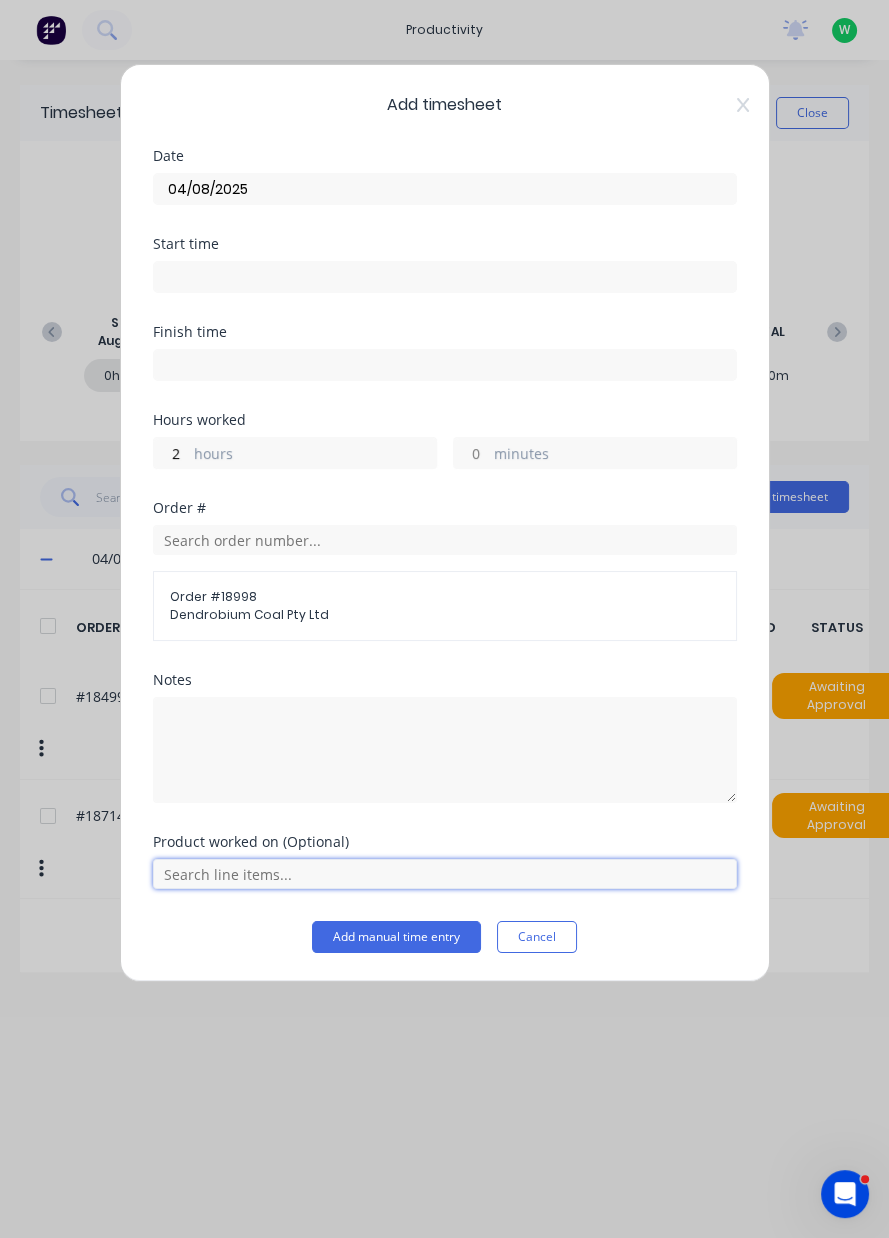 click at bounding box center (445, 874) 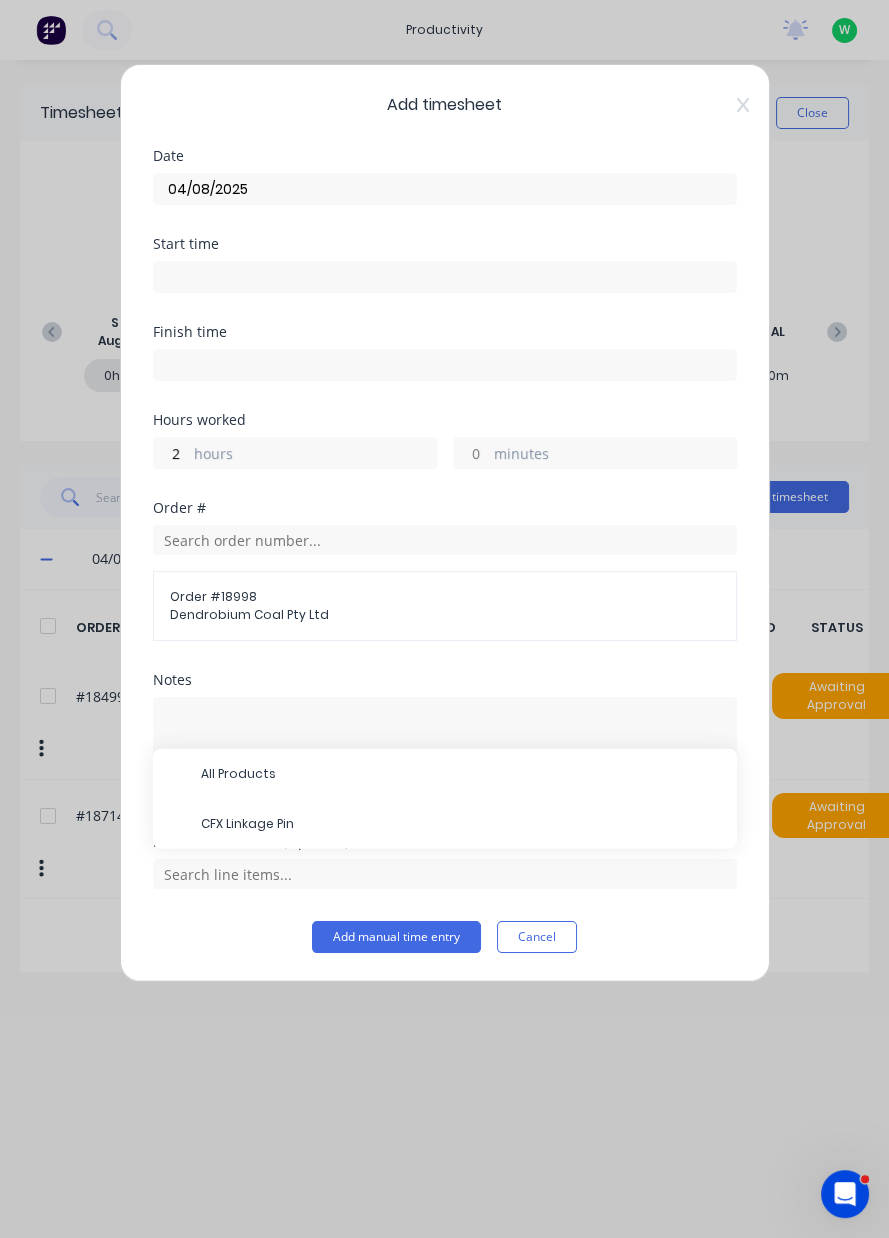 click on "CFX Linkage Pin" at bounding box center [461, 824] 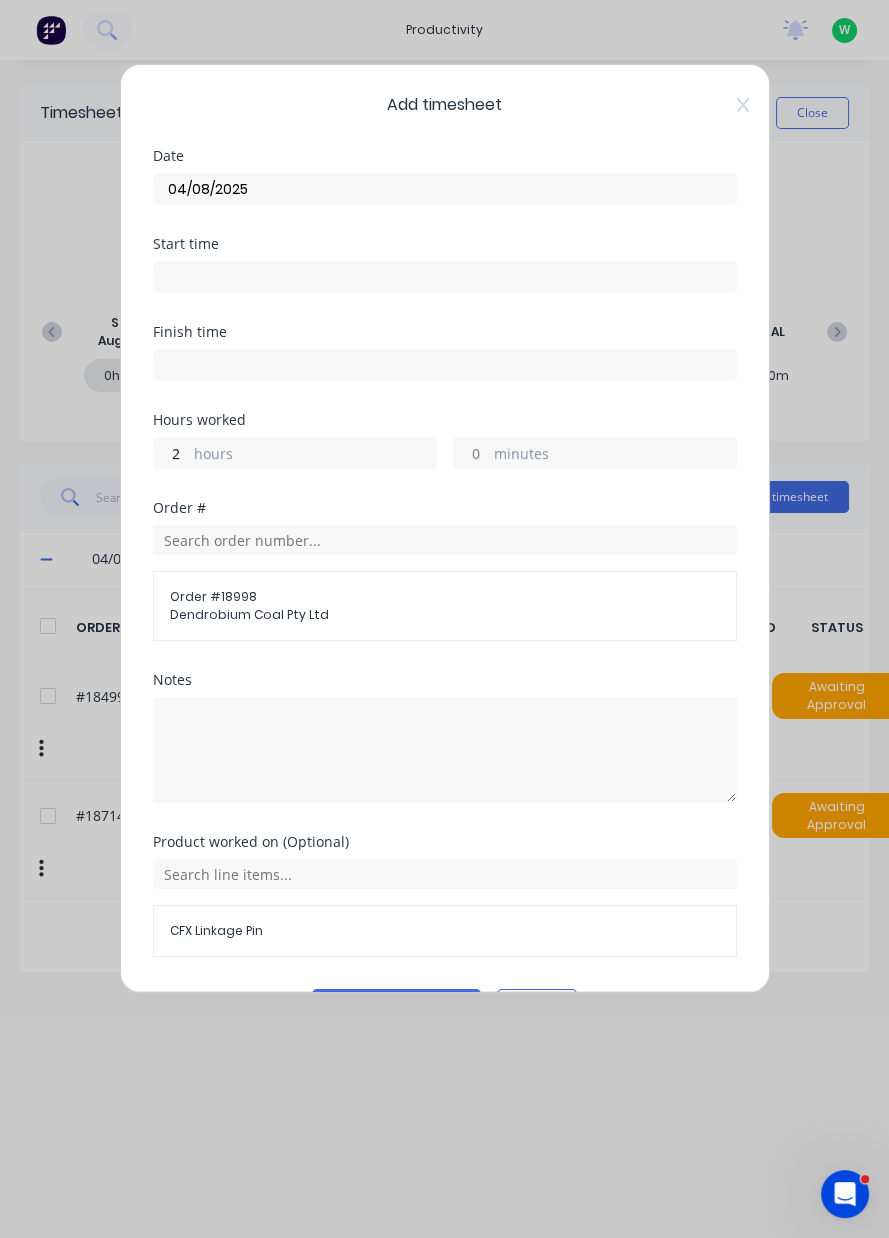 click on "Add manual time entry" at bounding box center [396, 1005] 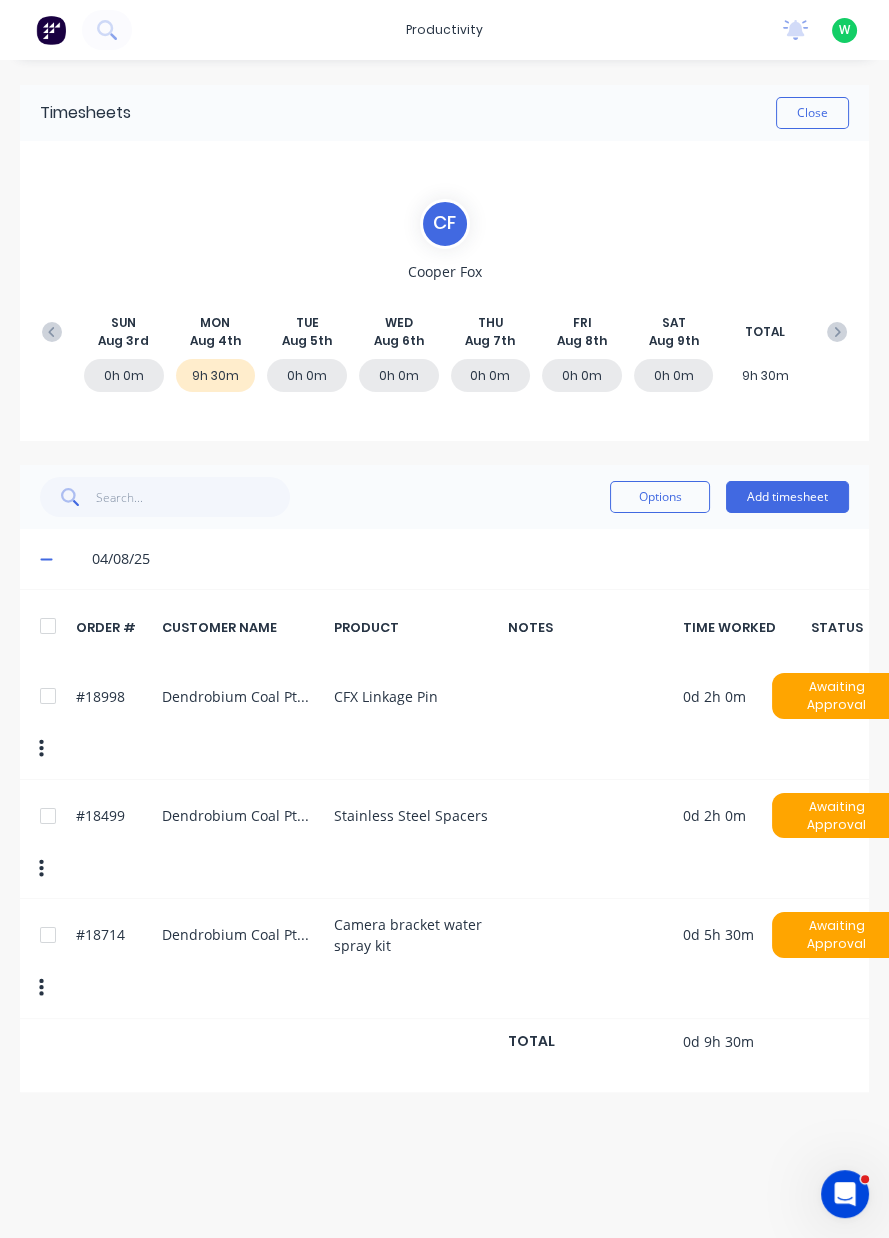 click on "Add timesheet" at bounding box center (787, 497) 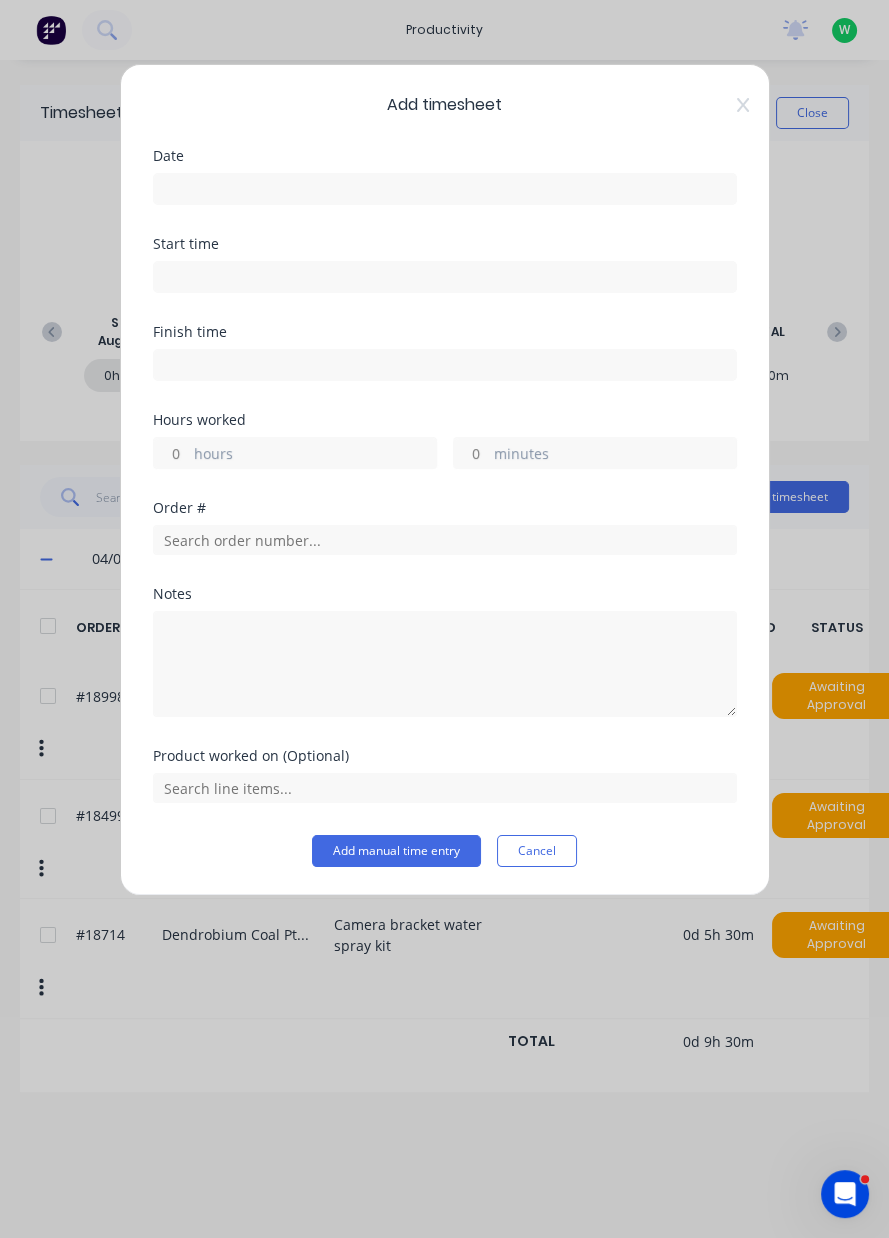 click at bounding box center (445, 189) 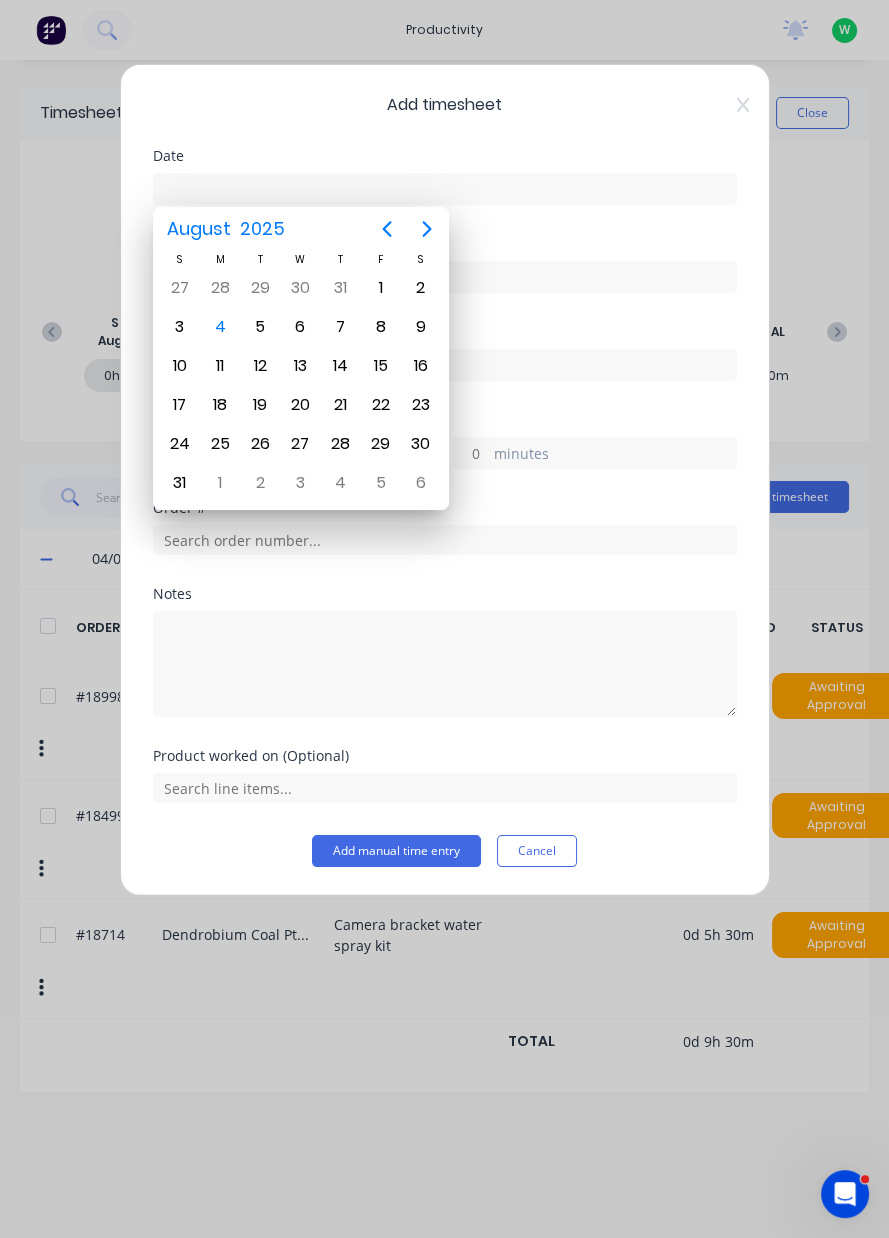 click on "4" at bounding box center (220, 327) 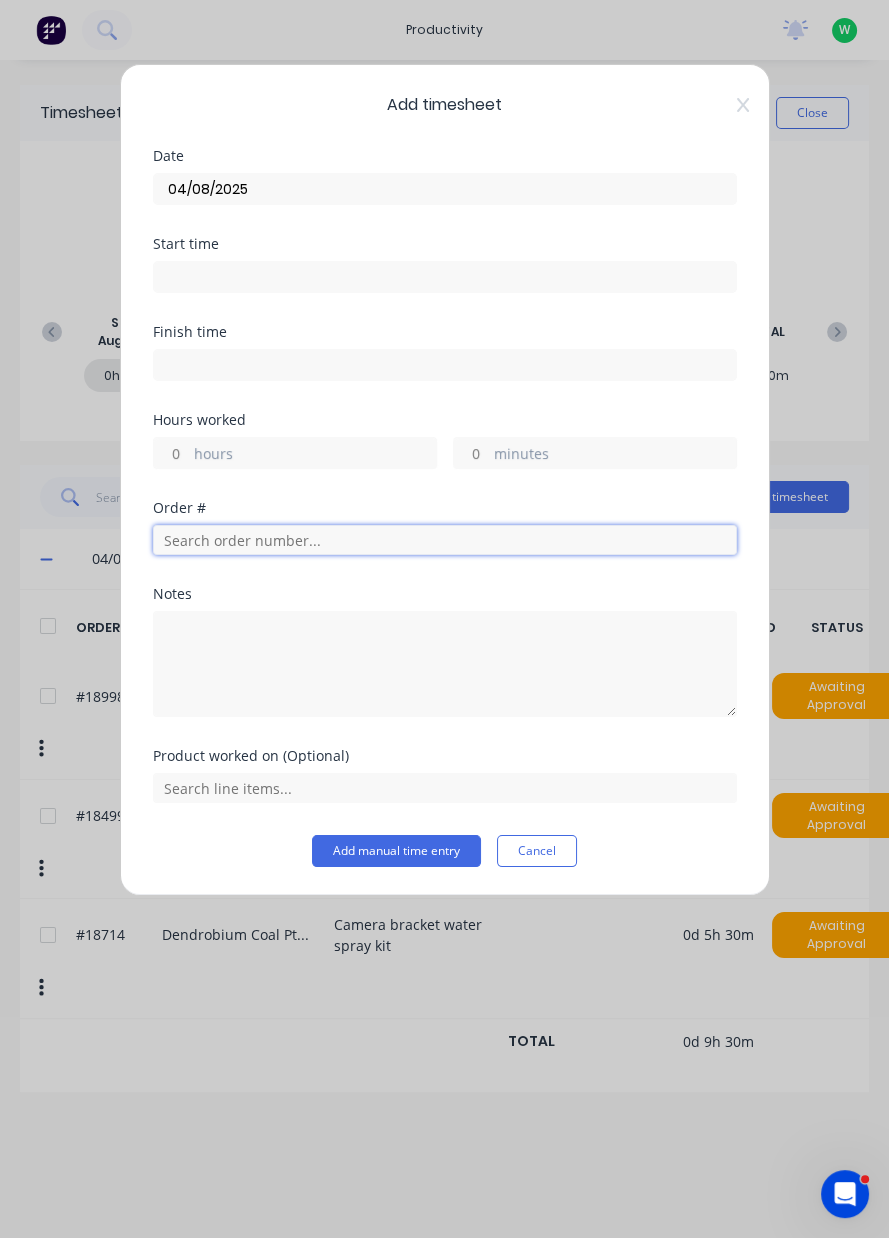 click at bounding box center [445, 540] 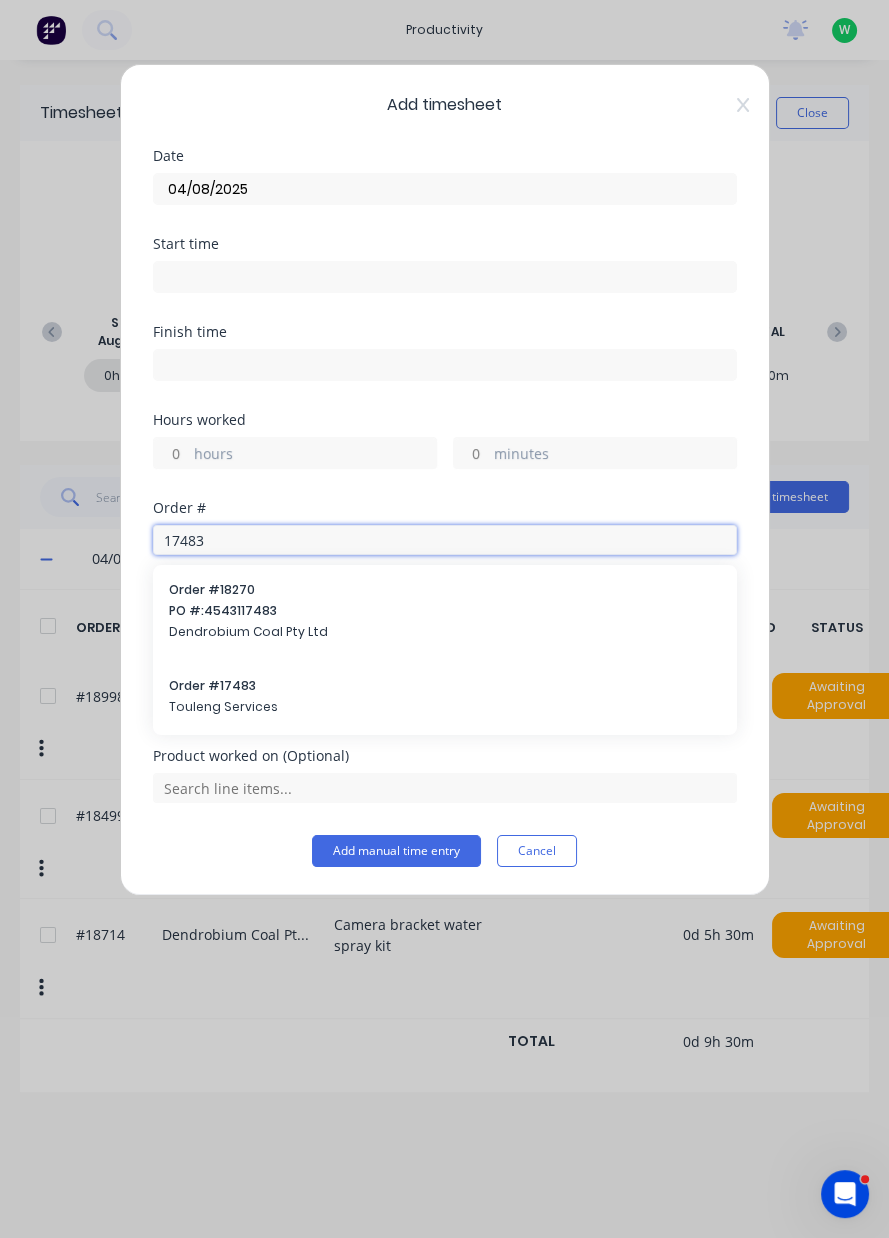 type on "17483" 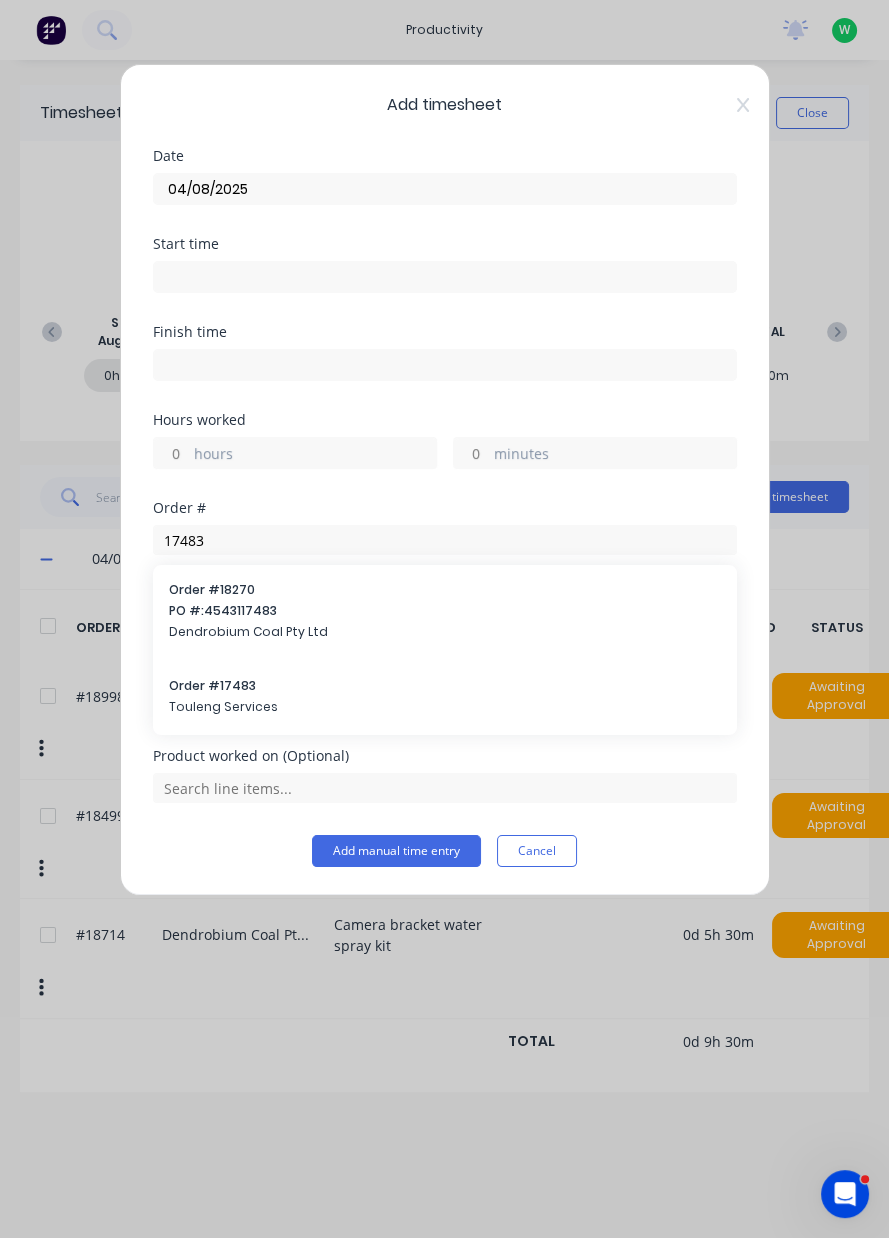 click on "Touleng Services" at bounding box center (445, 707) 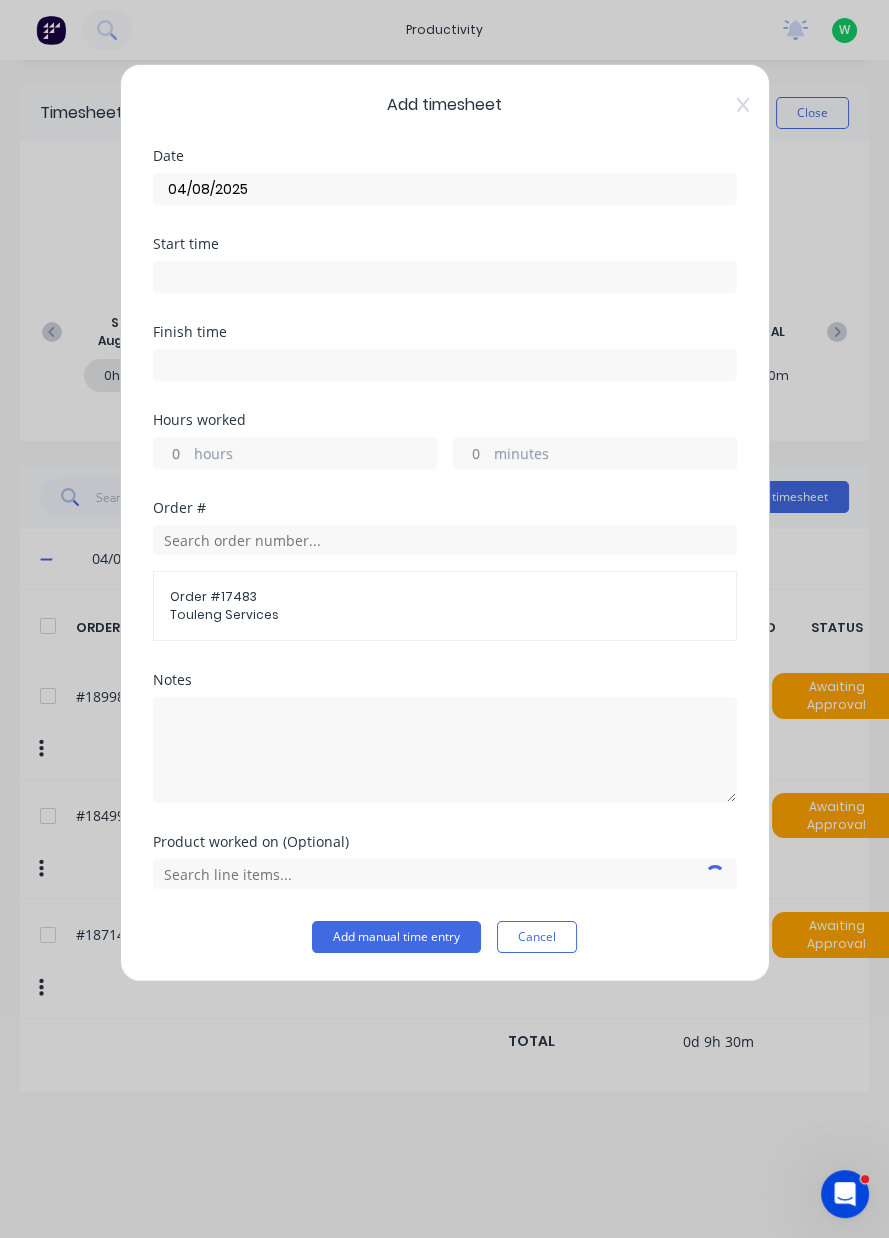 click on "hours" at bounding box center [315, 455] 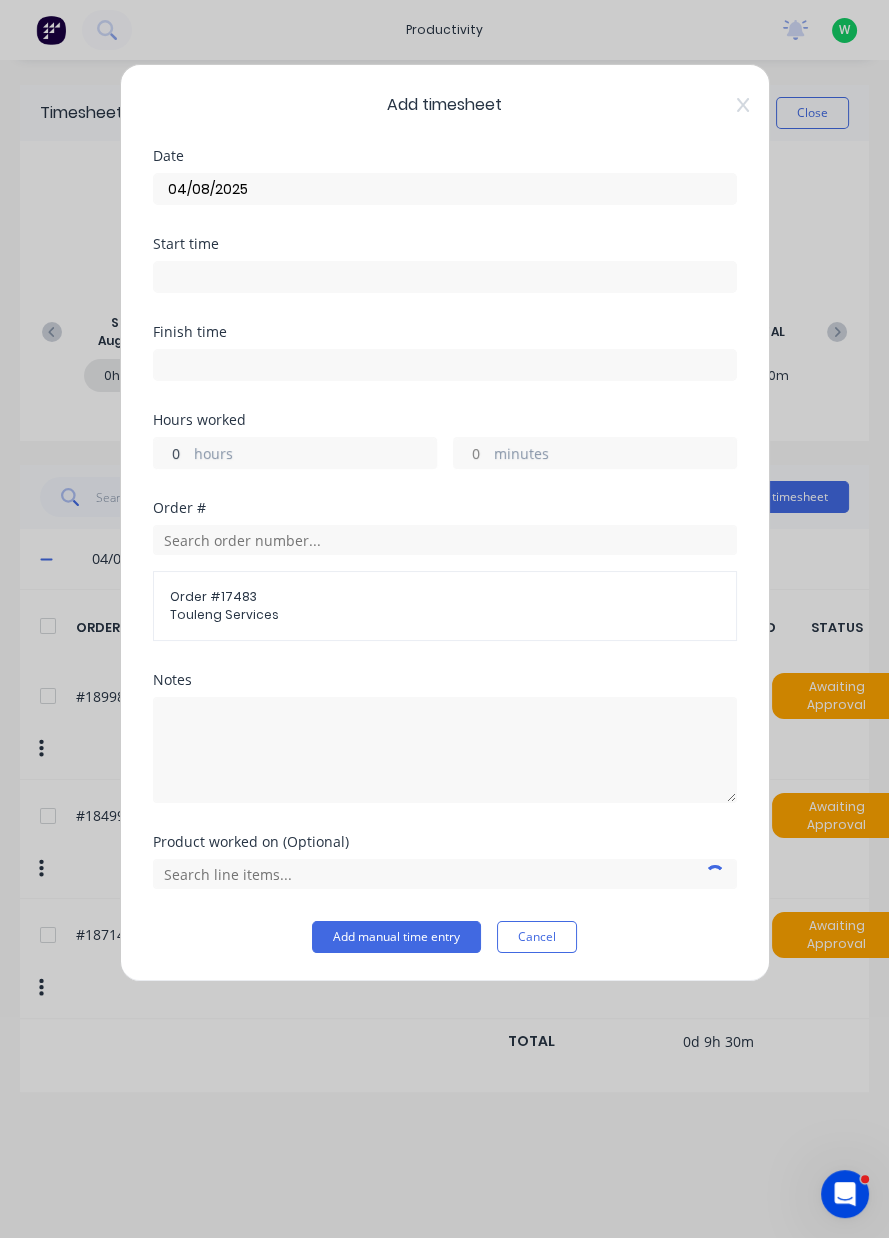 type on "0.5" 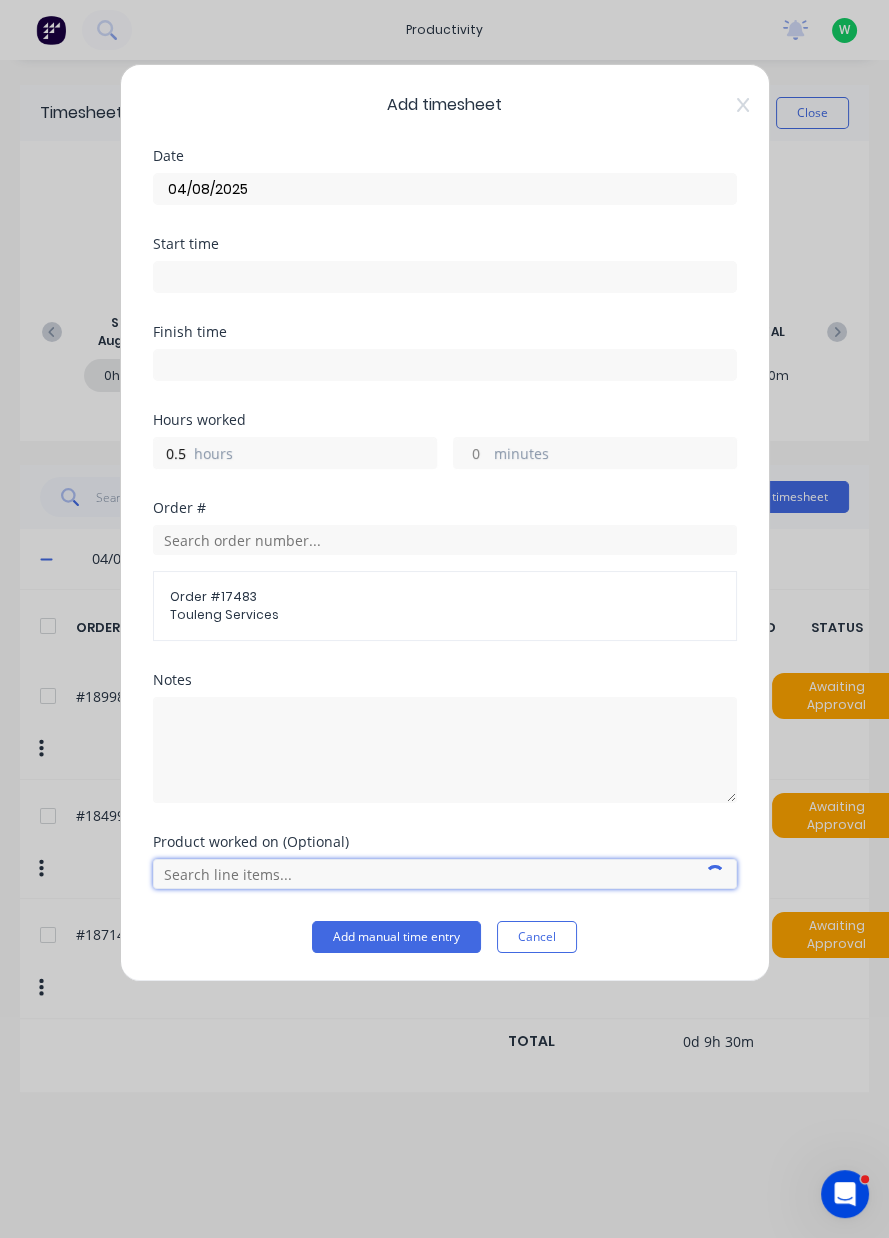 click at bounding box center [445, 874] 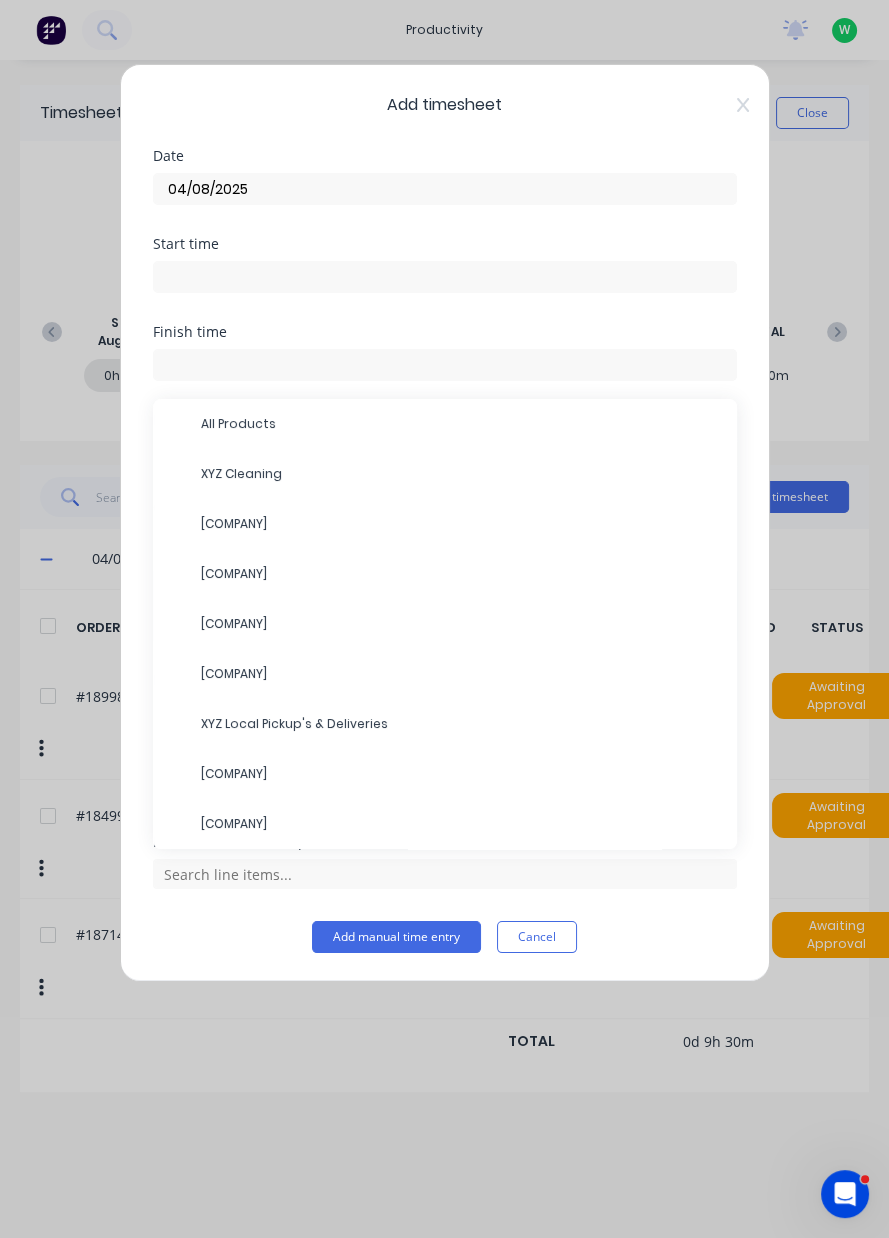 click on "XYZ Local Pickup's & Deliveries" at bounding box center [461, 724] 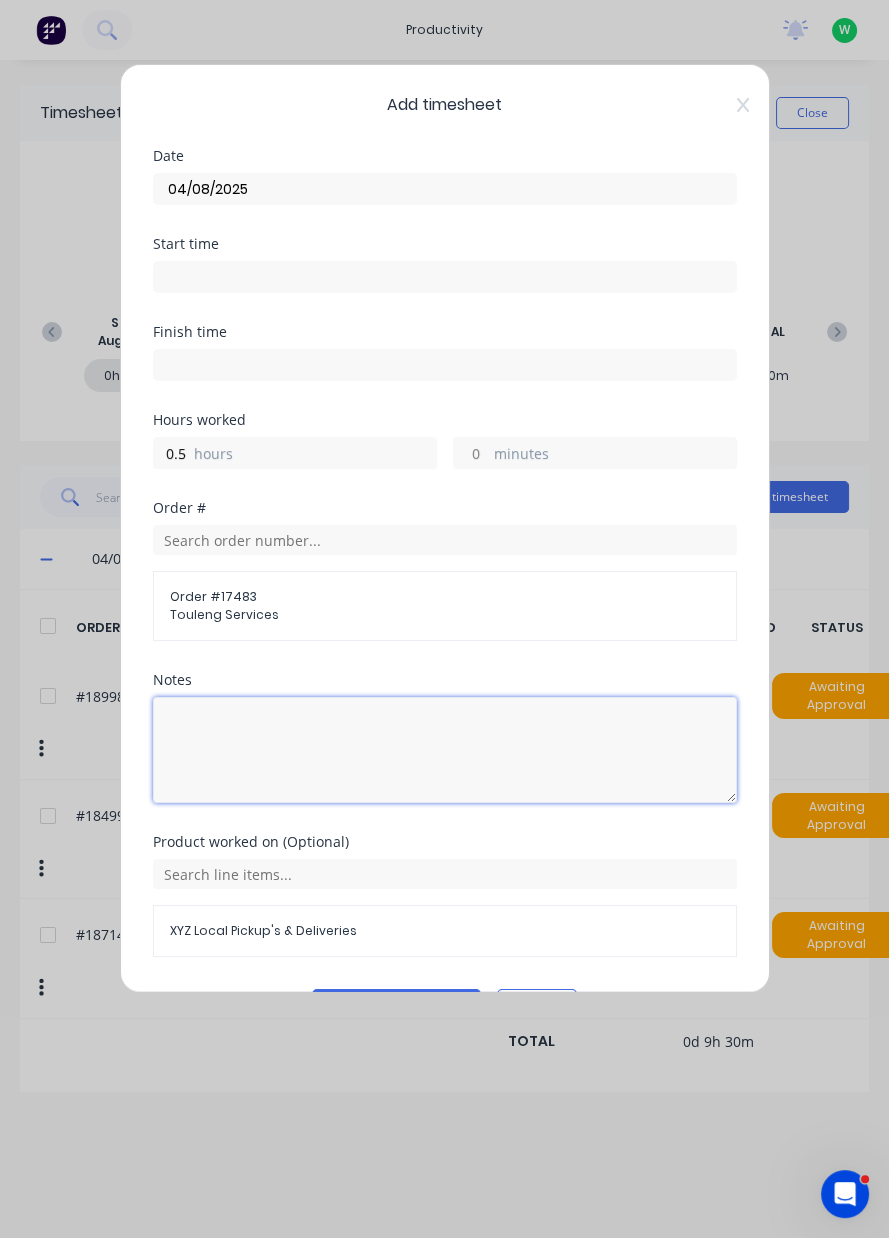 click at bounding box center [445, 750] 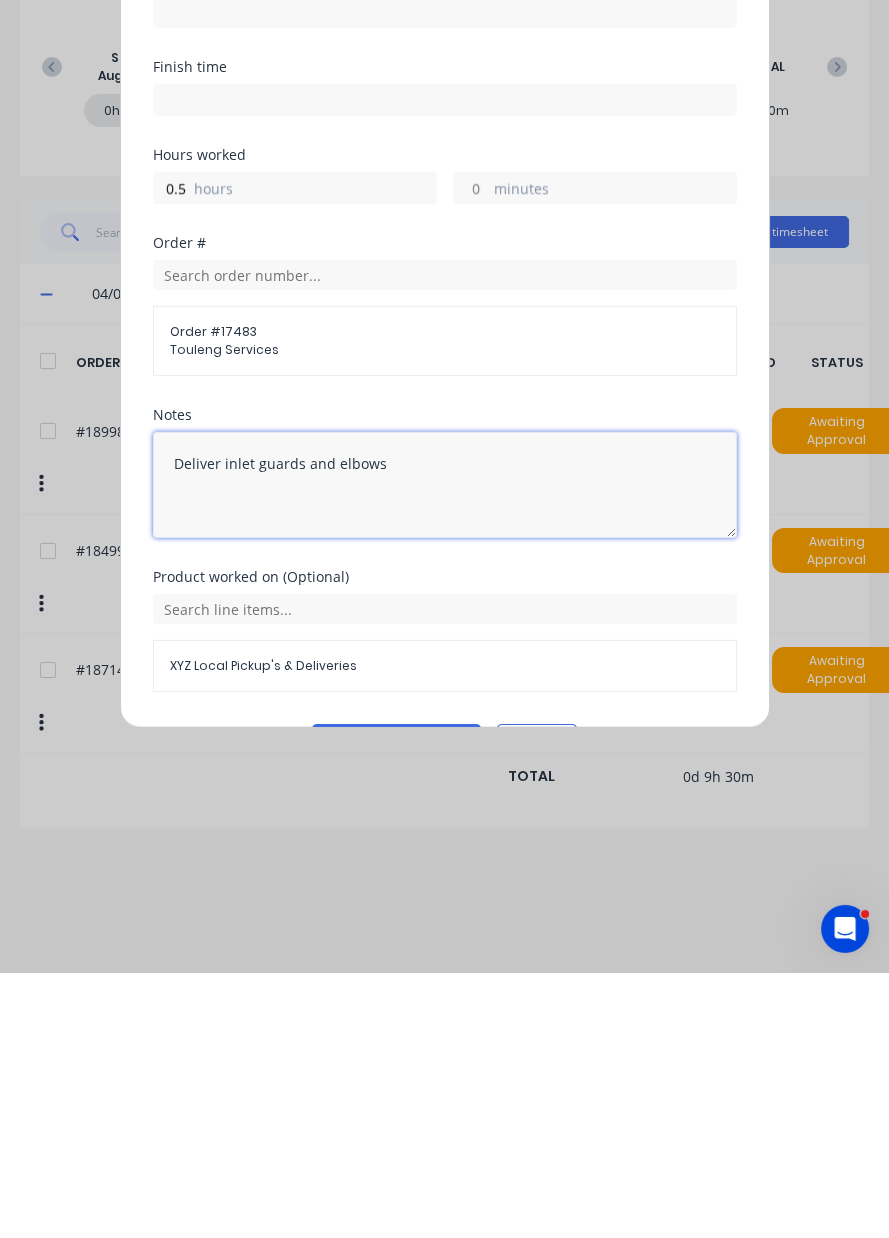 type on "Deliver inlet guards and elbows" 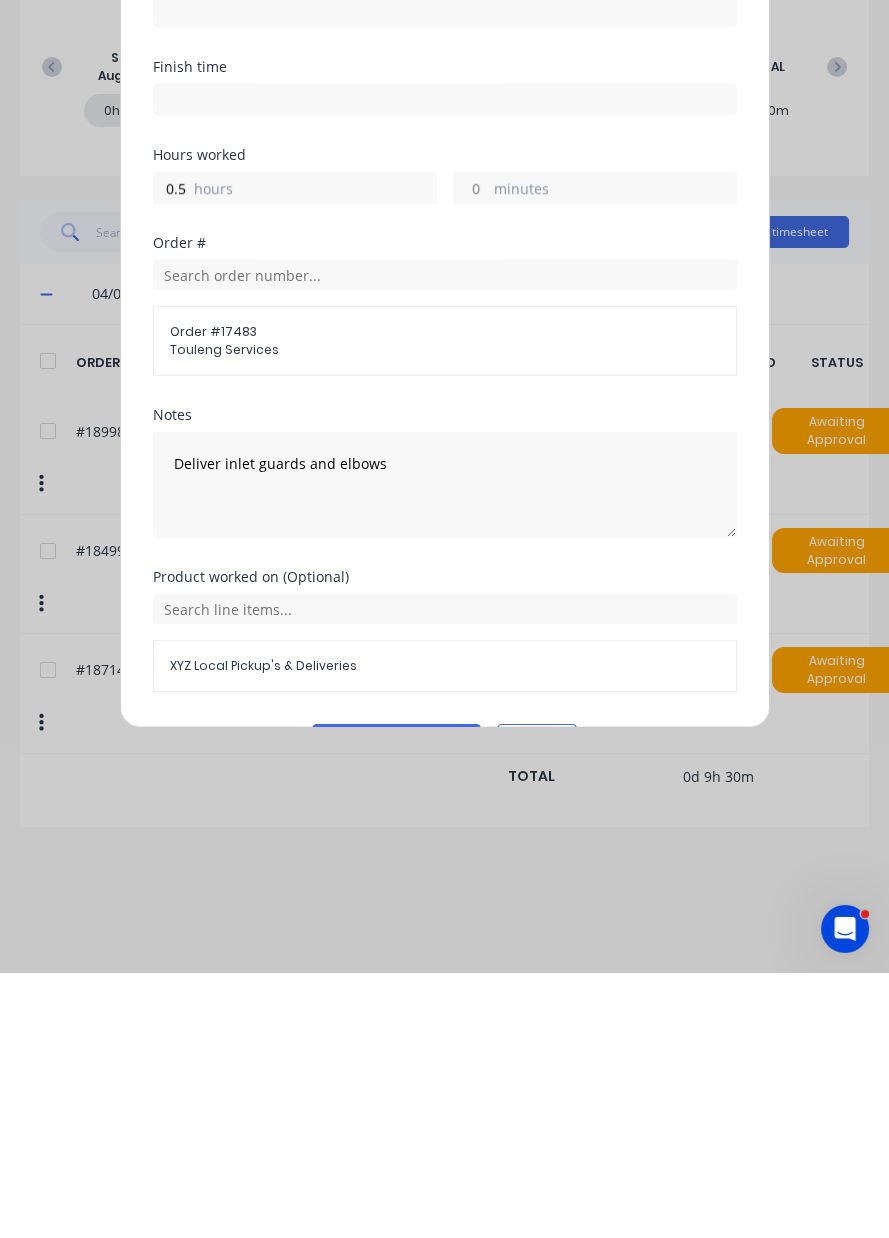 click on "Add manual time entry" at bounding box center [396, 1005] 